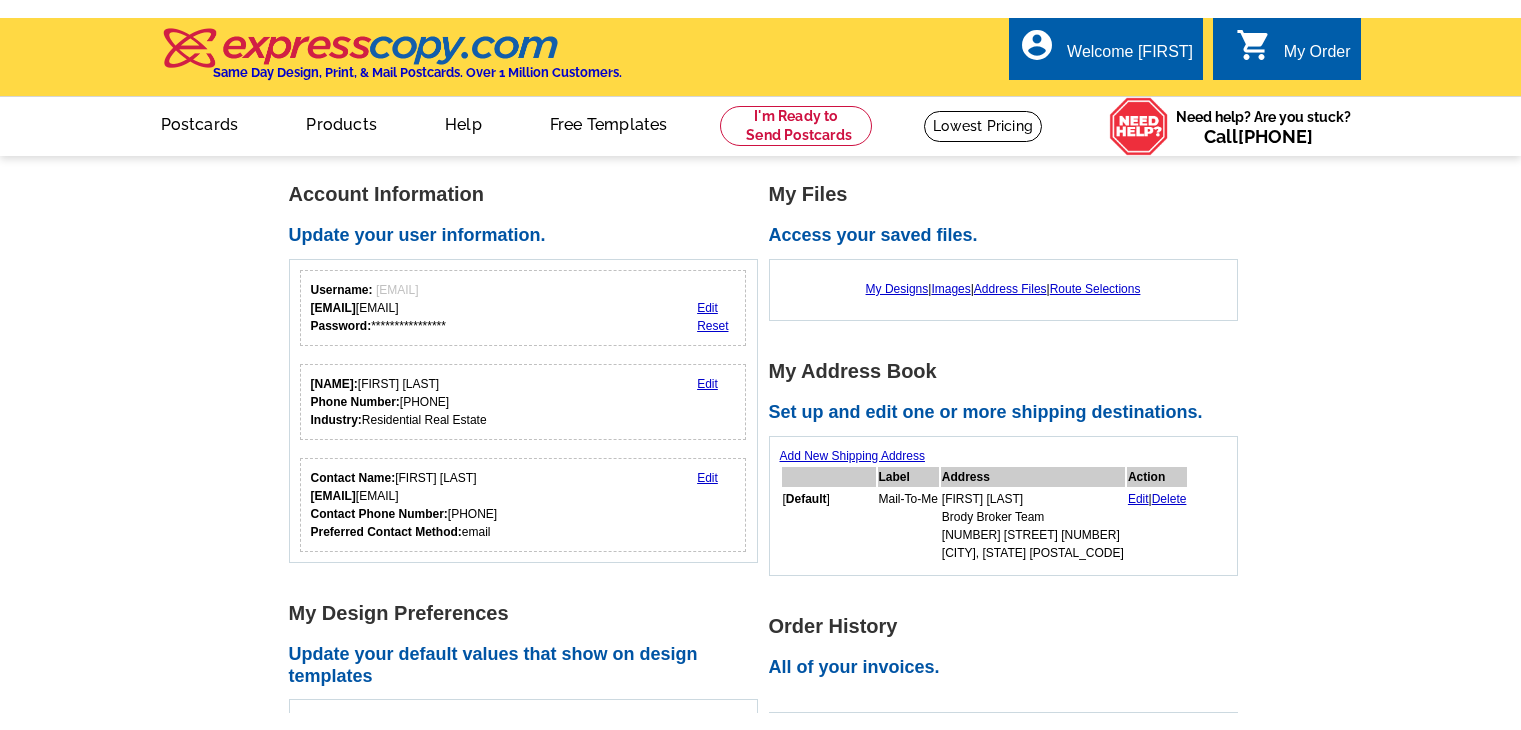 scroll, scrollTop: 0, scrollLeft: 0, axis: both 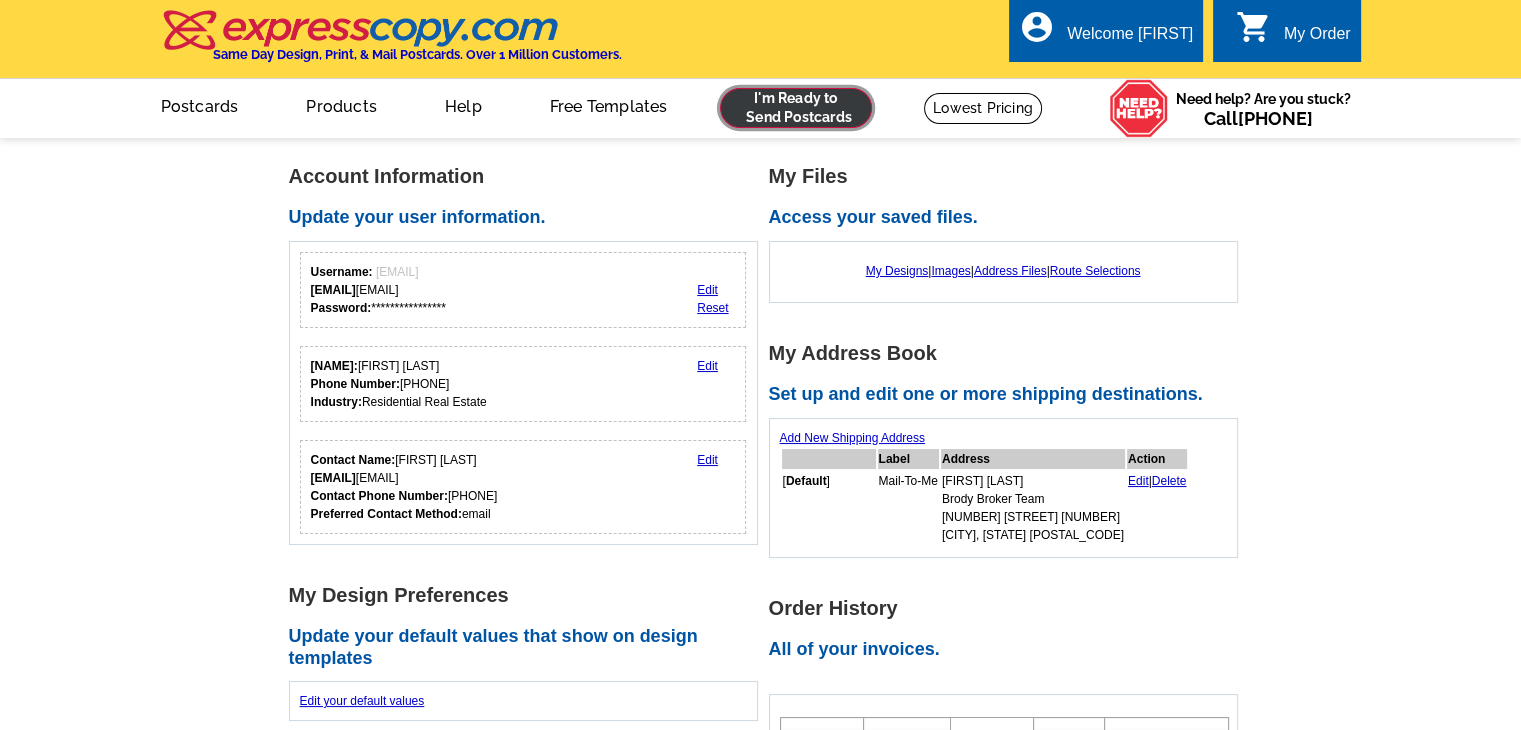 click at bounding box center (796, 108) 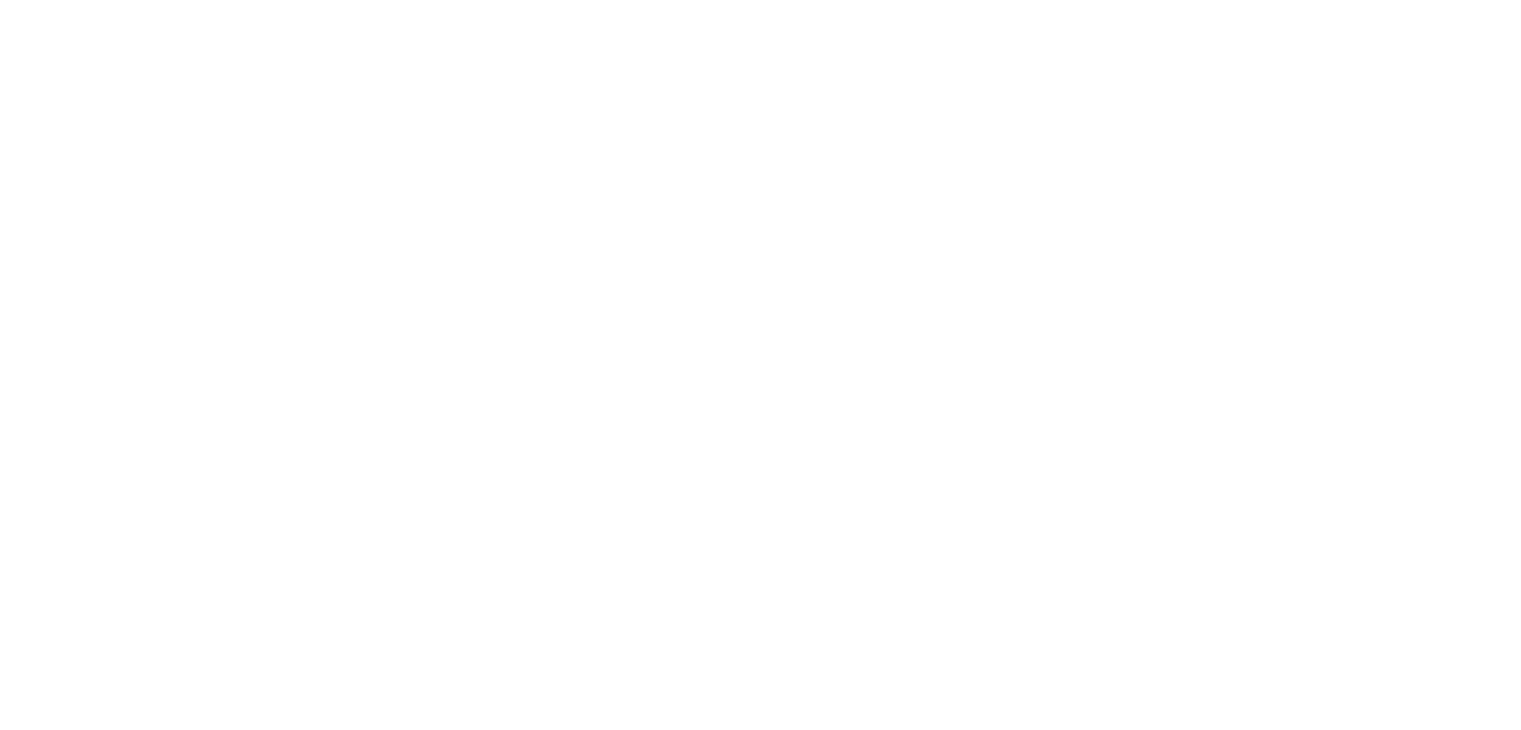 scroll, scrollTop: 0, scrollLeft: 0, axis: both 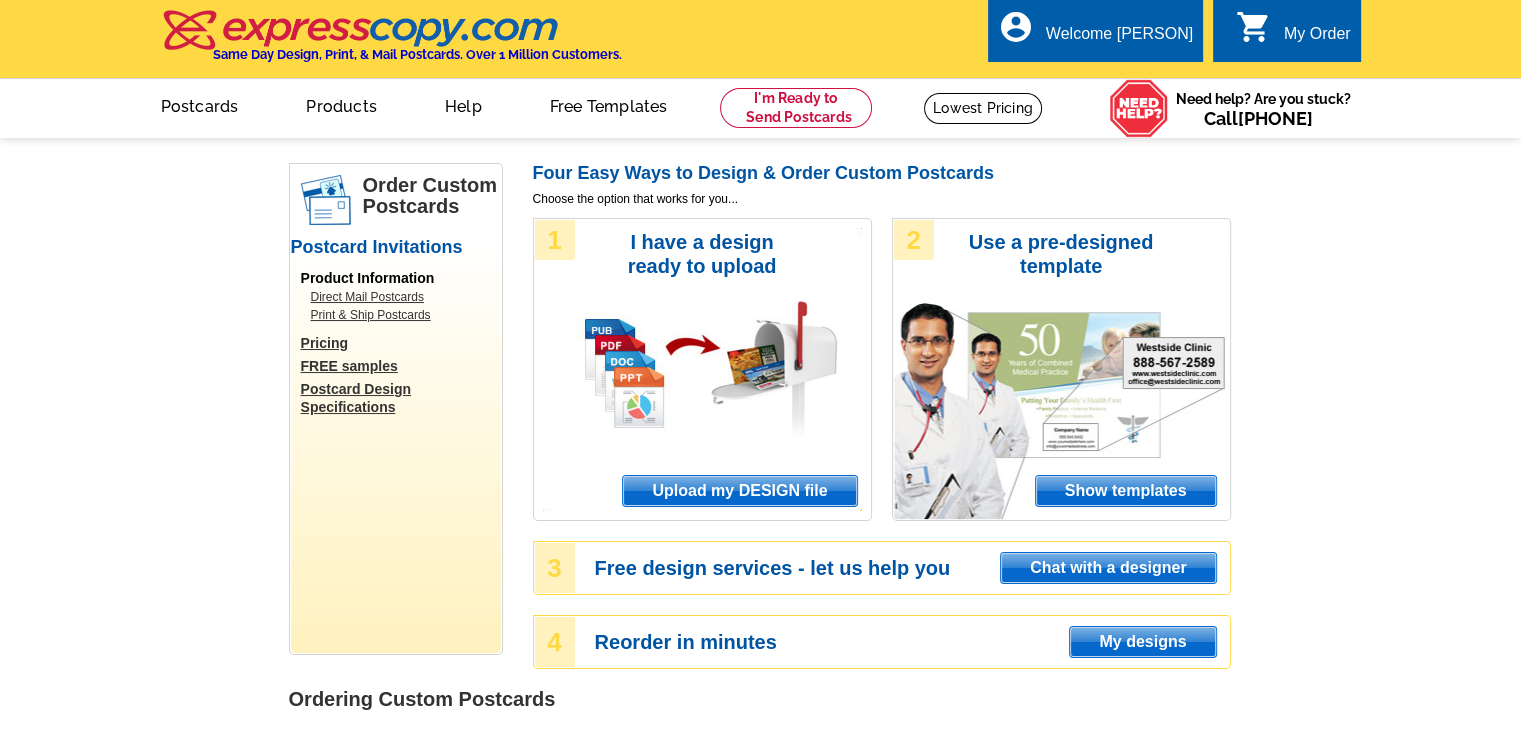 click on "Order Custom Postcards
Postcard Invitations
Product Information
Direct Mail Postcards
Print & Ship Postcards
Pricing
FREE samples
Postcard Design Specifications
Four Easy Ways to Design & Order Custom Postcards
Choose the option that works for you...
1
I have a design ready to upload
Upload my DESIGN file
2
Use a pre-designed template
Show templates
3
Free design services - let us help you
Chat with a designer
4
Reorder in minutes
My designs
Ordering Custom Postcards" at bounding box center (760, 1176) 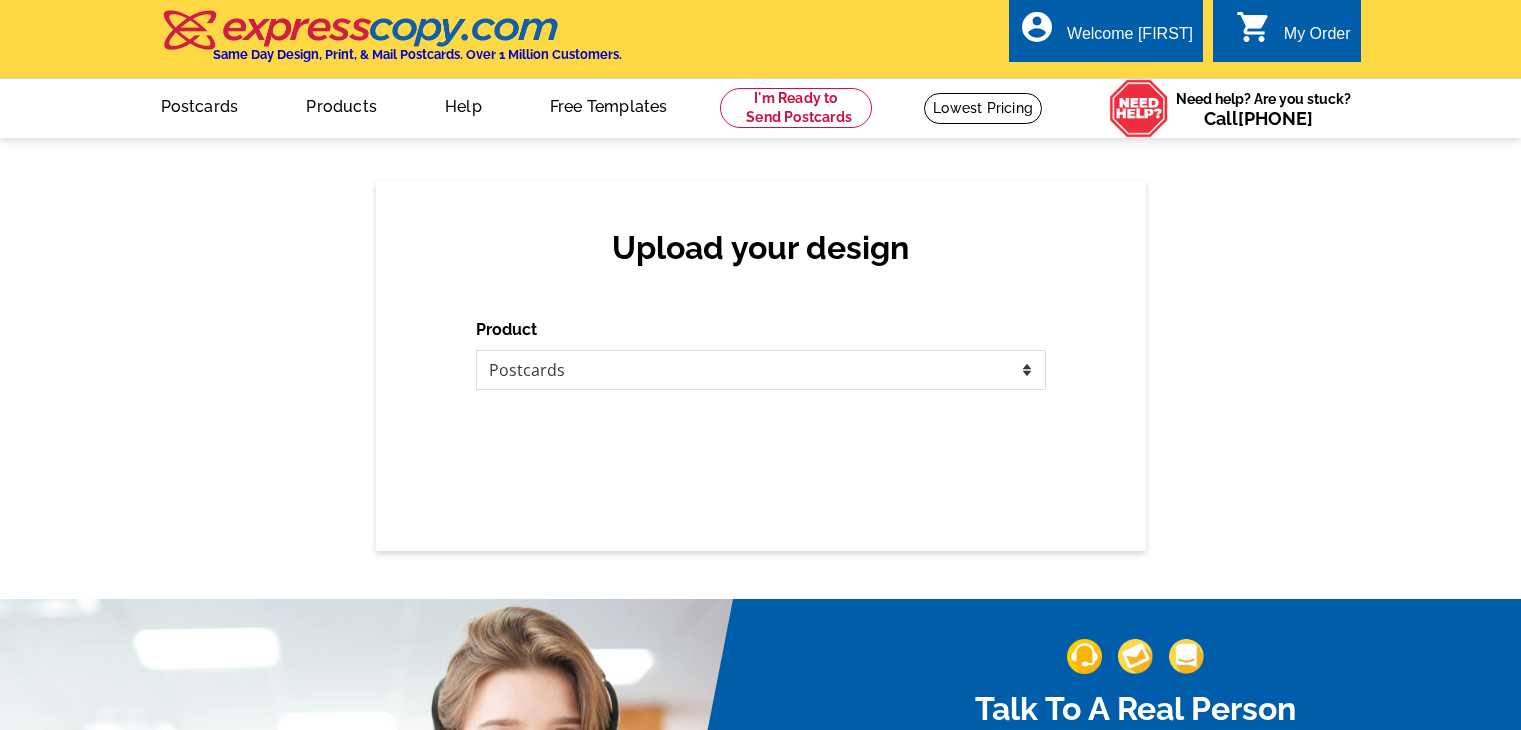 scroll, scrollTop: 0, scrollLeft: 0, axis: both 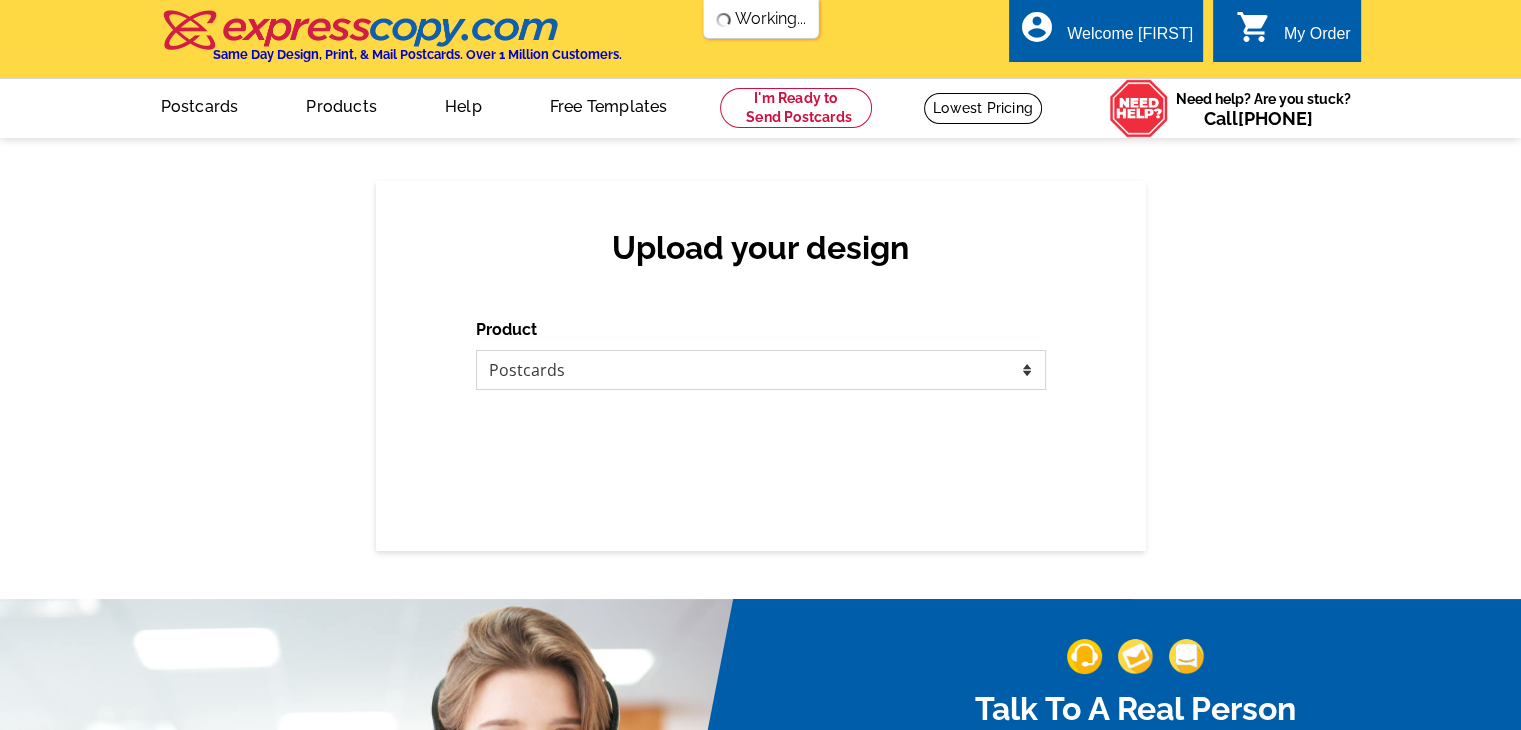click on "Please select the type of file...
Postcards
Business Cards
Letters and flyers
Greeting Cards
Door Hangers" at bounding box center [761, 370] 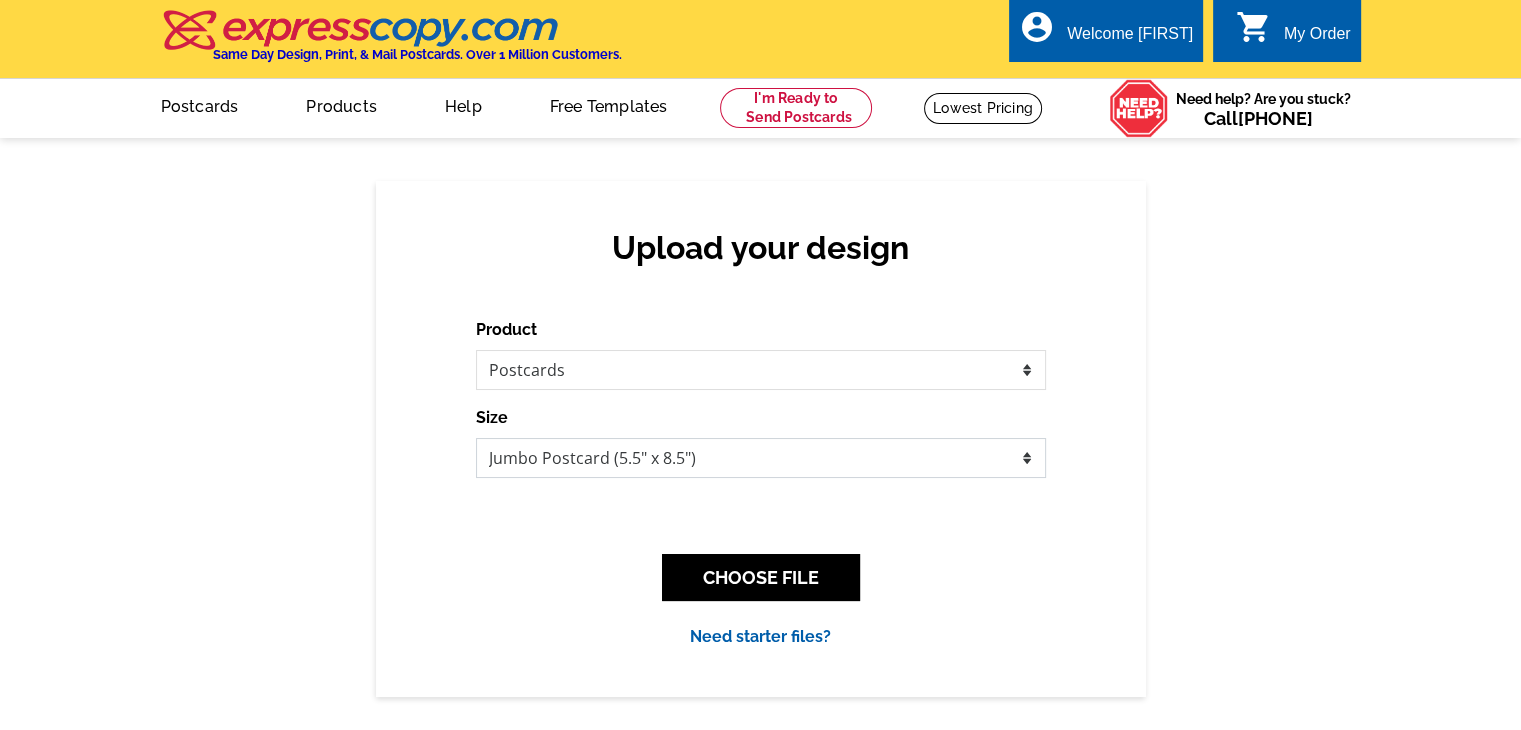 click on "Jumbo Postcard (5.5" x 8.5") Regular Postcard (4.25" x 5.6") Panoramic Postcard (5.75" x 11.25") Giant Postcard (8.5" x 11") EDDM Postcard (6.125" x 8.25")" at bounding box center [761, 458] 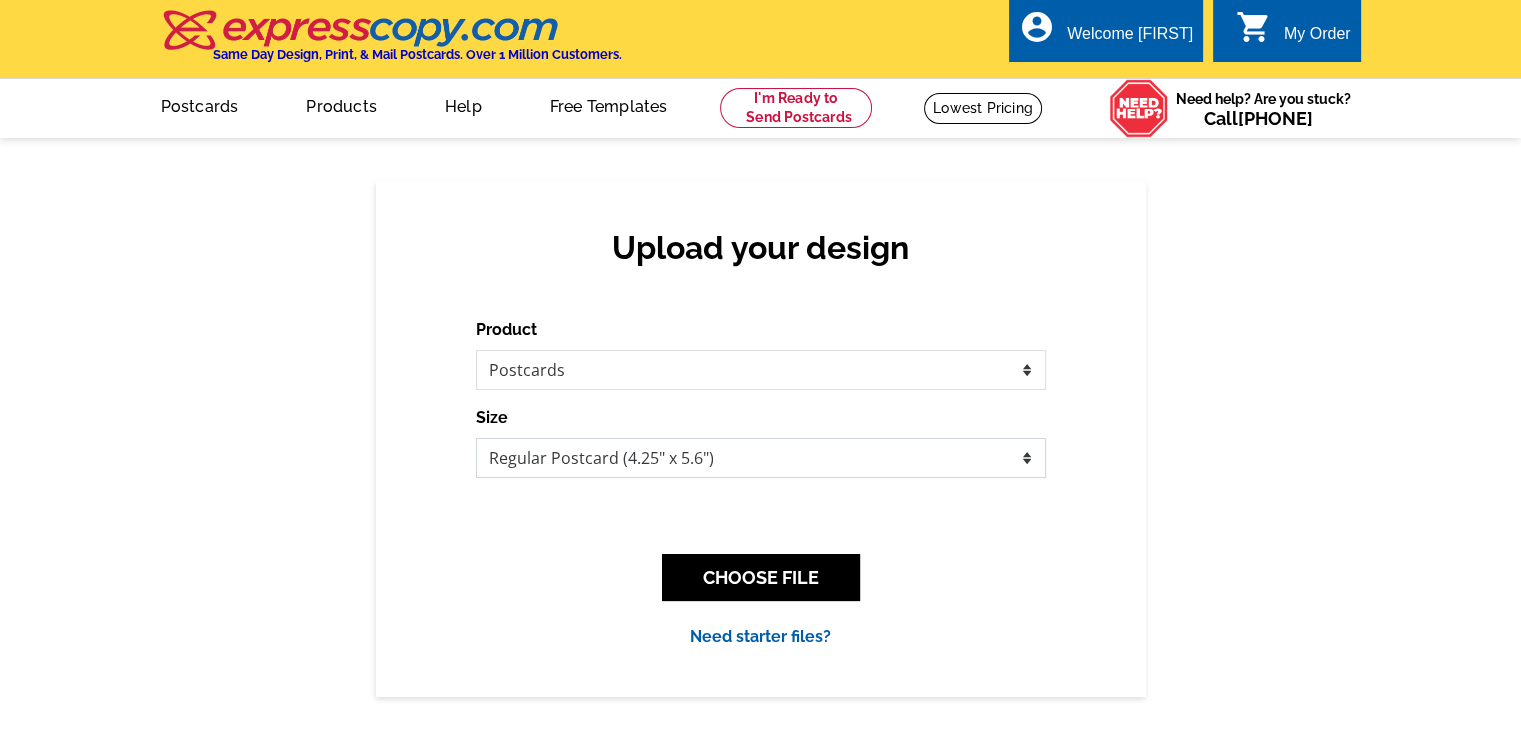 click on "Jumbo Postcard (5.5" x 8.5") Regular Postcard (4.25" x 5.6") Panoramic Postcard (5.75" x 11.25") Giant Postcard (8.5" x 11") EDDM Postcard (6.125" x 8.25")" at bounding box center [761, 458] 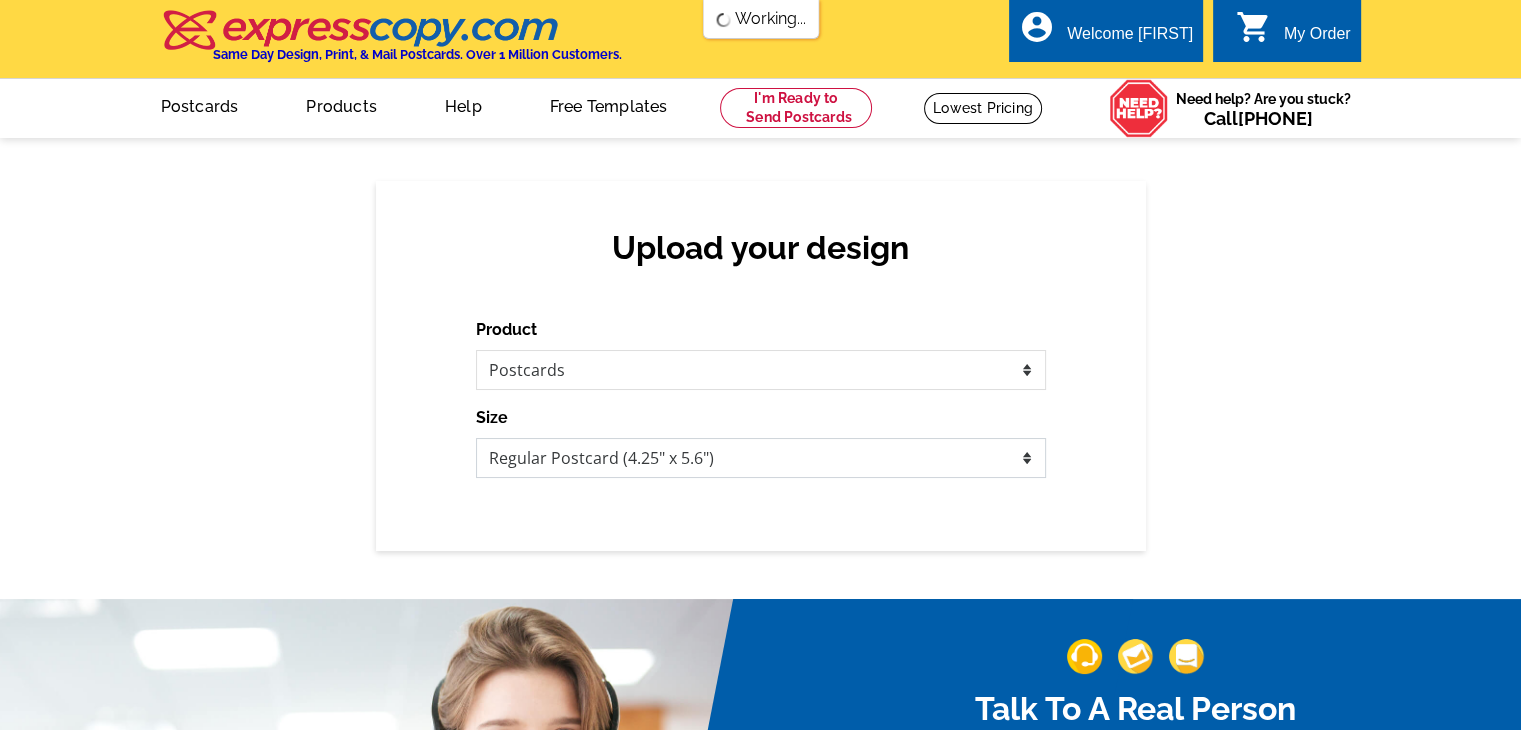 scroll, scrollTop: 0, scrollLeft: 0, axis: both 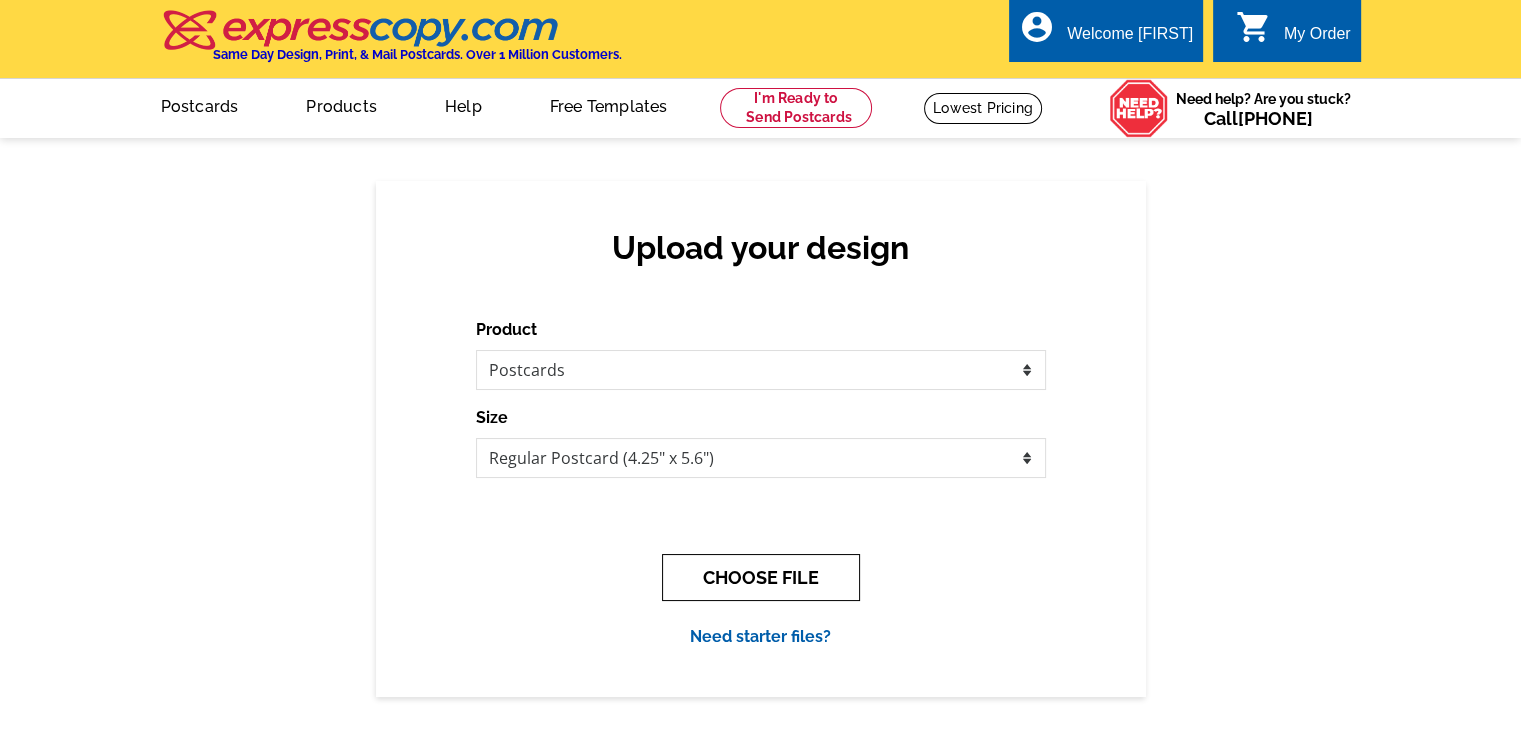 click on "CHOOSE FILE" at bounding box center [761, 577] 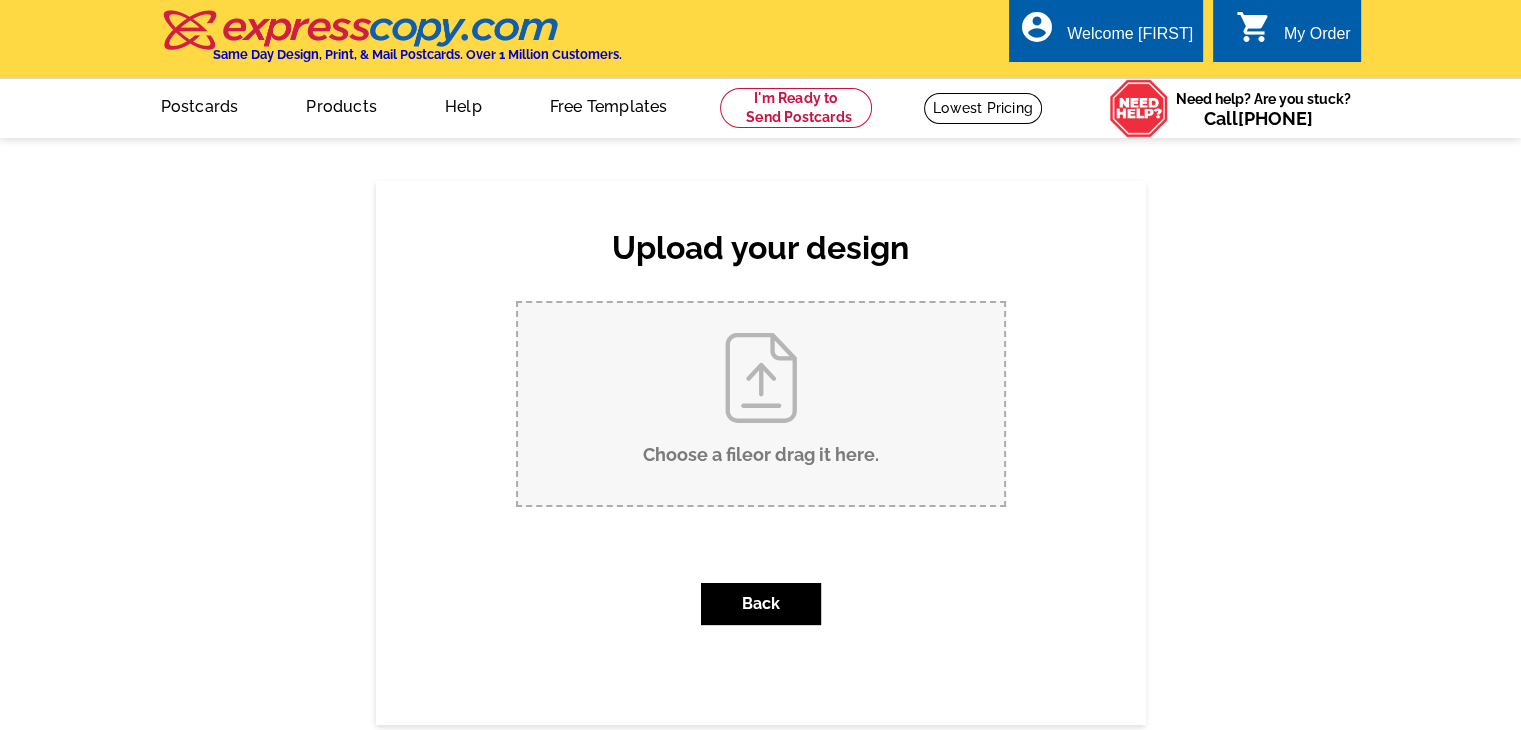 click on "Choose a file  or drag it here ." at bounding box center (761, 404) 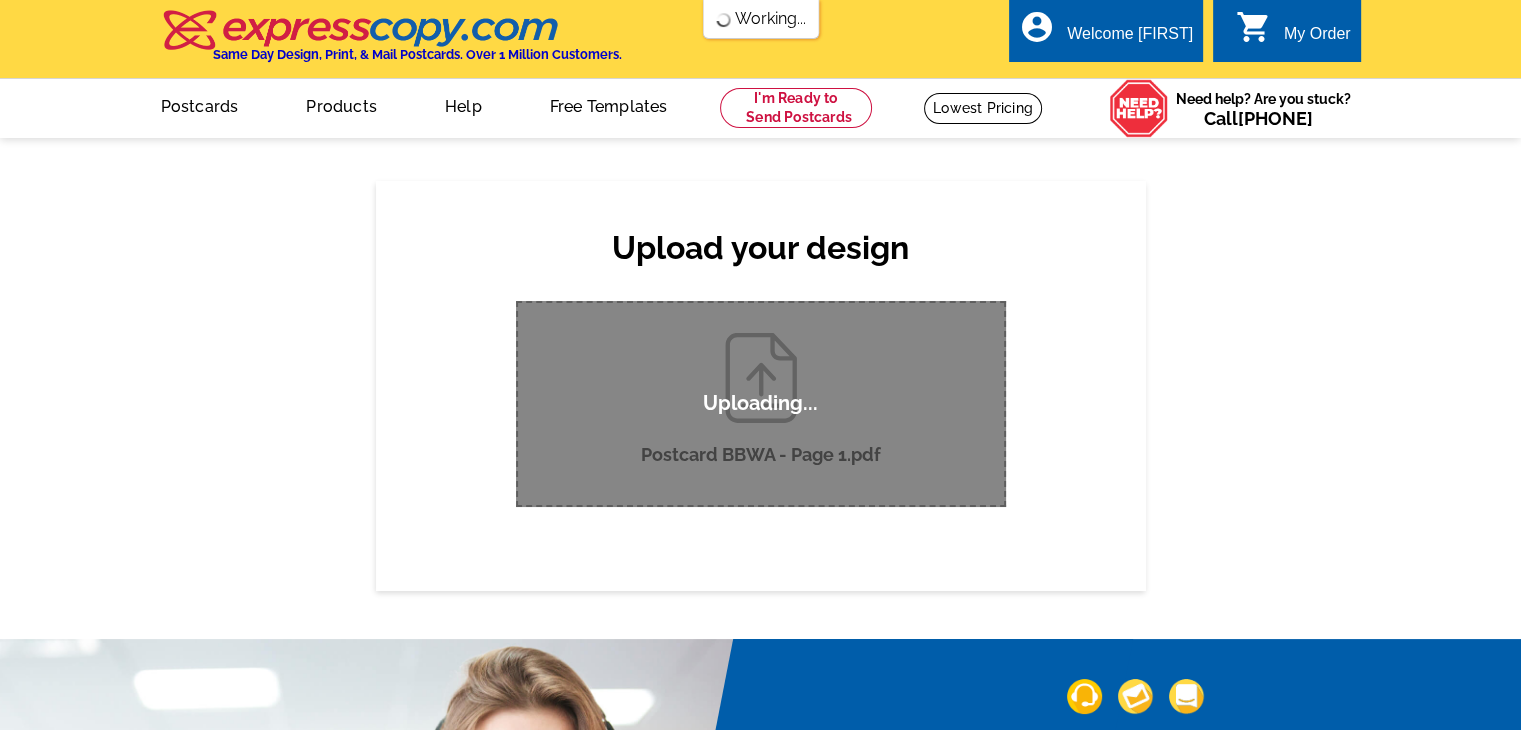type 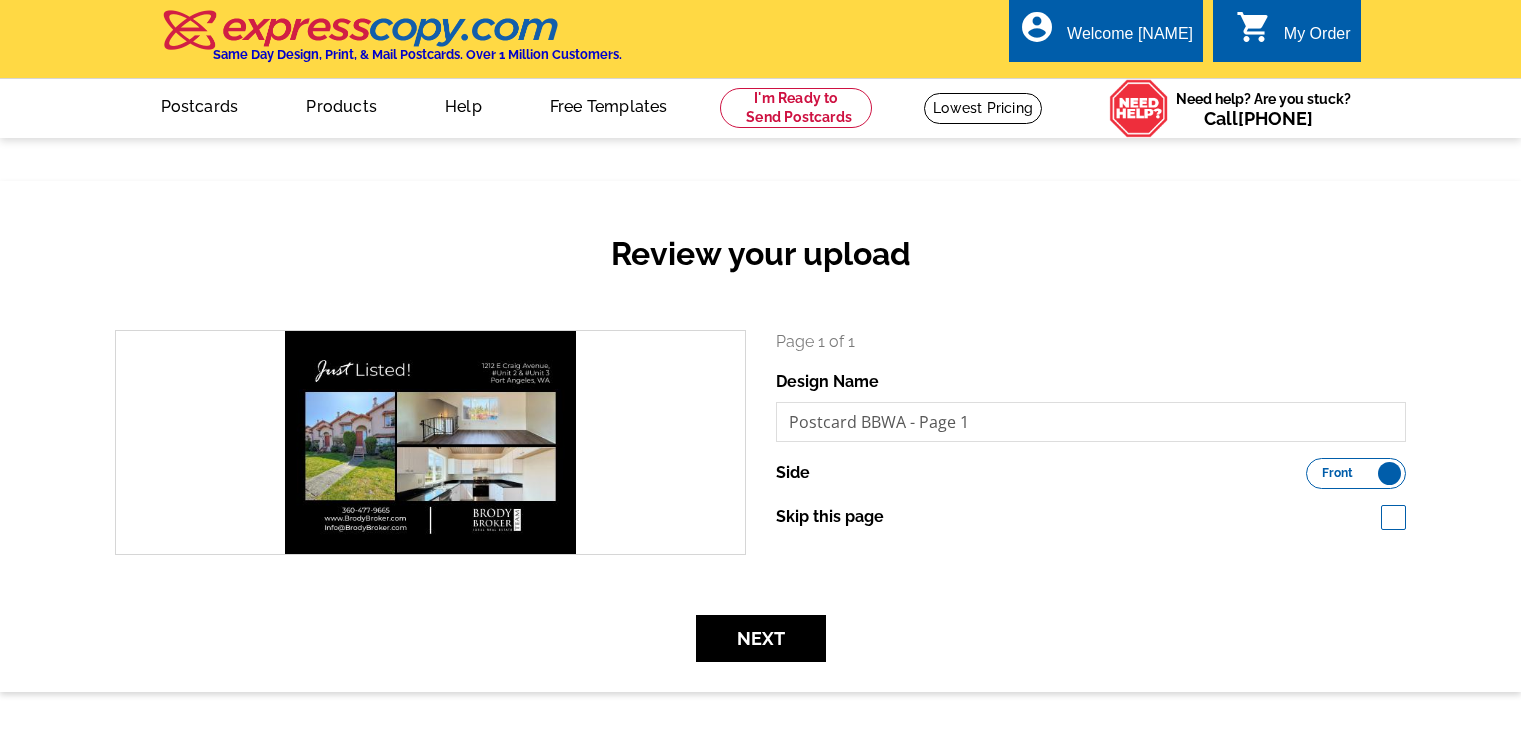scroll, scrollTop: 0, scrollLeft: 0, axis: both 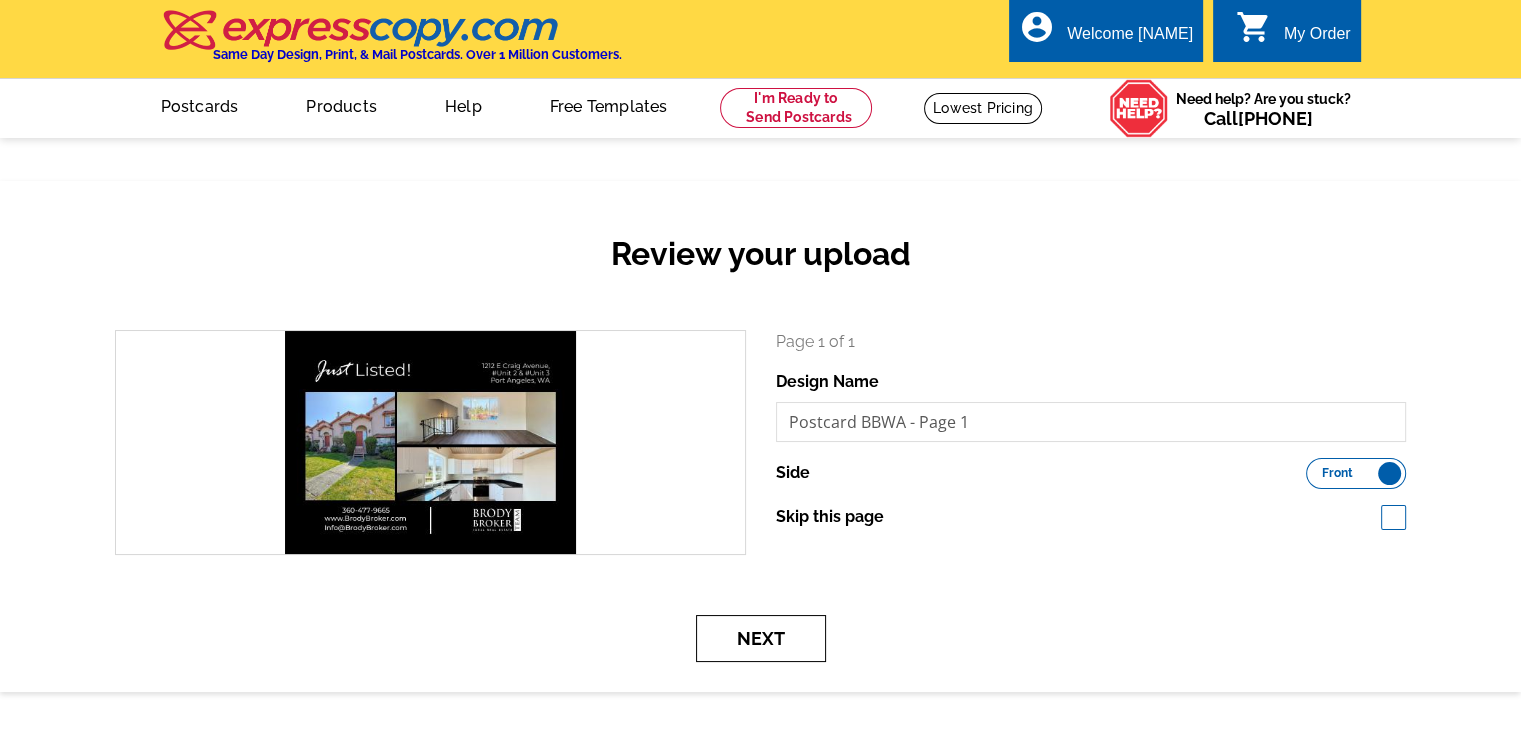 click on "Next" at bounding box center (761, 638) 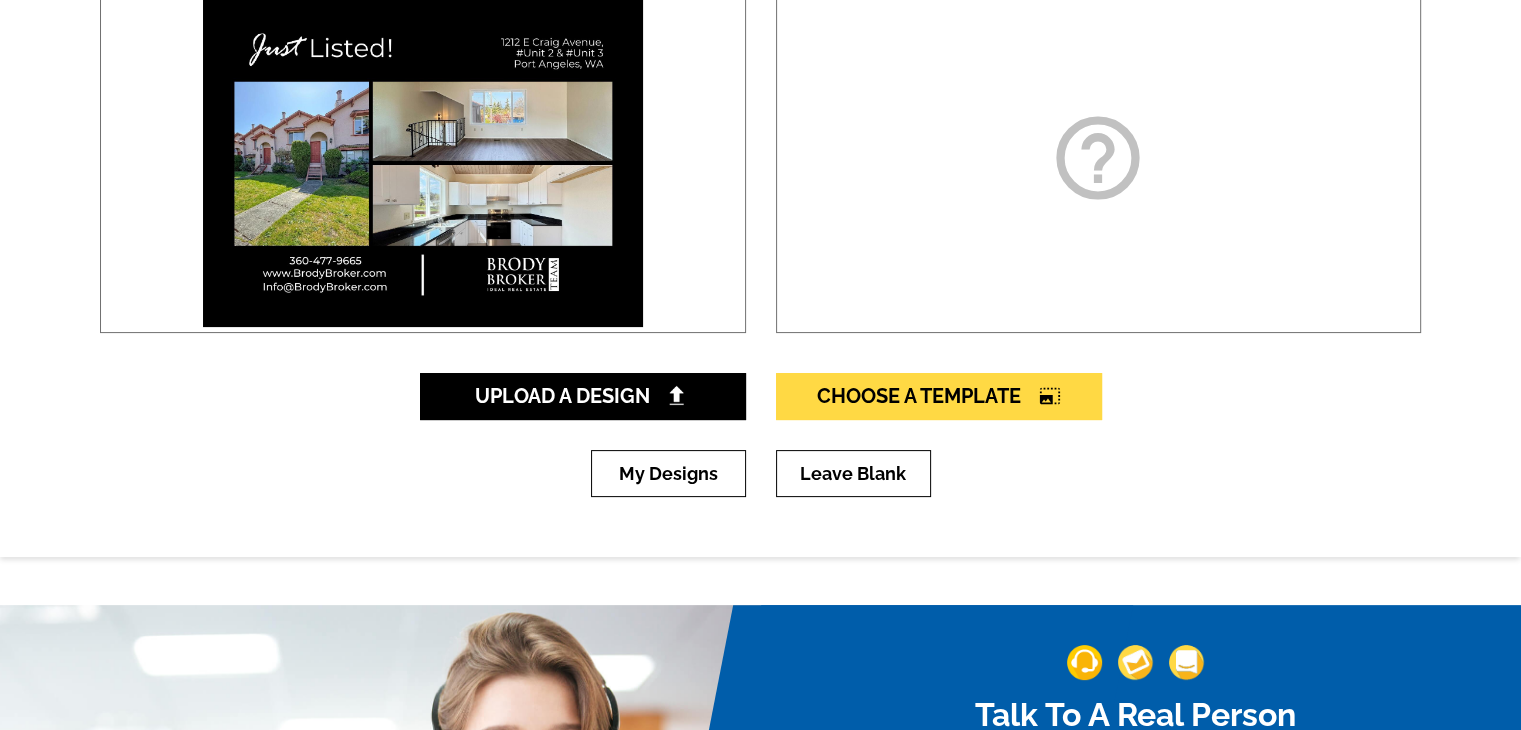 scroll, scrollTop: 400, scrollLeft: 0, axis: vertical 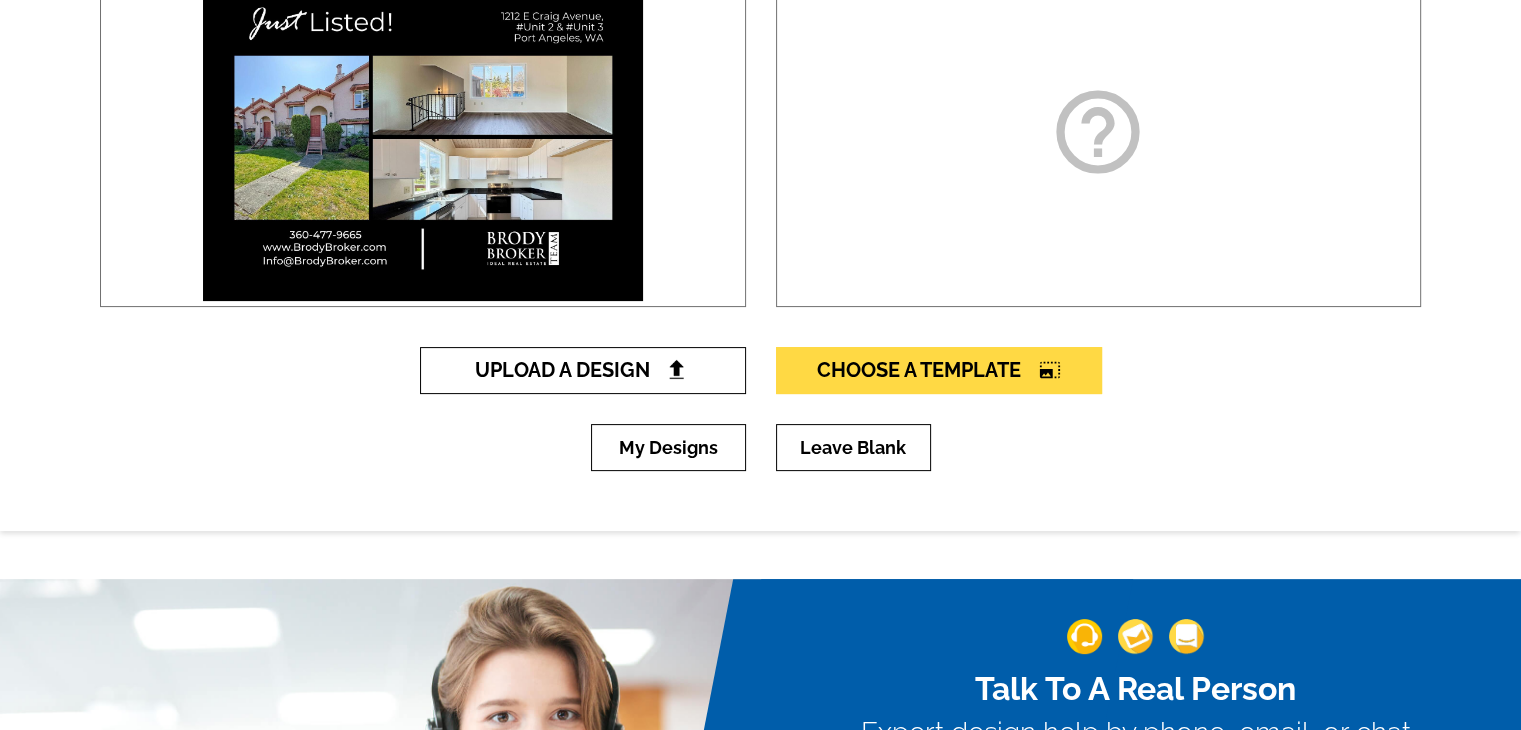 click on "Upload A Design" at bounding box center [582, 370] 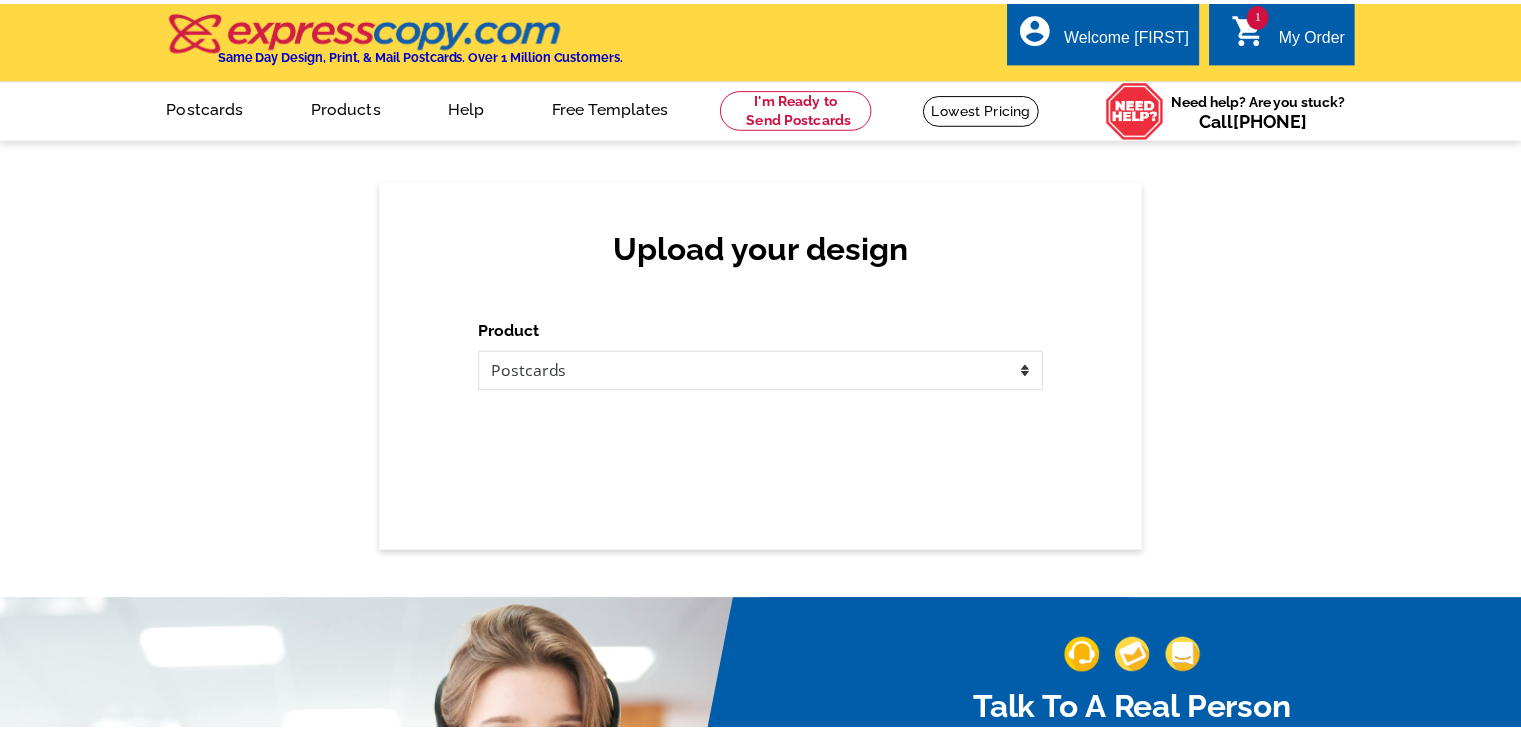 scroll, scrollTop: 0, scrollLeft: 0, axis: both 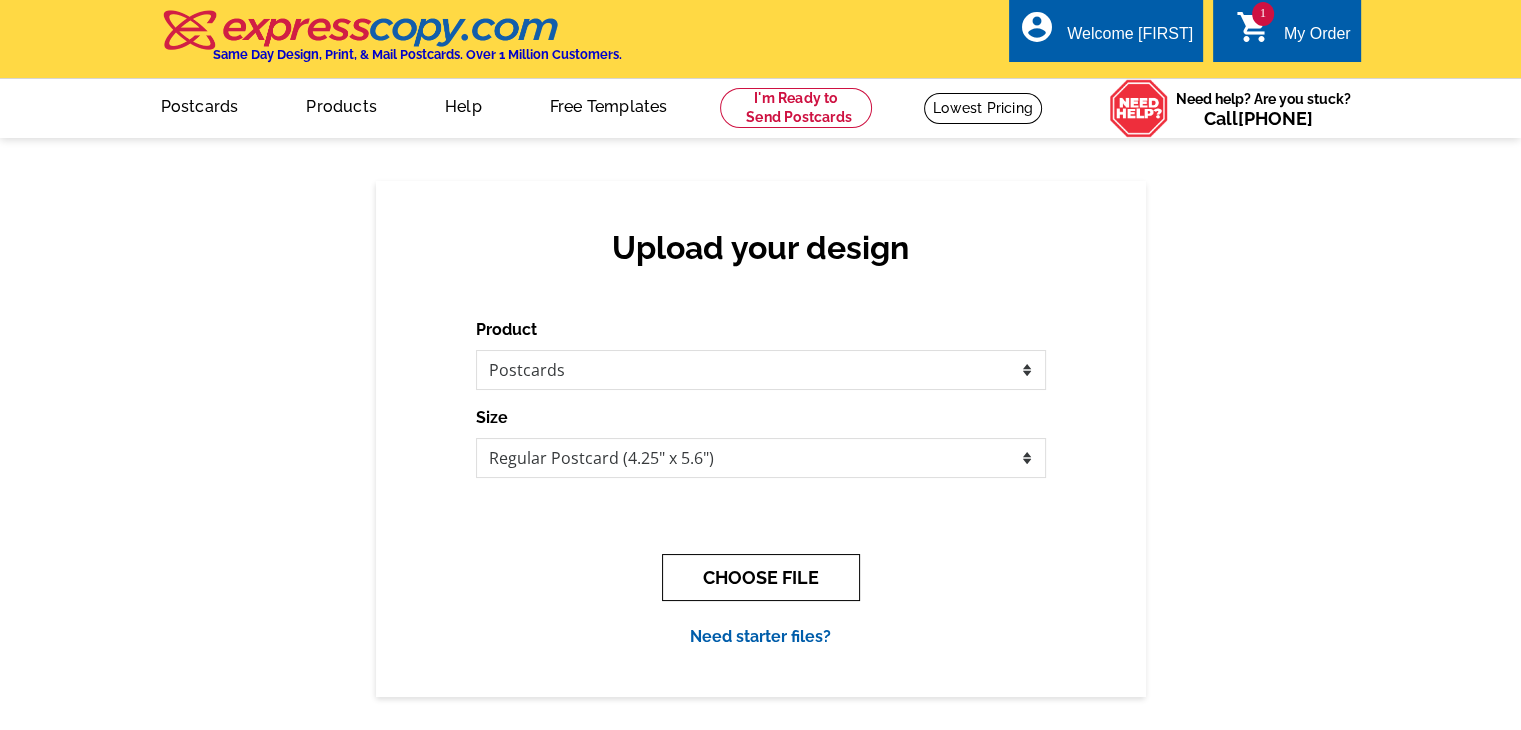 click on "CHOOSE FILE" at bounding box center (761, 577) 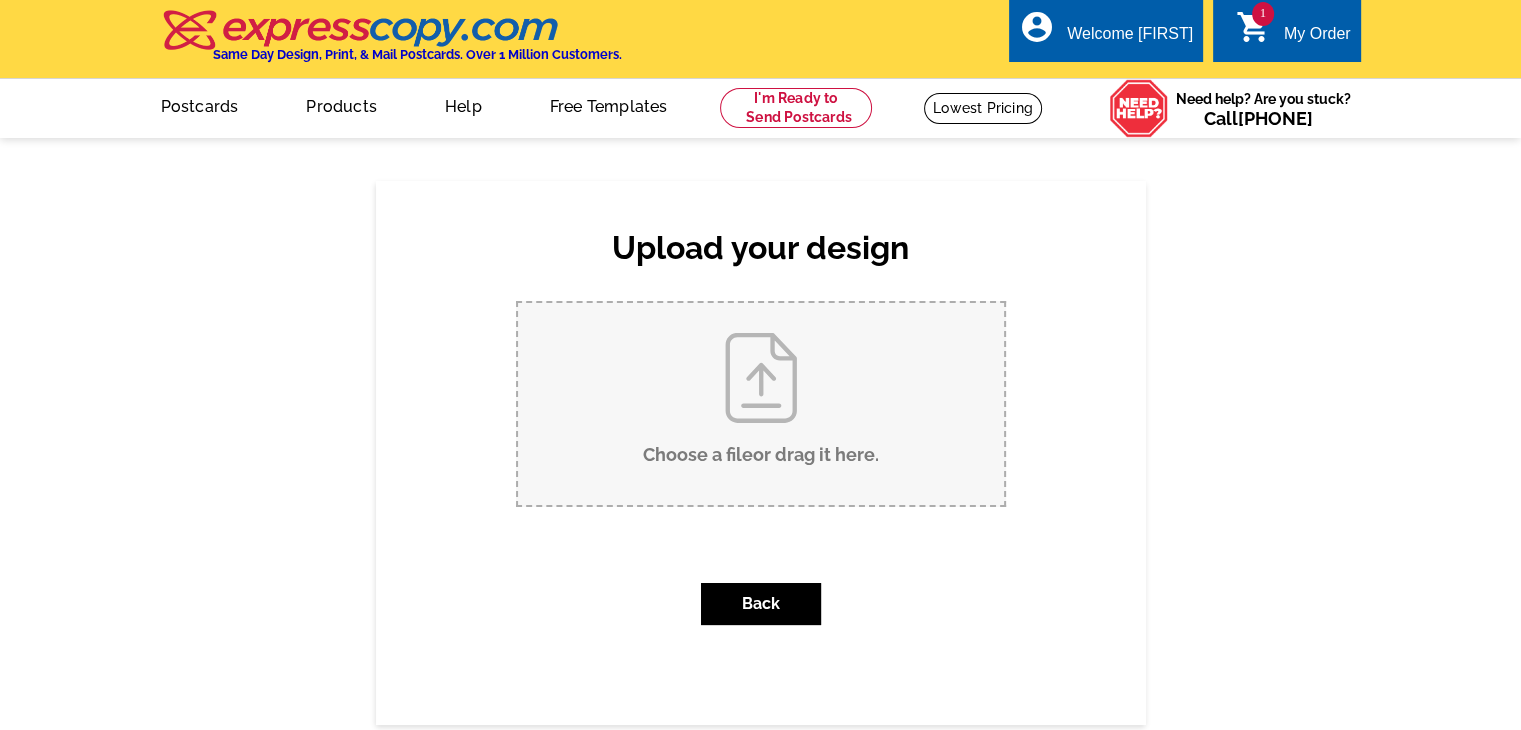 click on "Choose a file  or drag it here ." at bounding box center (761, 404) 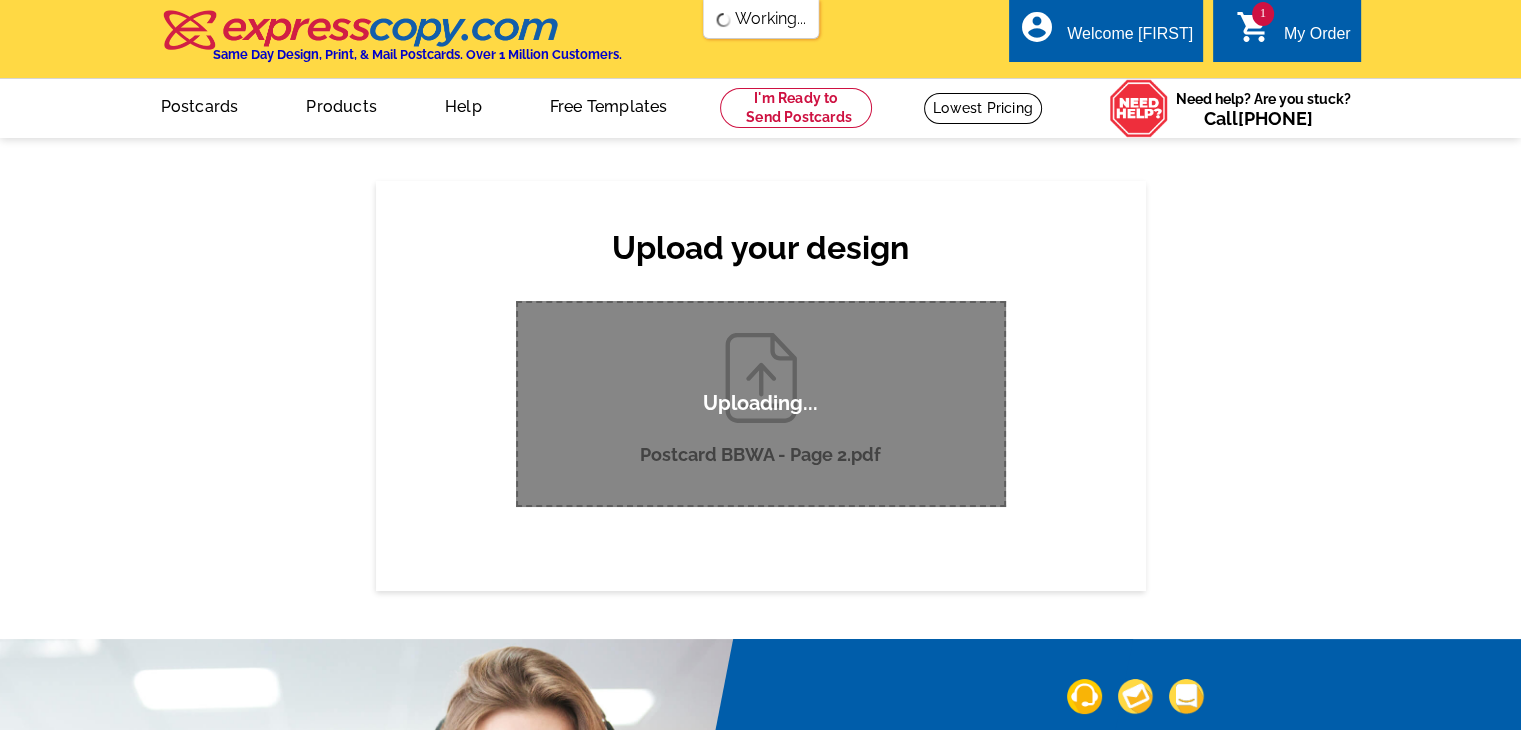 scroll, scrollTop: 0, scrollLeft: 0, axis: both 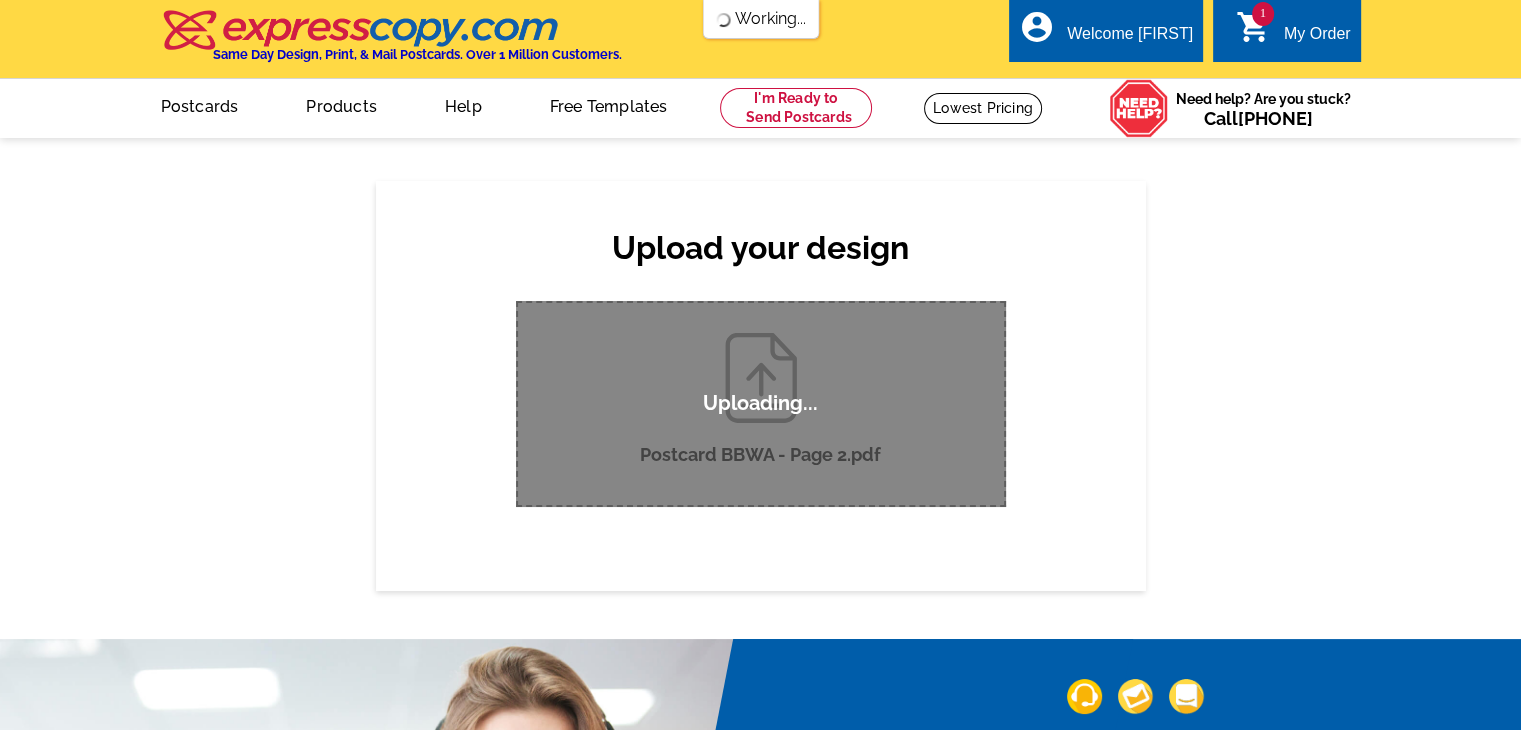 type 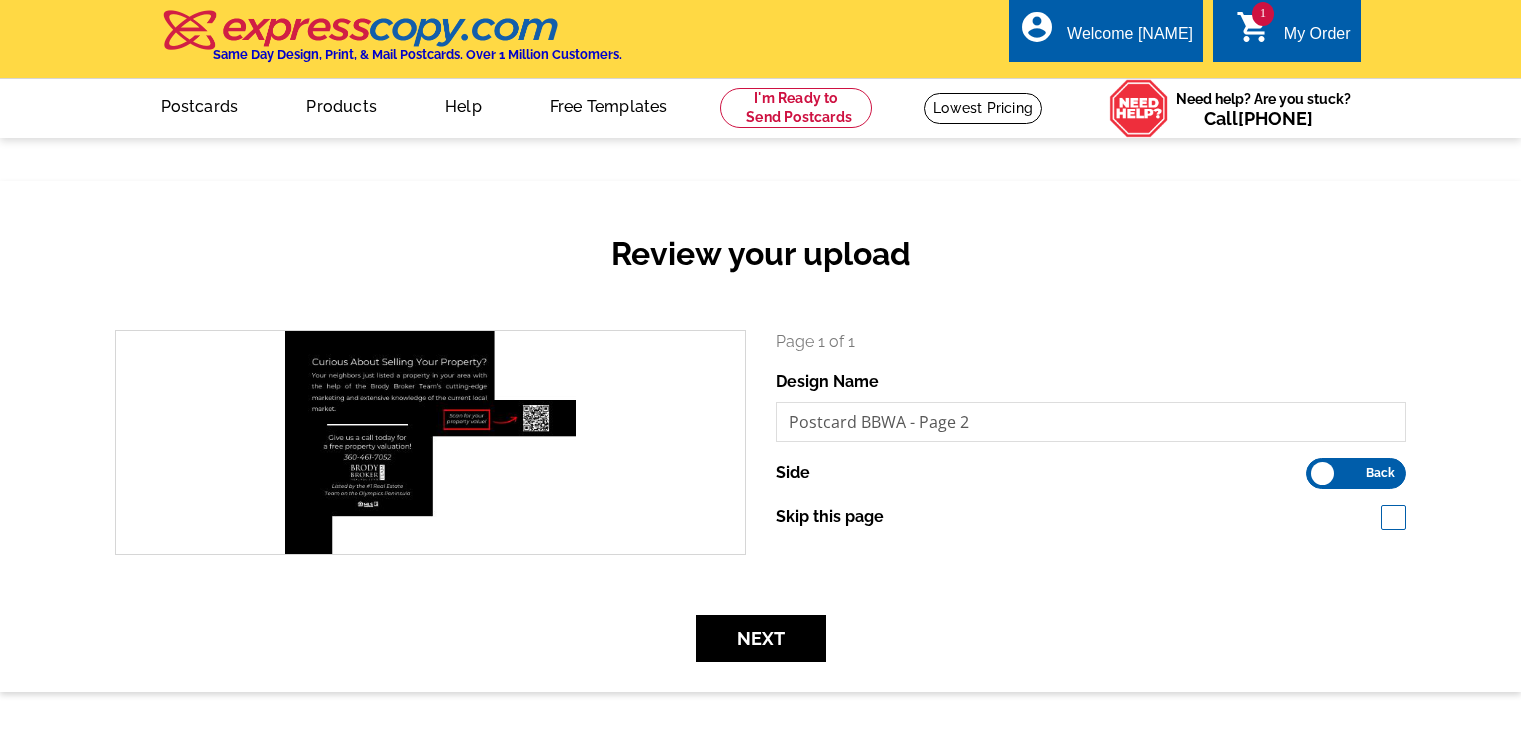 scroll, scrollTop: 0, scrollLeft: 0, axis: both 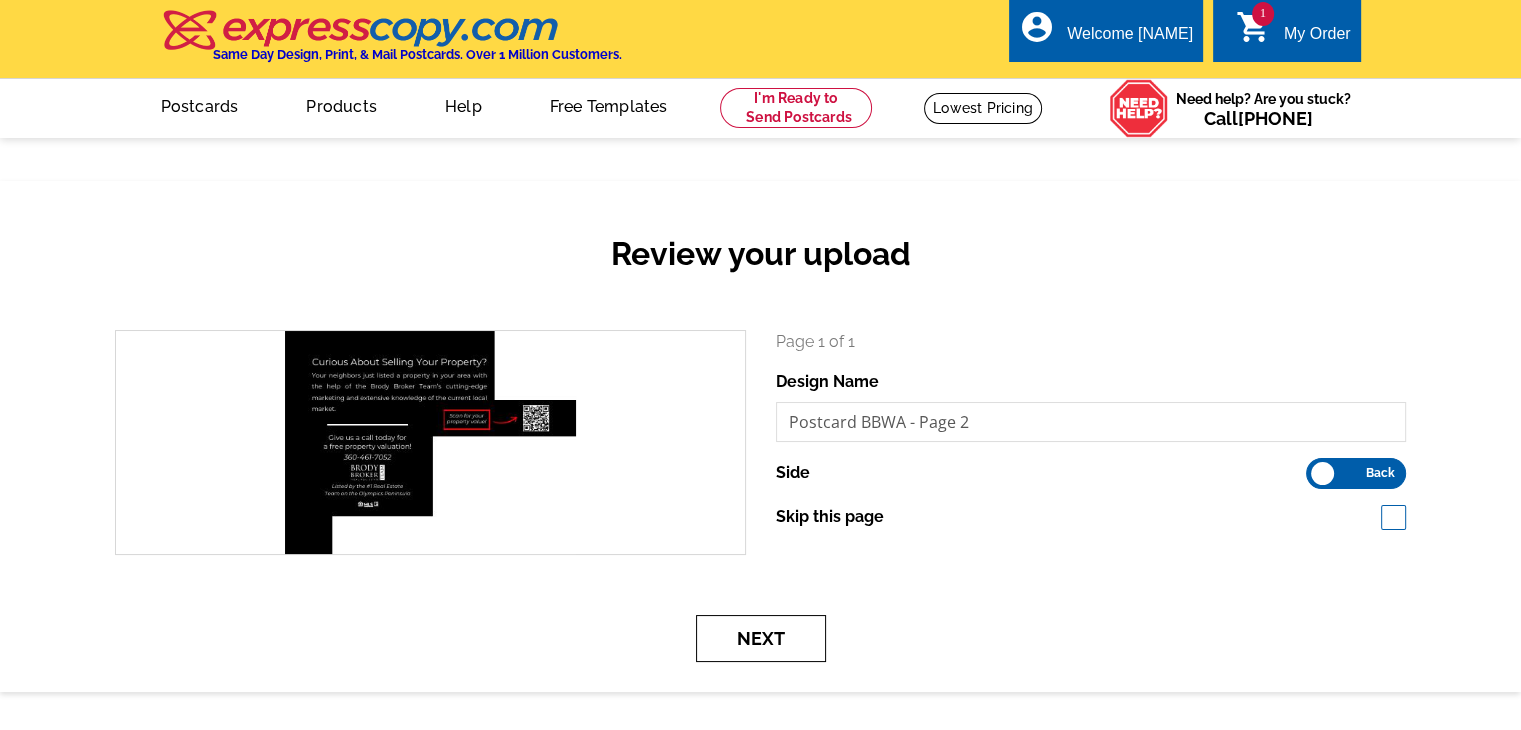click on "Next" at bounding box center [761, 638] 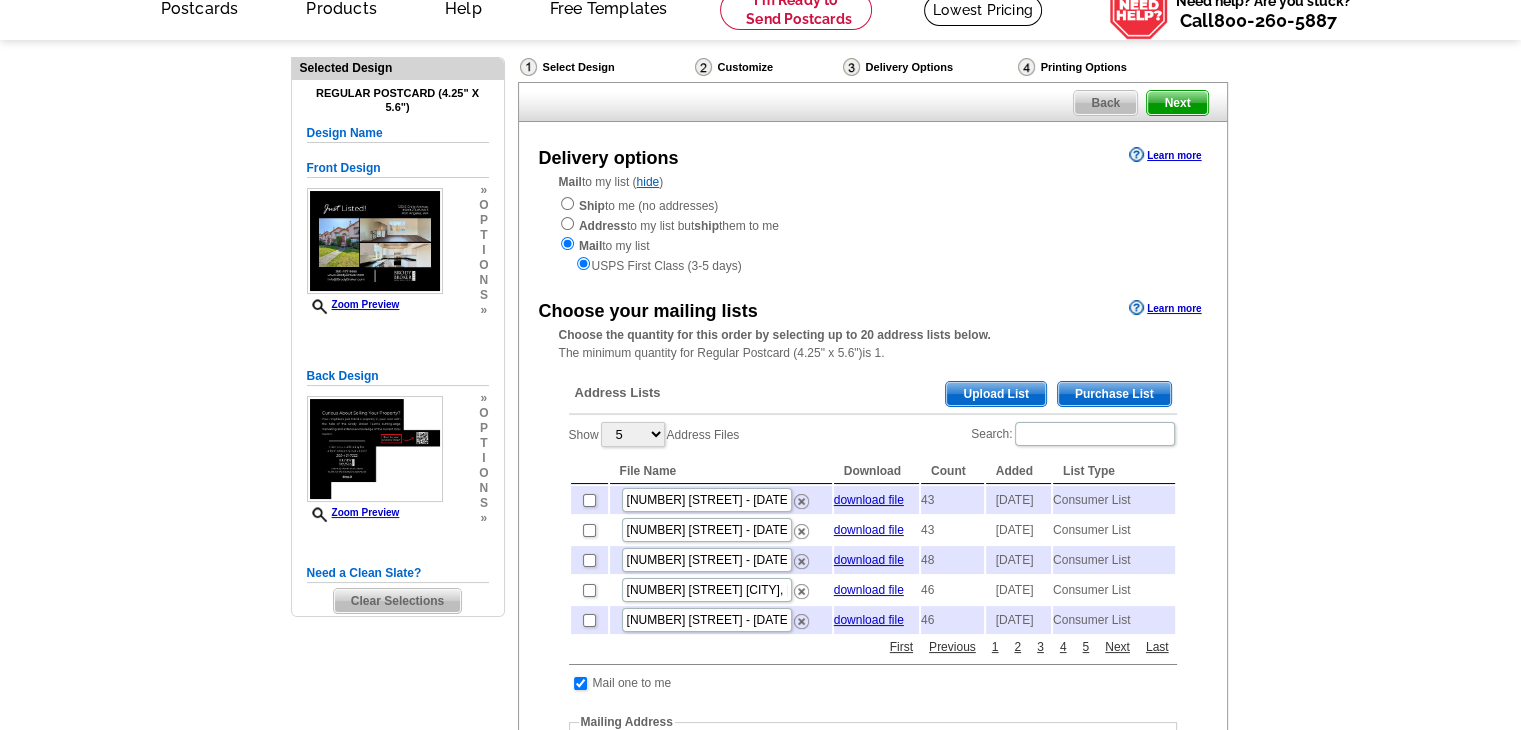 scroll, scrollTop: 100, scrollLeft: 0, axis: vertical 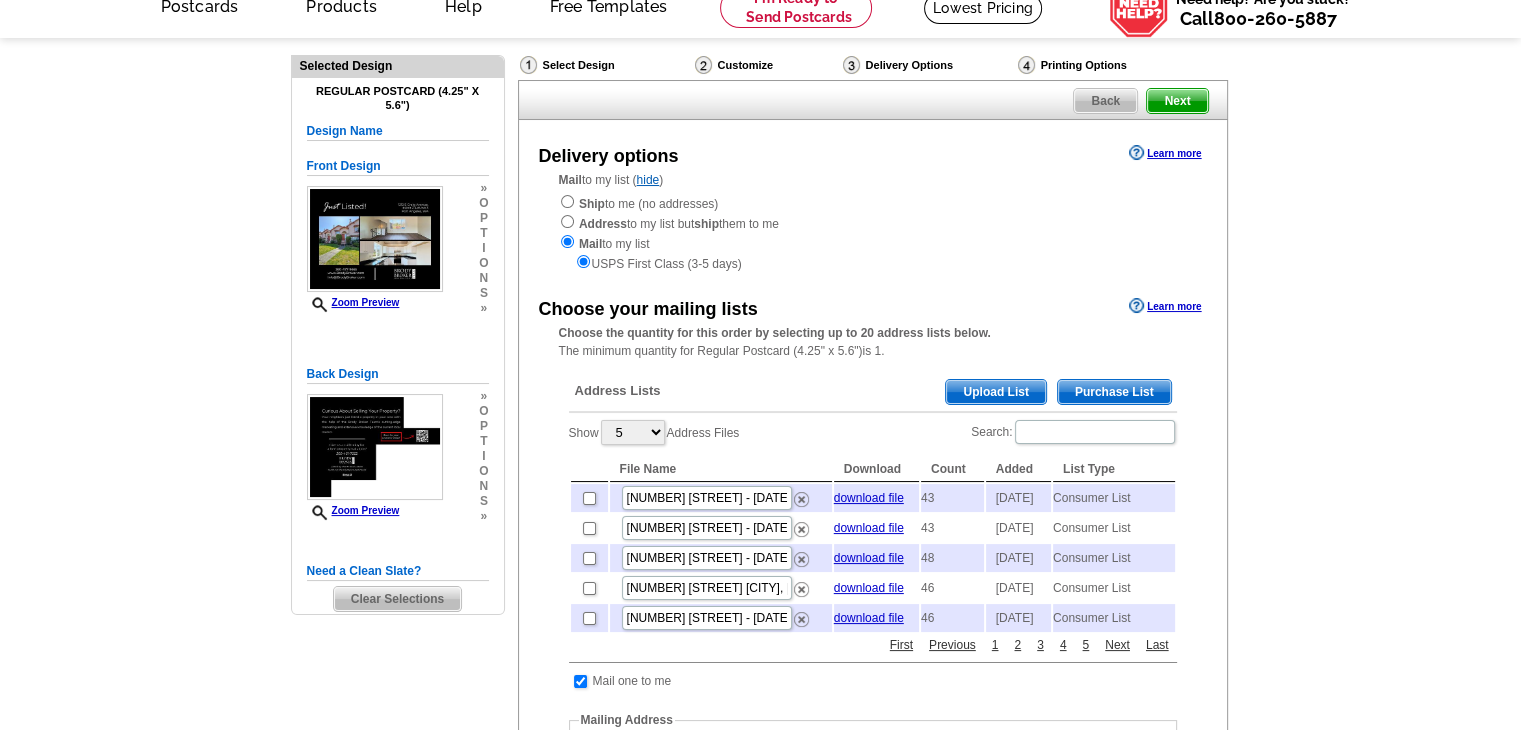 click on "Purchase List" at bounding box center [1114, 392] 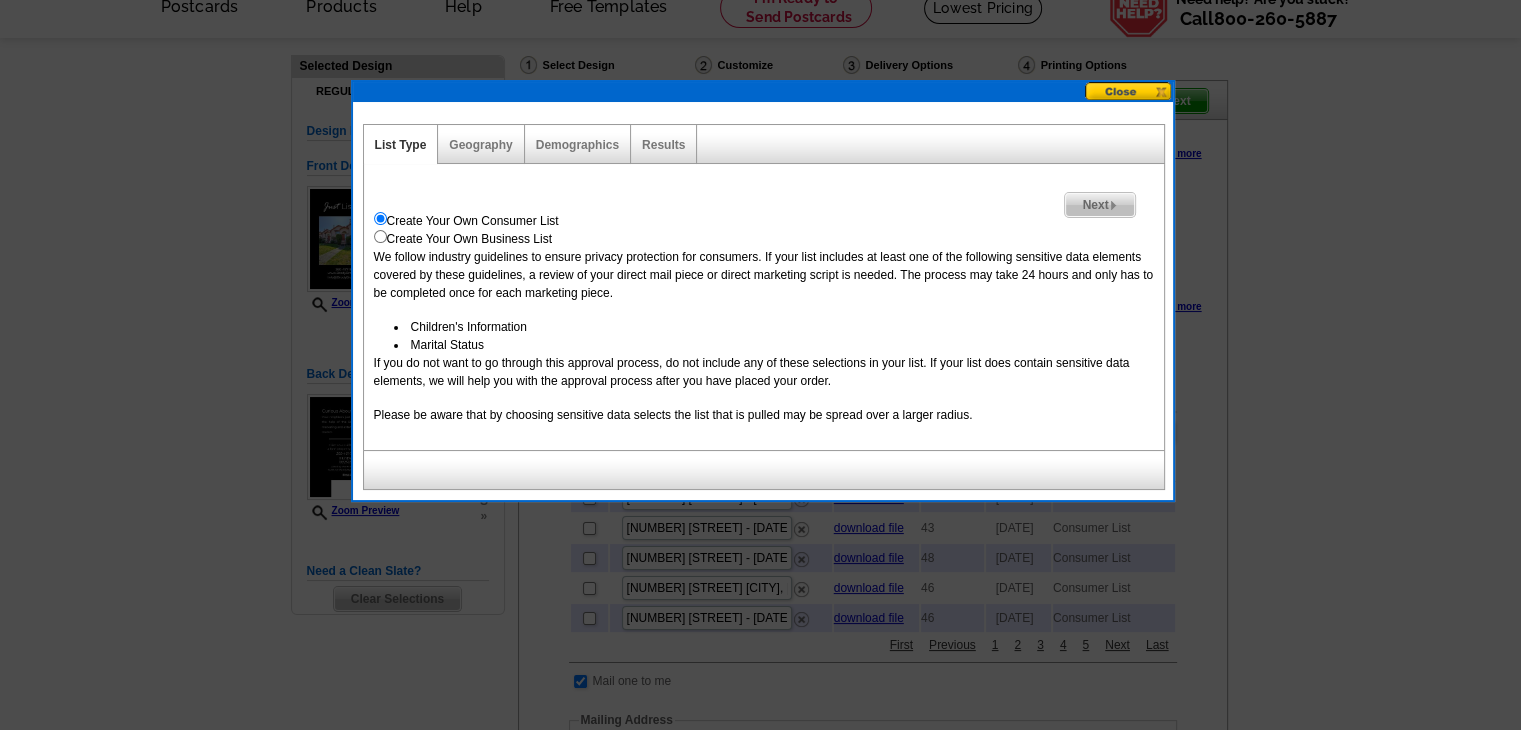 click on "Next" at bounding box center (1099, 205) 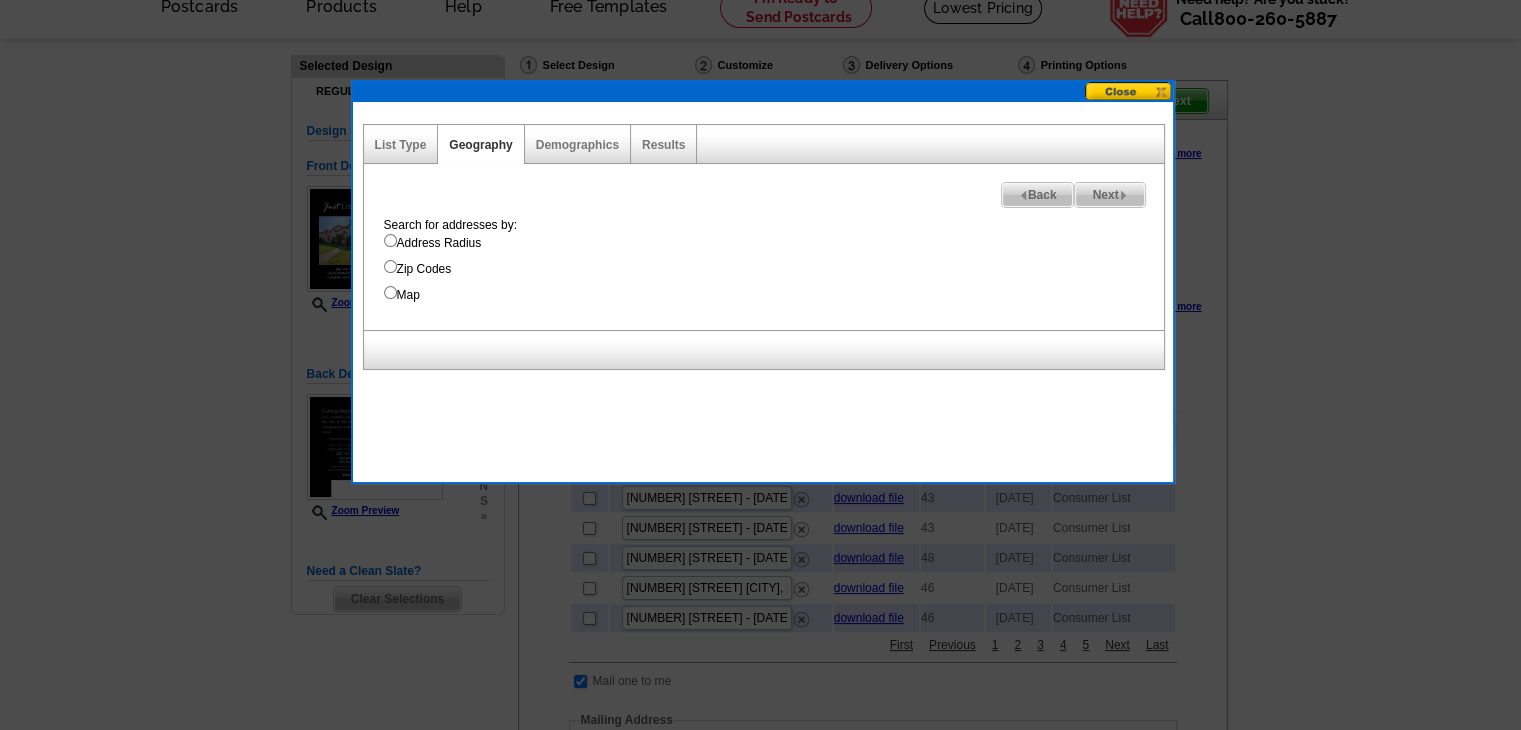click on "Map" at bounding box center (390, 292) 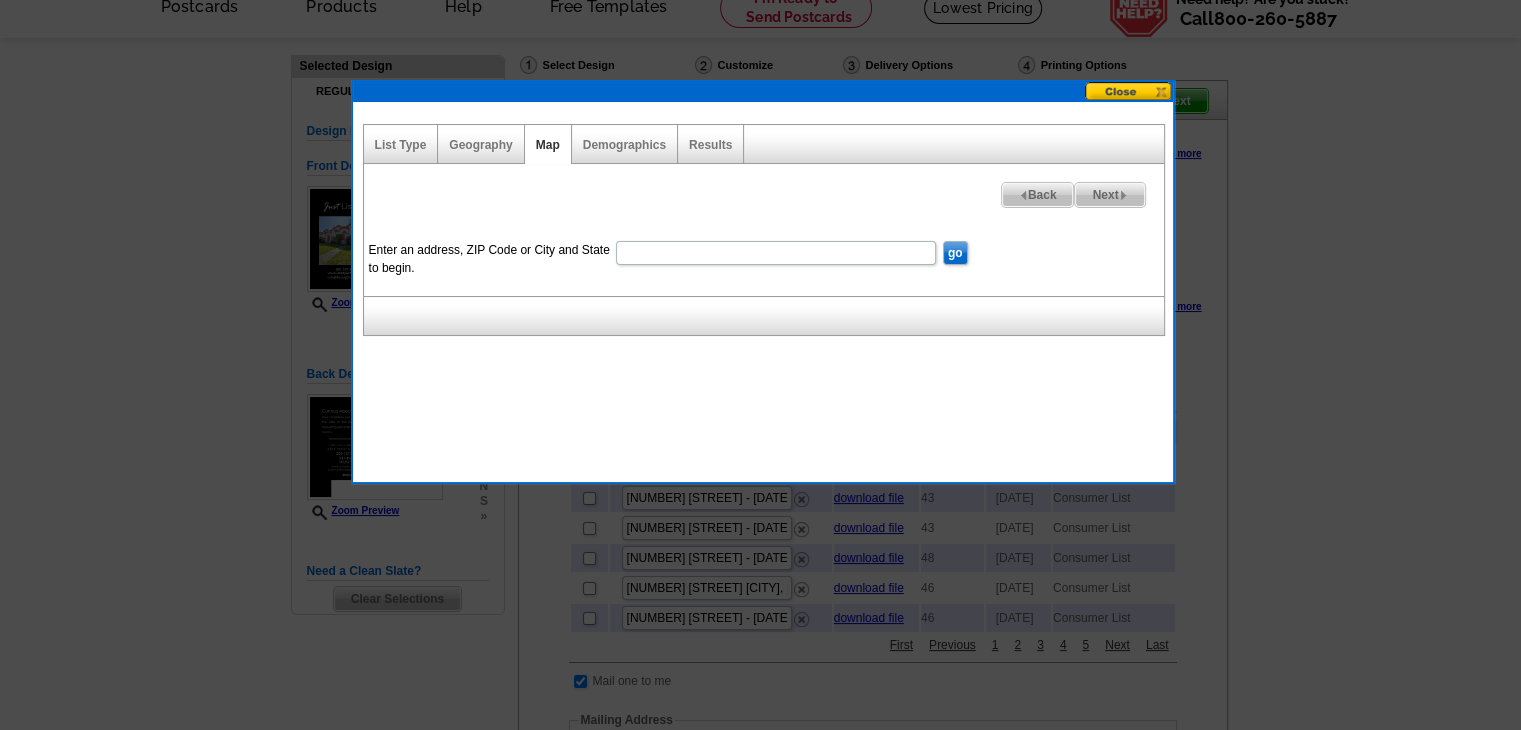 click on "Enter an address, ZIP Code or City and State to begin." at bounding box center [776, 253] 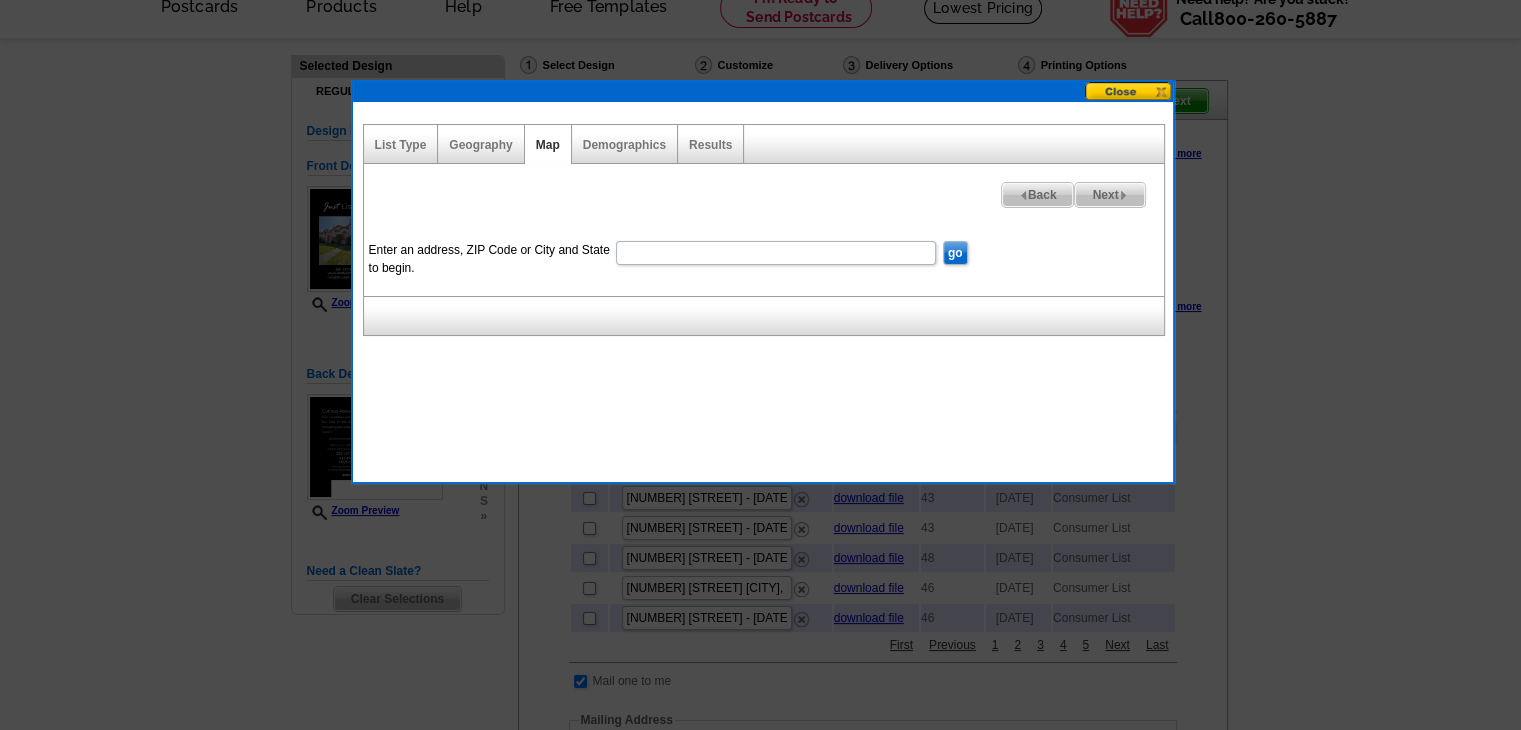 paste on "1212 E Craig Avenue, #Unit 2 Port Angeles, WA 98362" 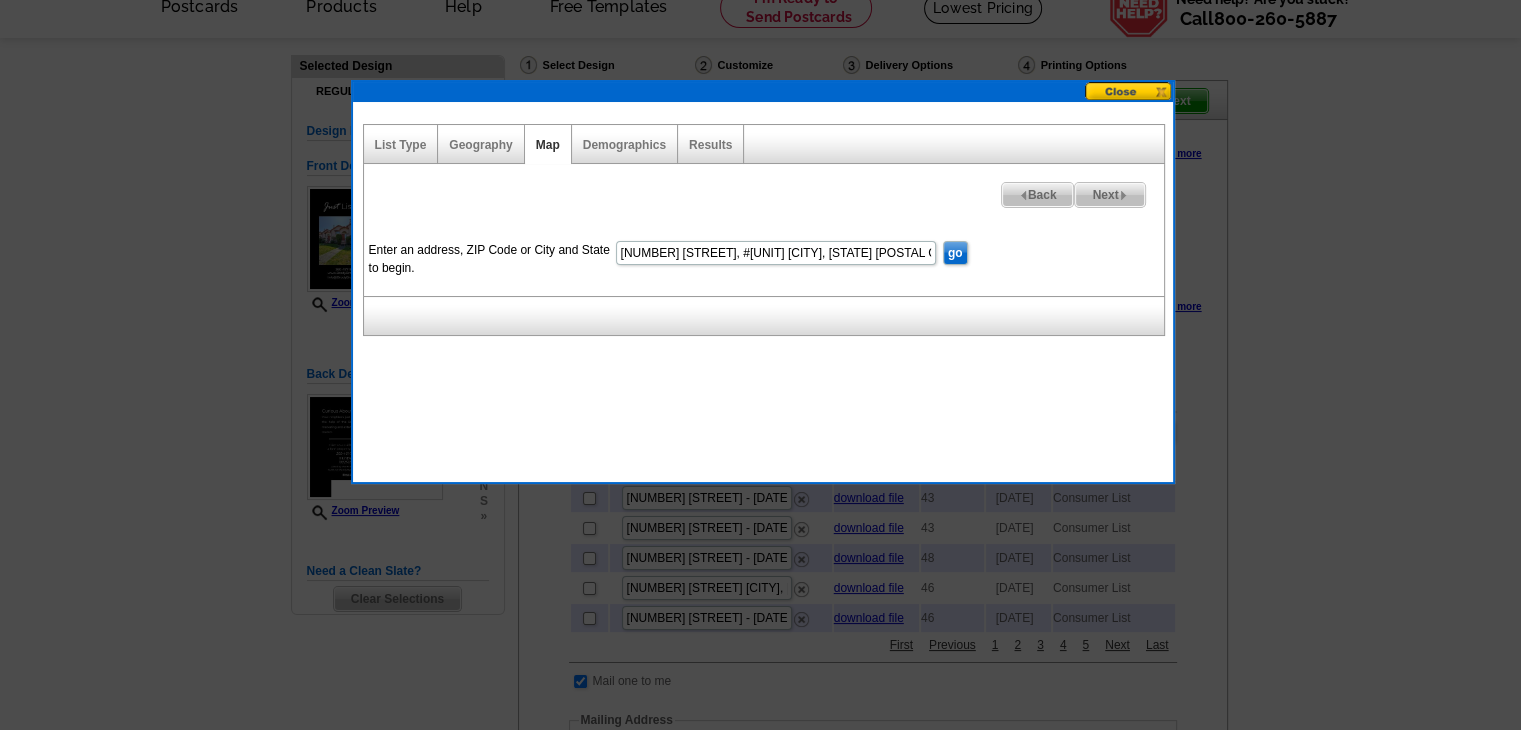 type on "1212 E Craig Avenue, #Unit 2 Port Angeles, WA 98362" 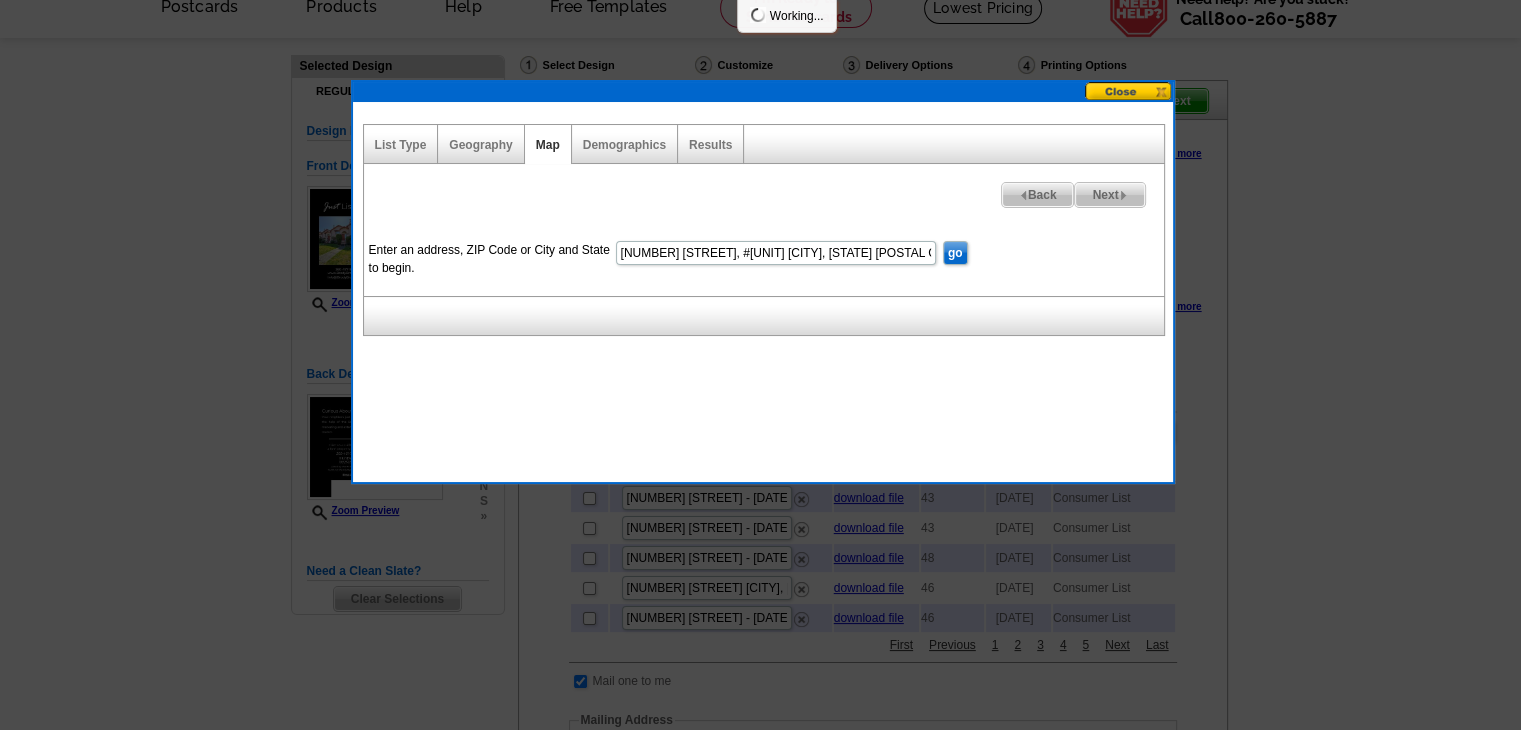 scroll, scrollTop: 0, scrollLeft: 0, axis: both 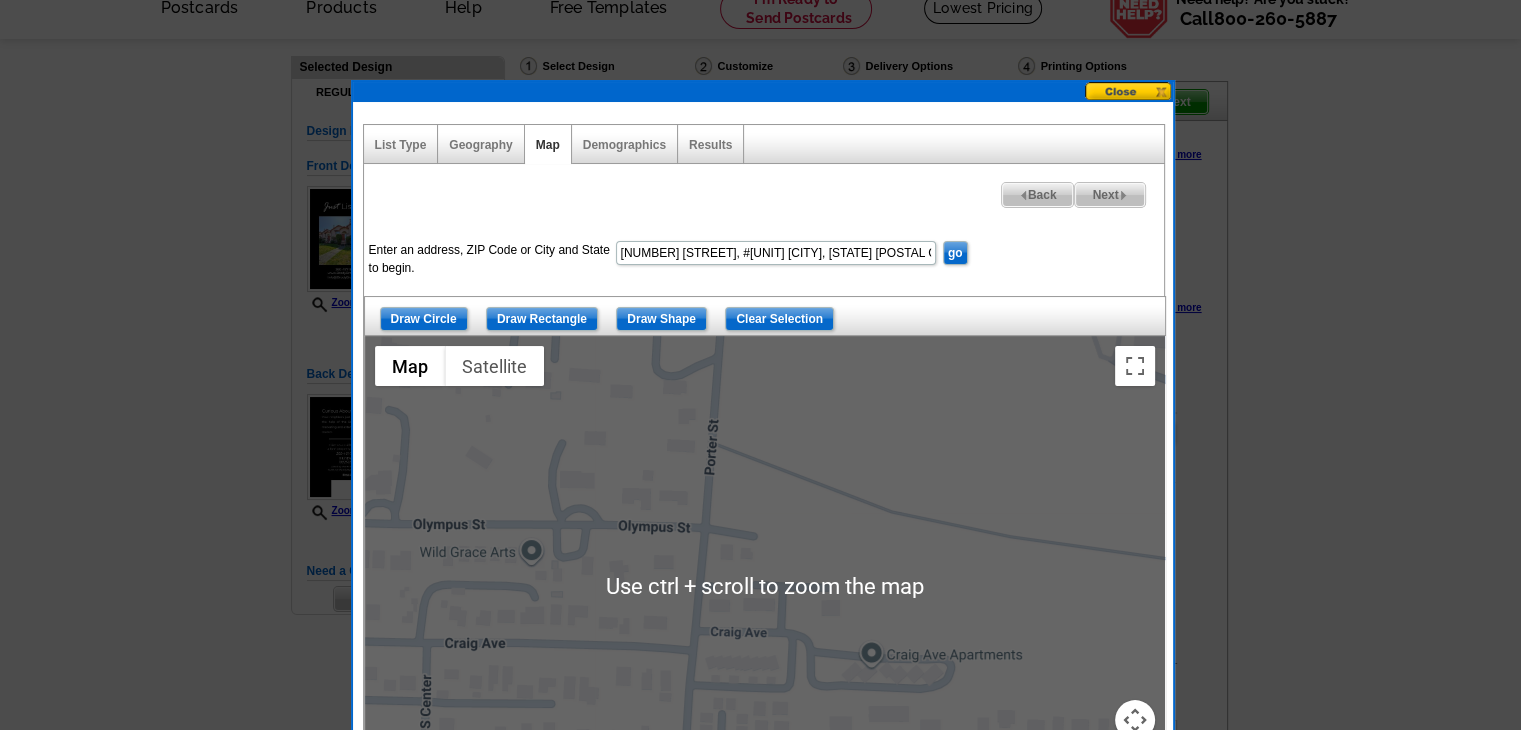 click on "1212 E Craig Avenue, #Unit 2 Port Angeles, WA 98362" at bounding box center [776, 253] 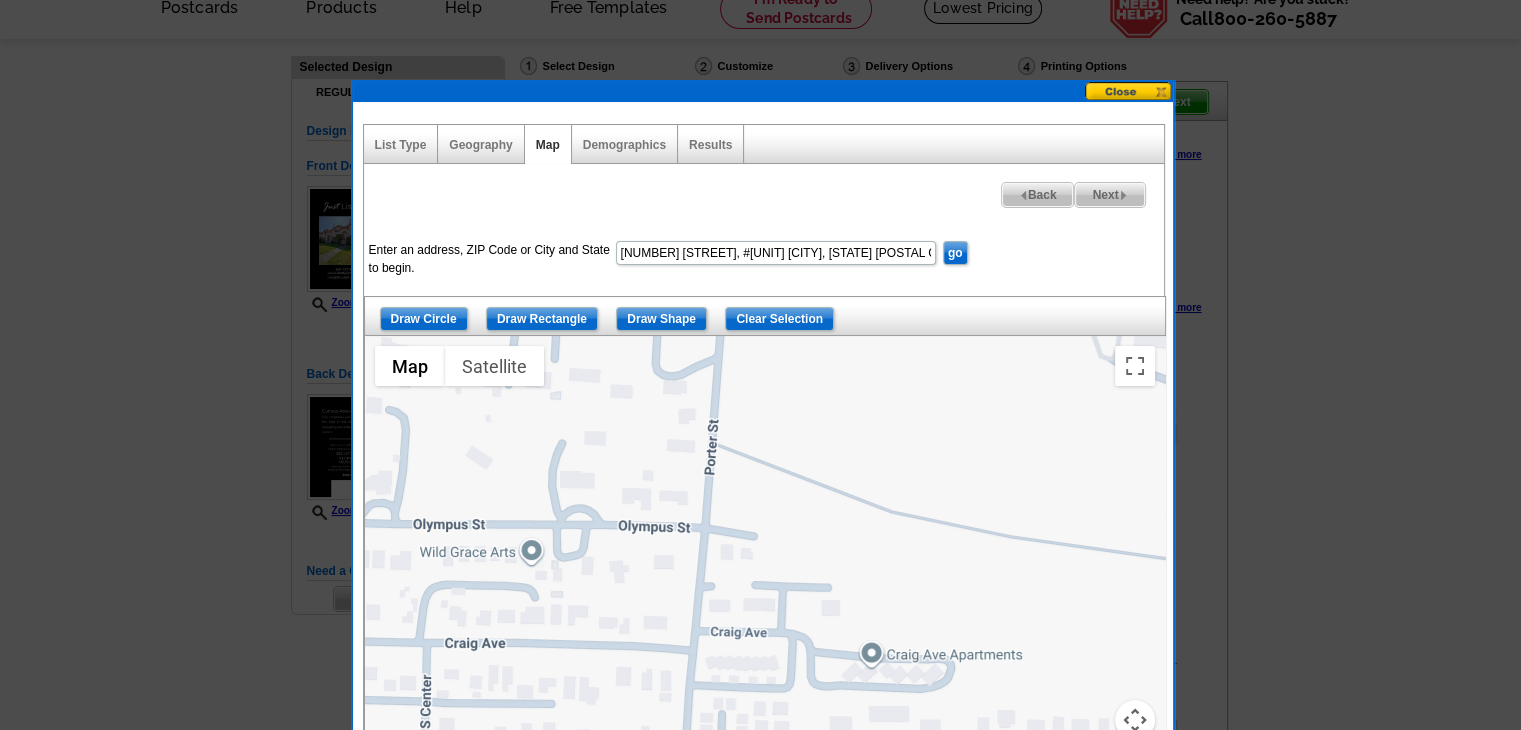 click on "1212 E Craig Avenue, #Unit 2 Port Angeles, WA 98362" at bounding box center [776, 253] 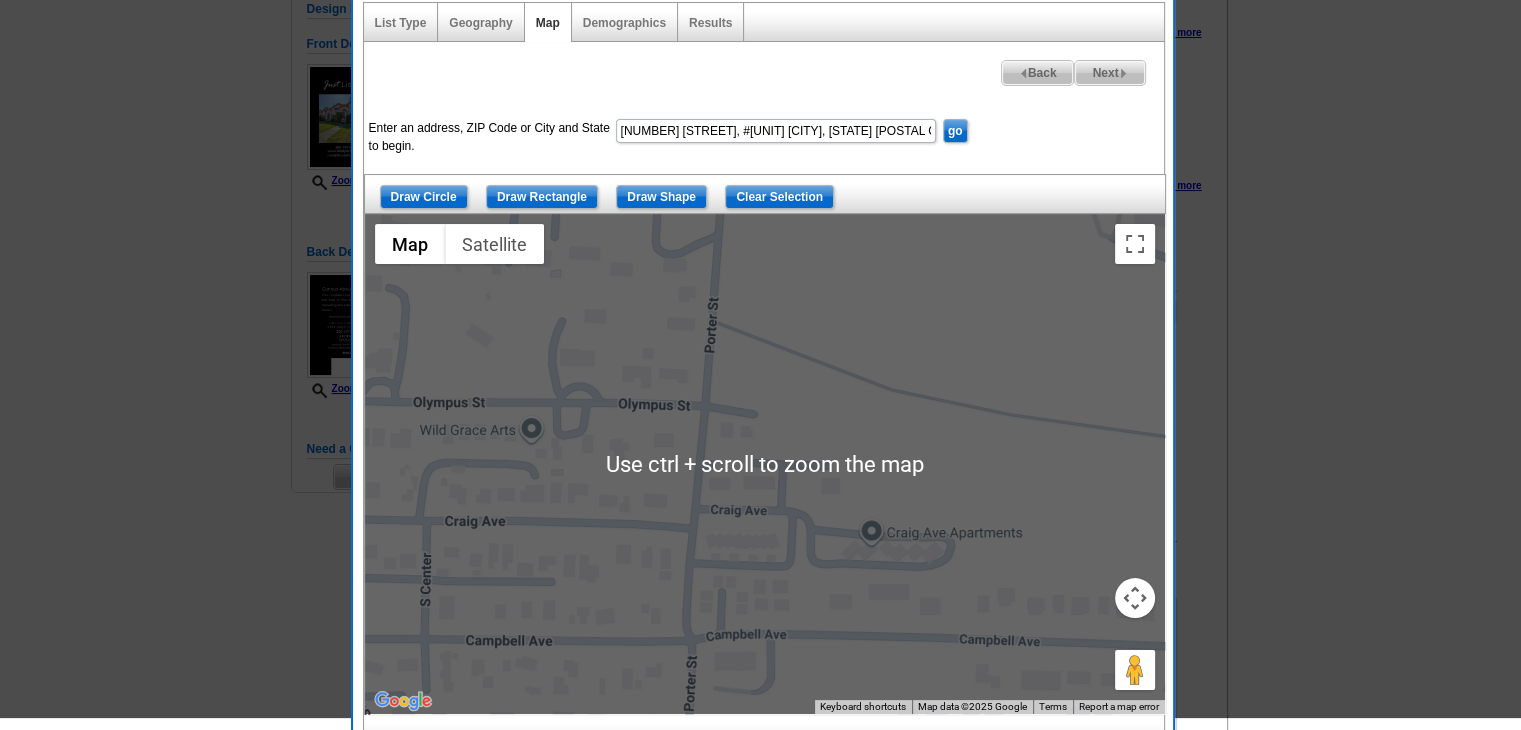 scroll, scrollTop: 200, scrollLeft: 0, axis: vertical 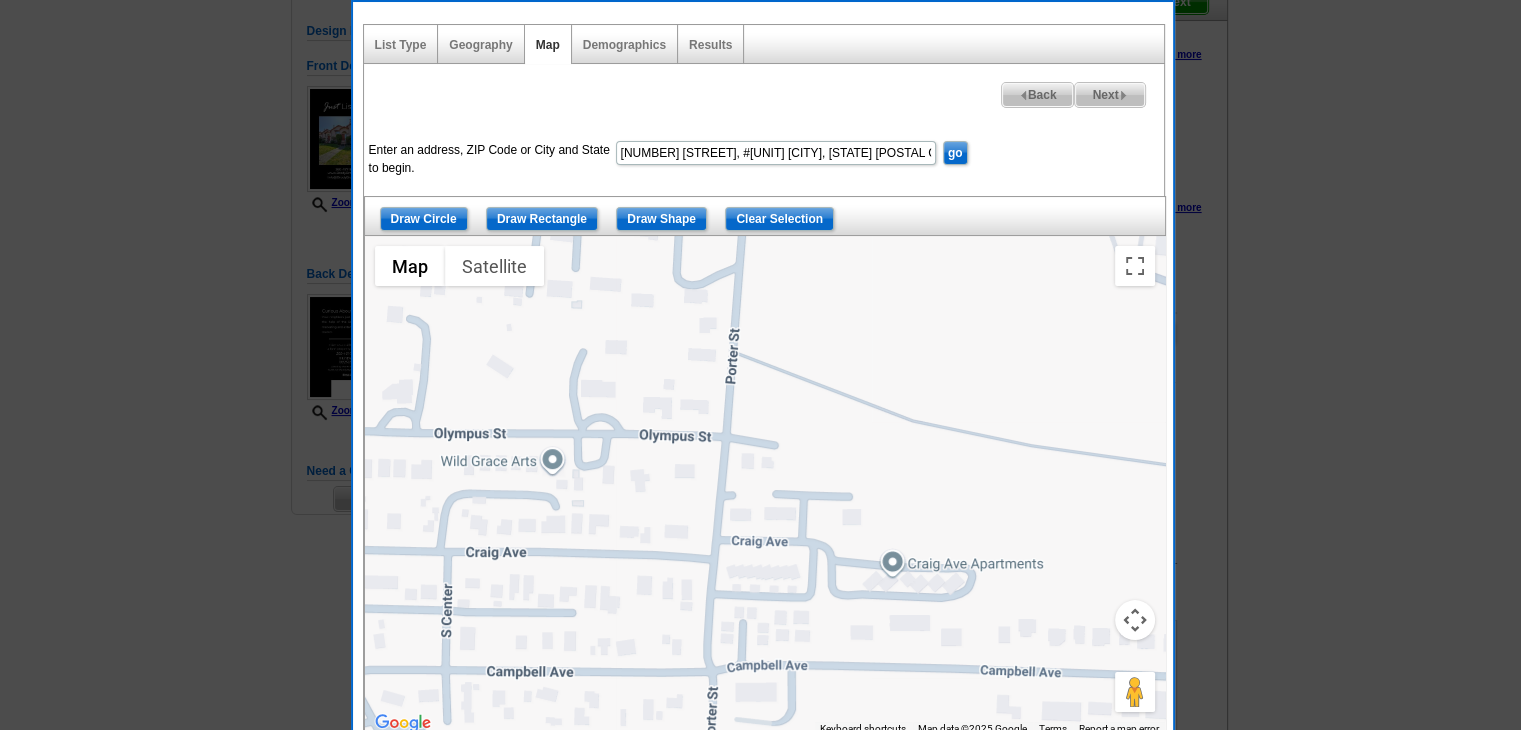 drag, startPoint x: 461, startPoint y: 307, endPoint x: 471, endPoint y: 305, distance: 10.198039 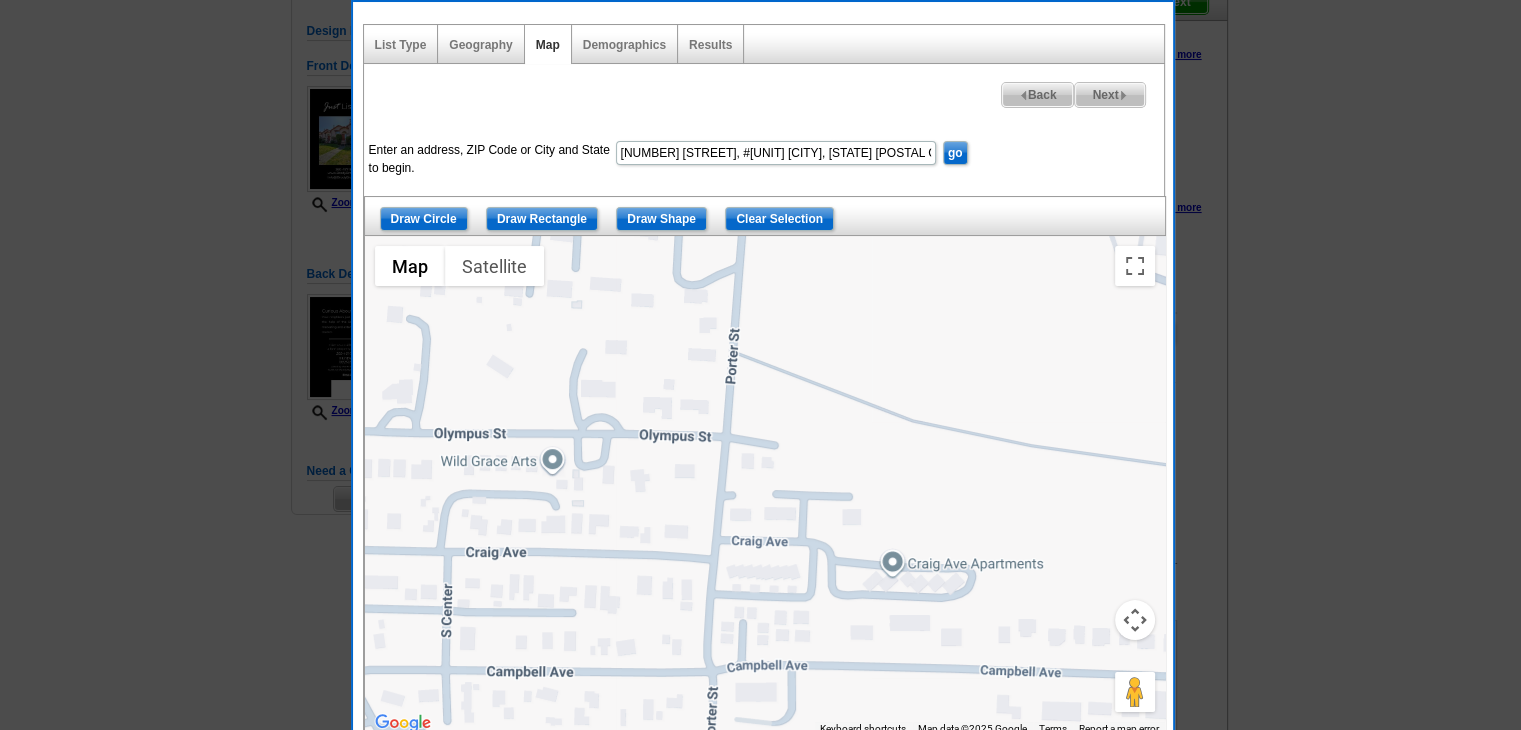 click at bounding box center [765, 486] 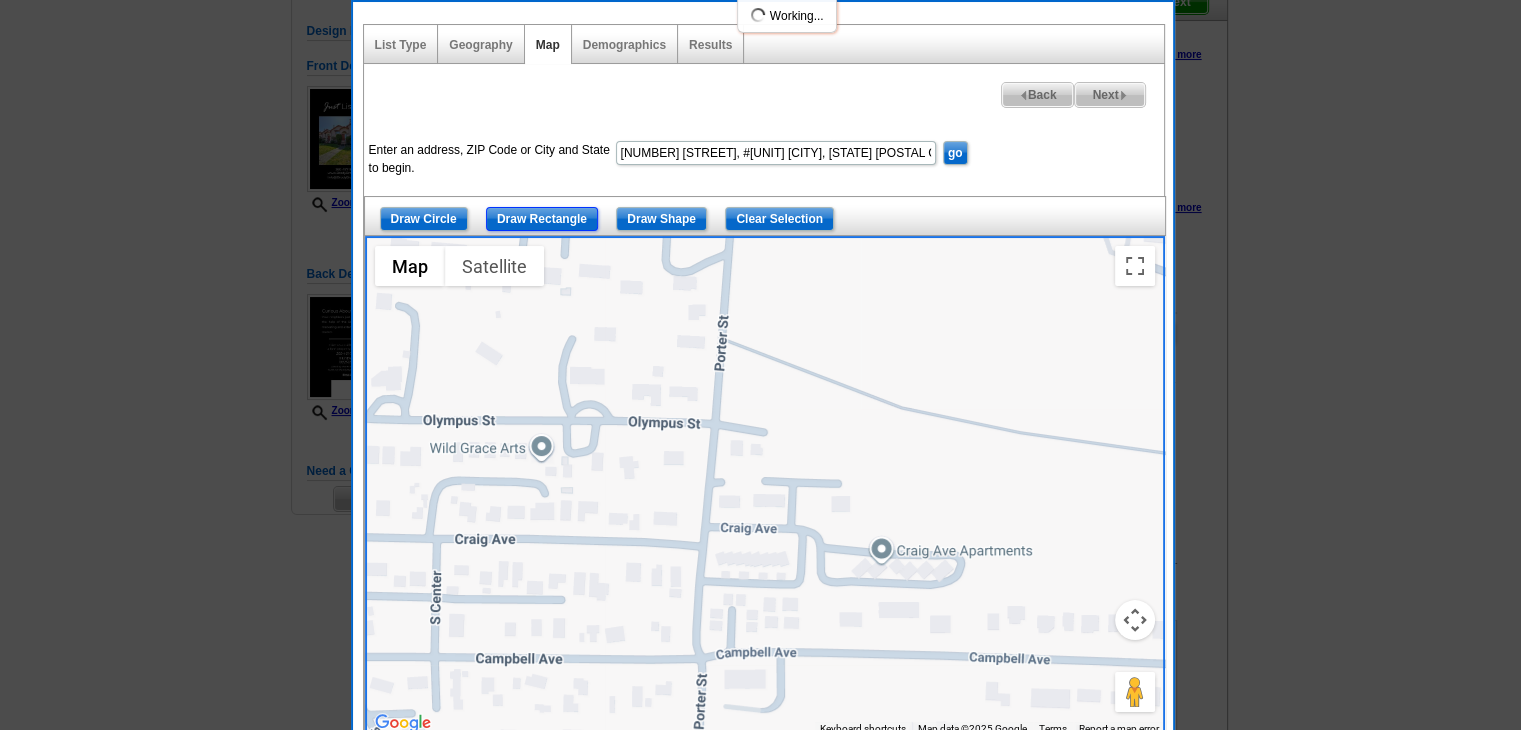 click on "Draw Rectangle" at bounding box center (542, 219) 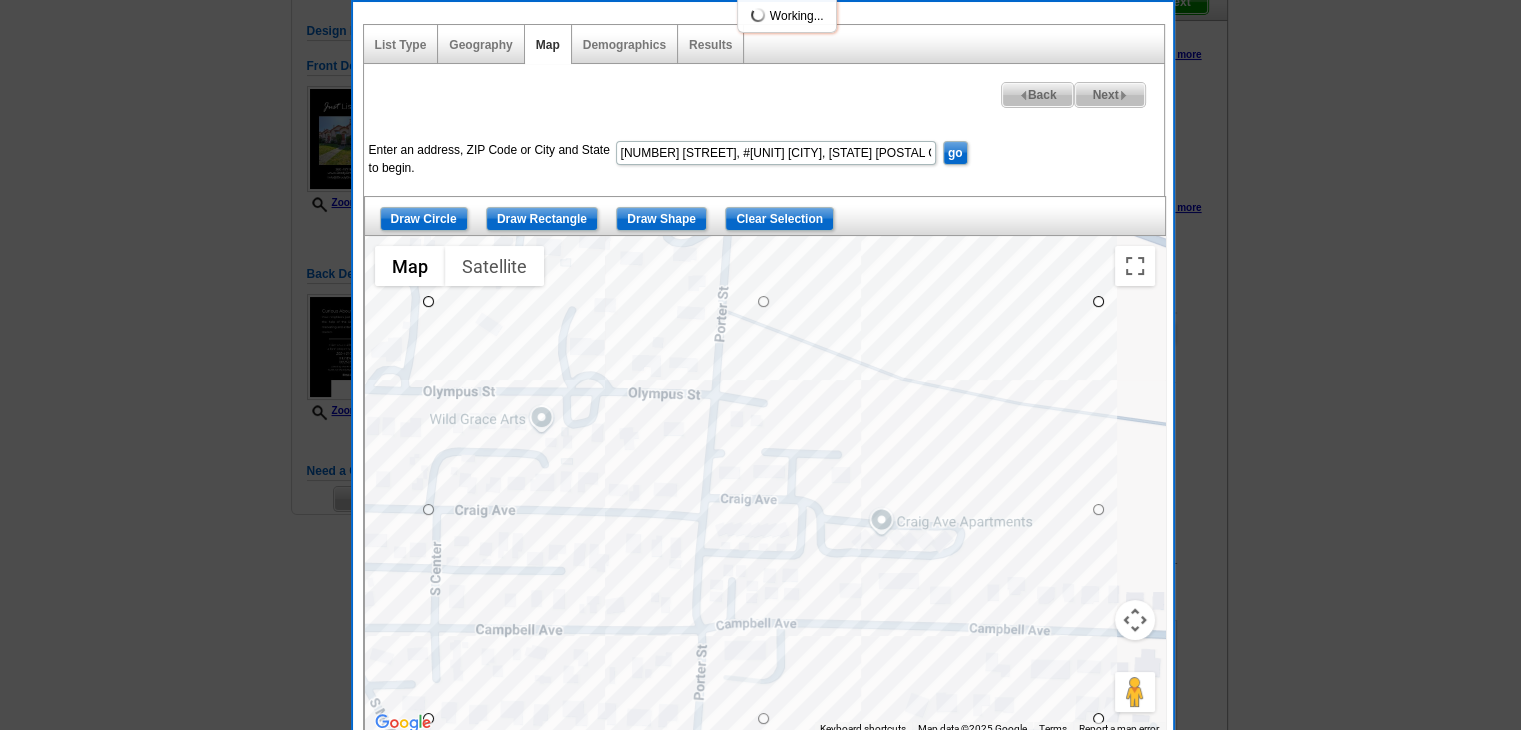 drag, startPoint x: 424, startPoint y: 329, endPoint x: 1091, endPoint y: 713, distance: 769.6395 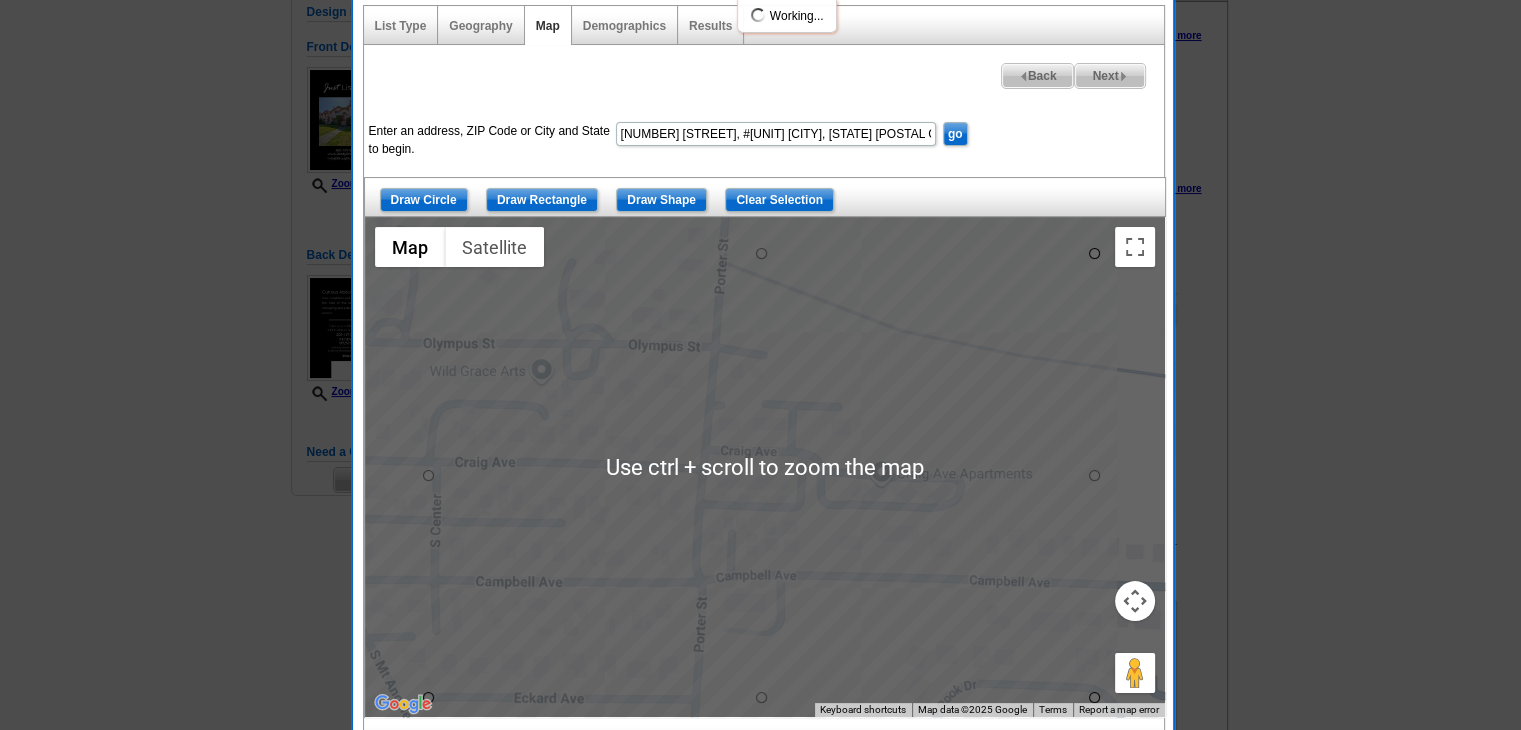 scroll, scrollTop: 200, scrollLeft: 0, axis: vertical 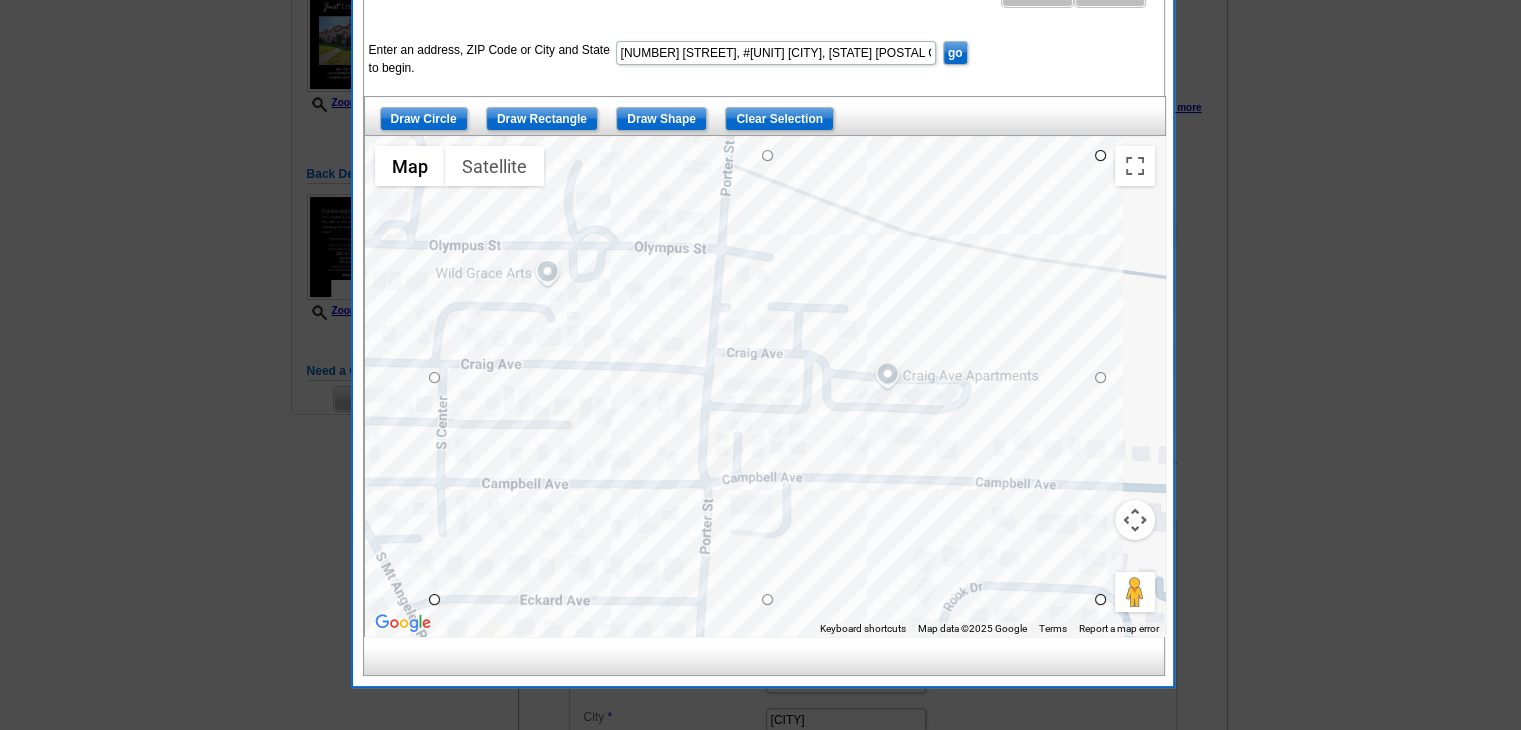 drag, startPoint x: 940, startPoint y: 383, endPoint x: 945, endPoint y: 368, distance: 15.811388 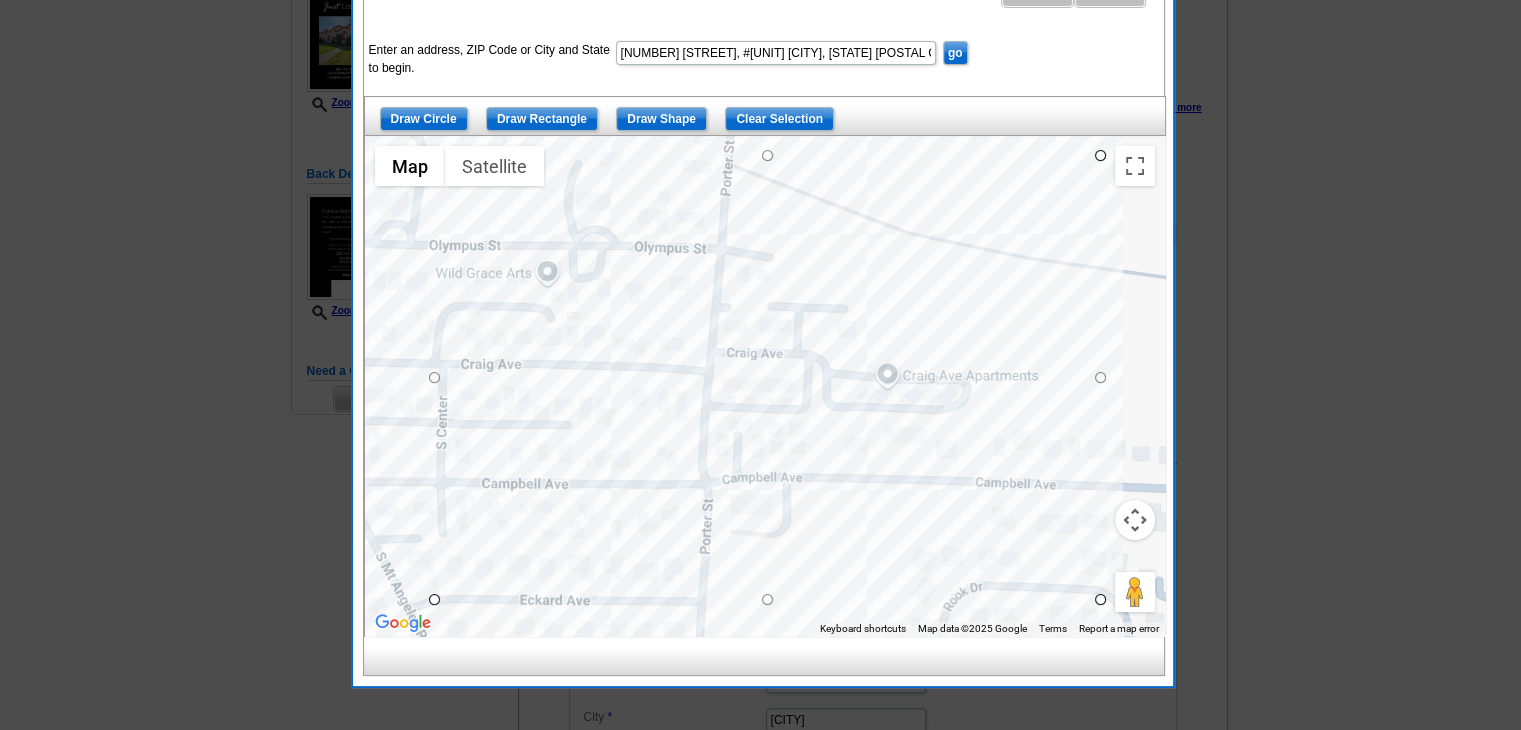 click at bounding box center (765, 386) 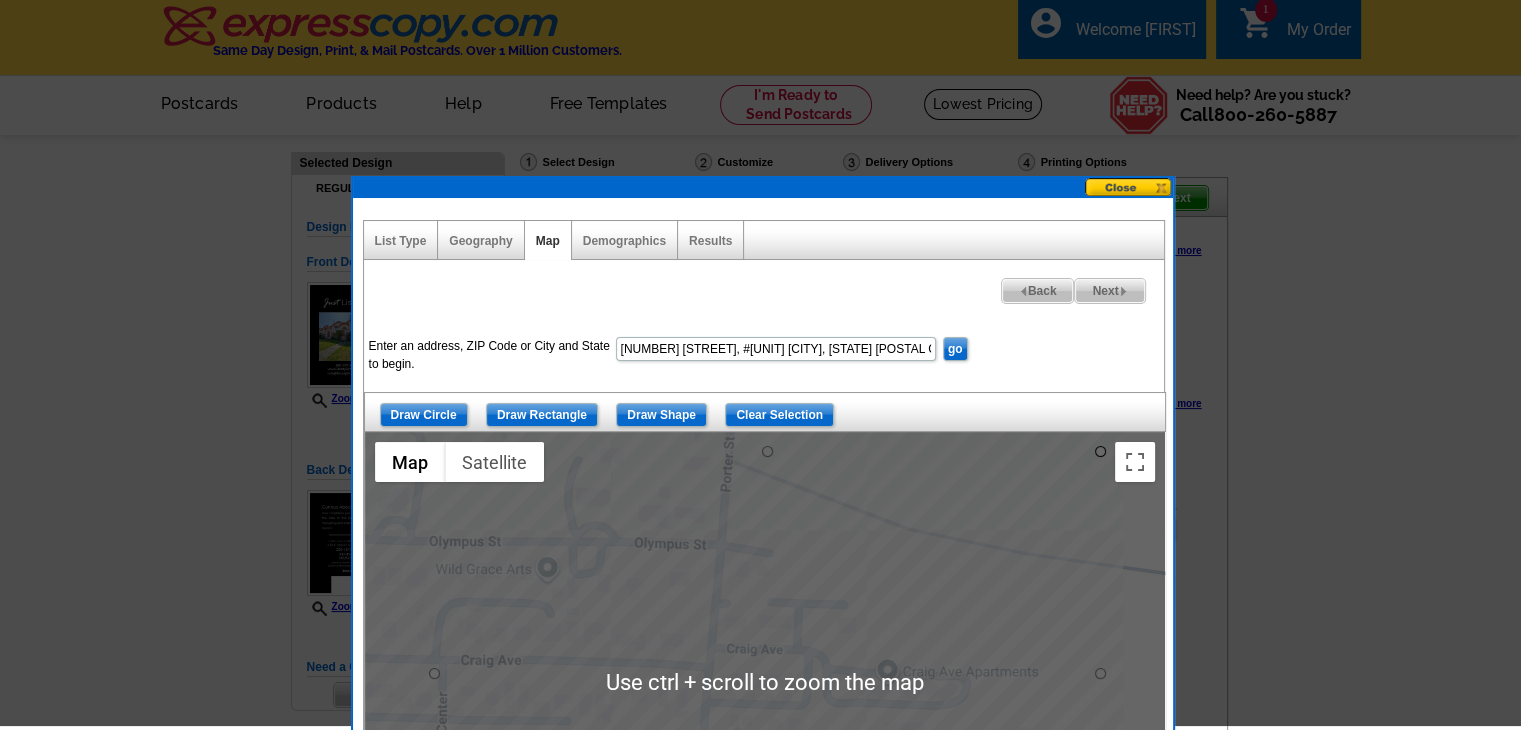 scroll, scrollTop: 0, scrollLeft: 0, axis: both 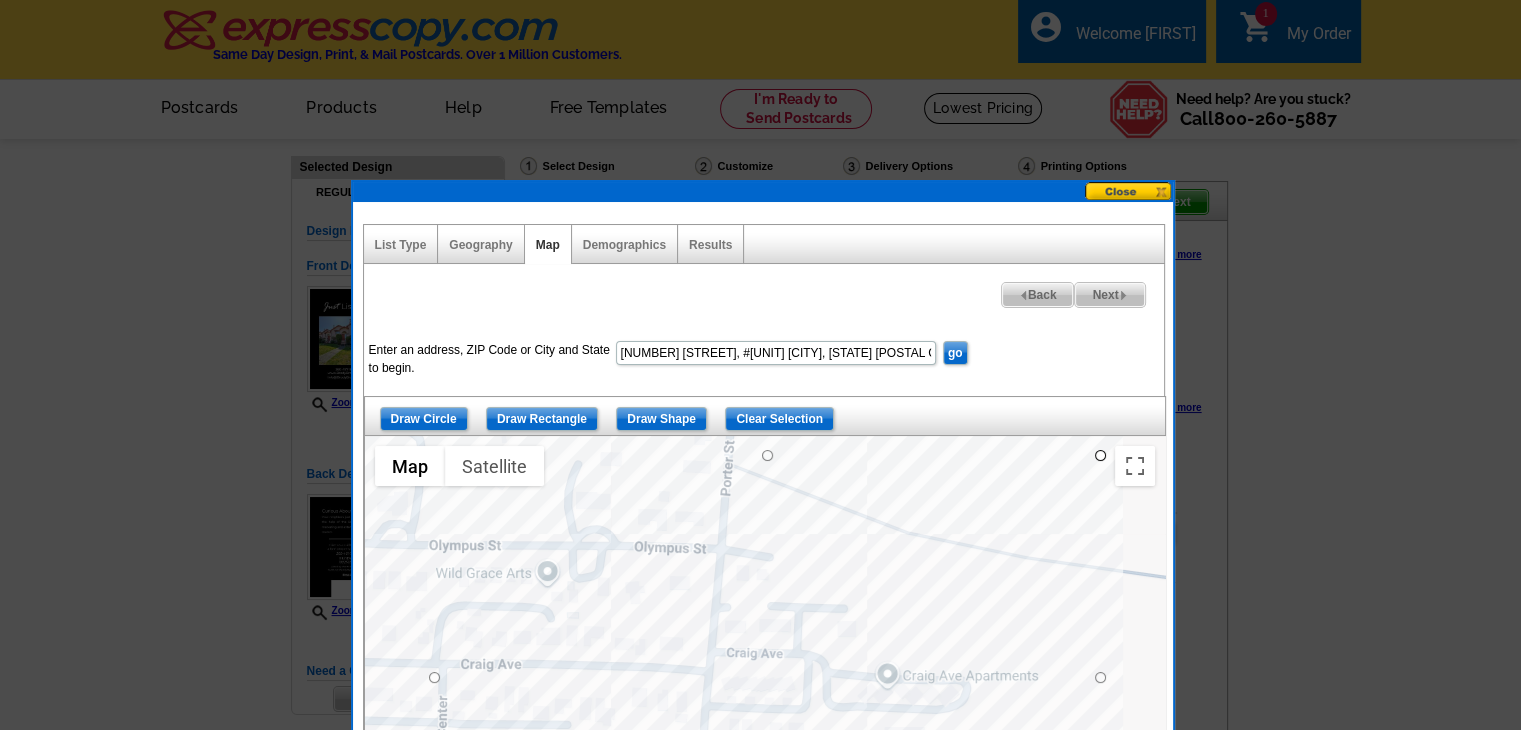 click on "Next" at bounding box center [1109, 295] 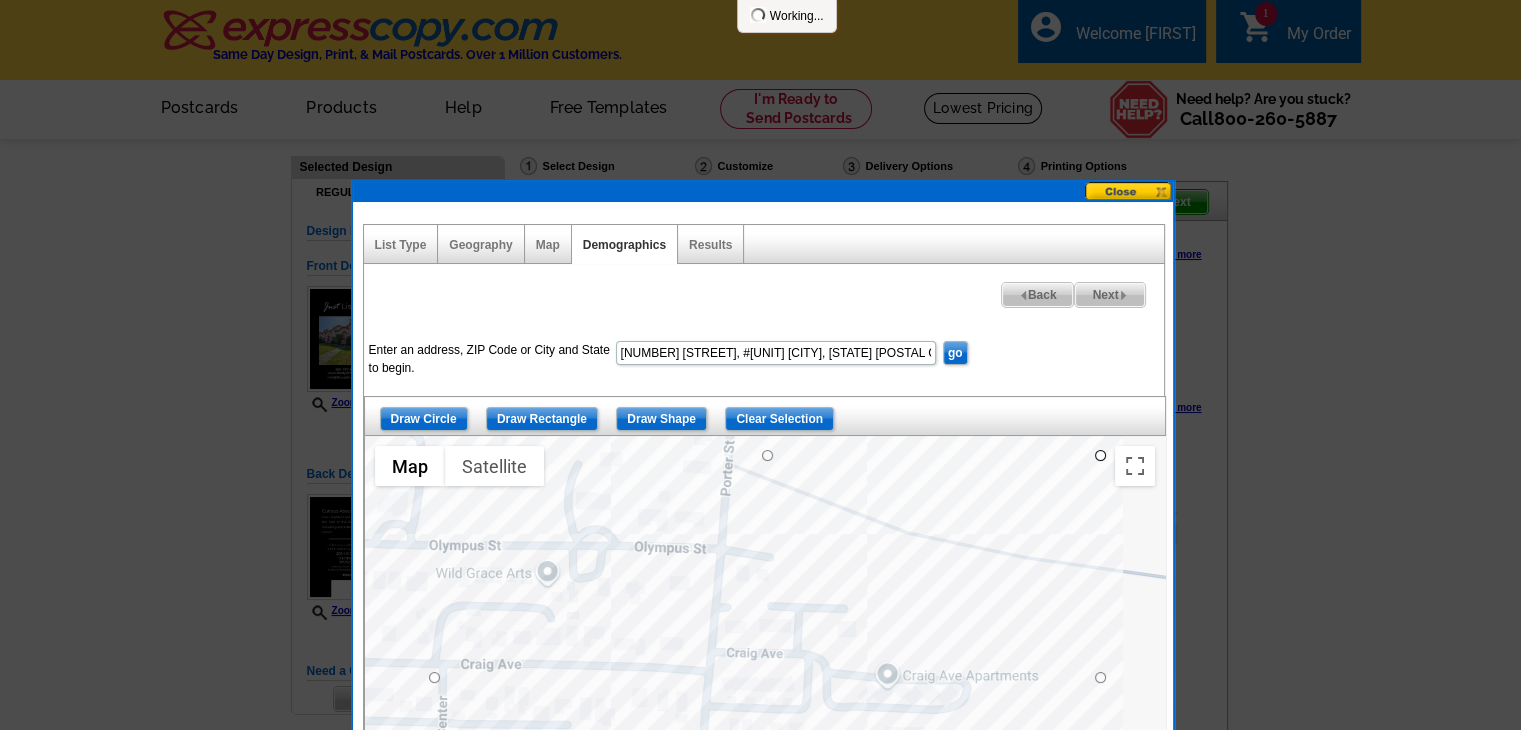 select 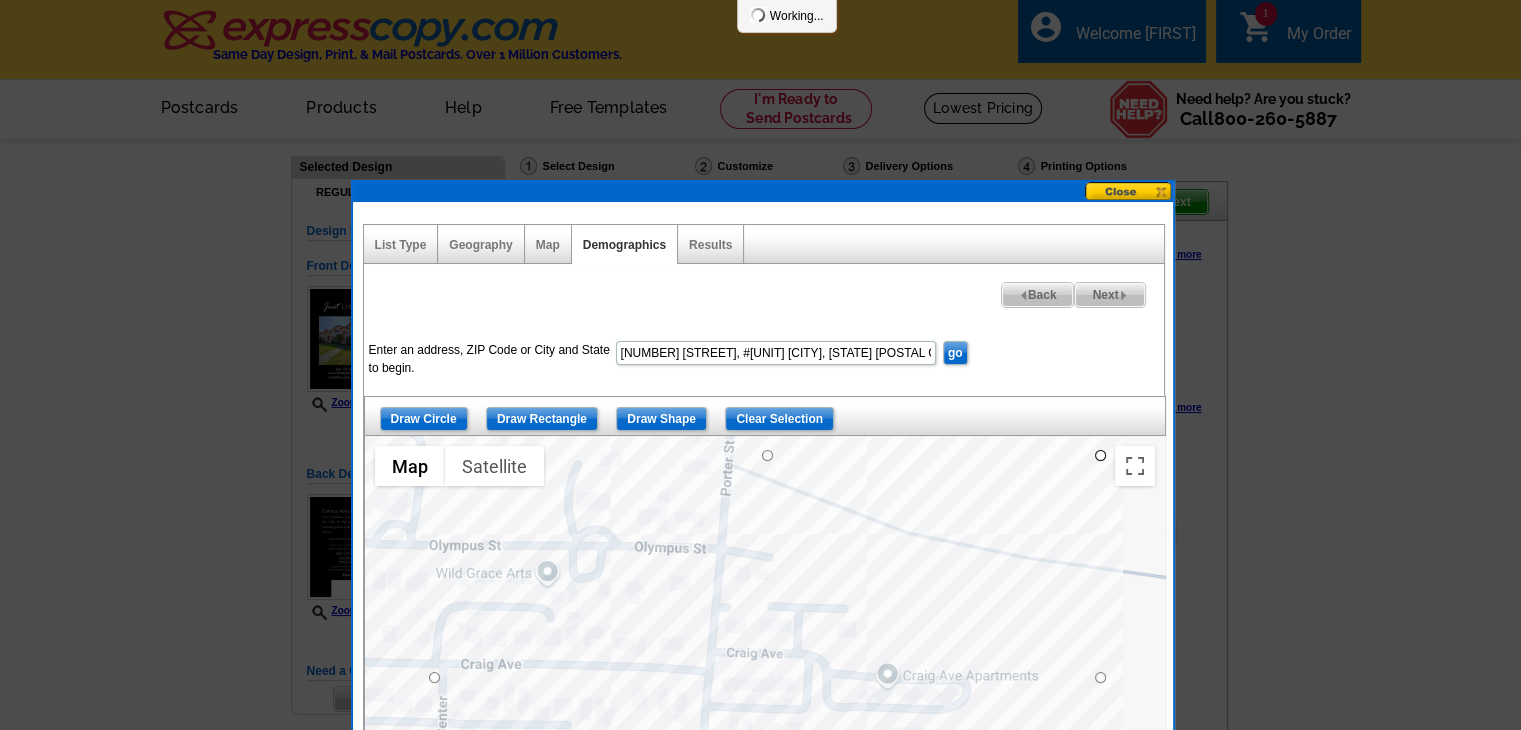 select 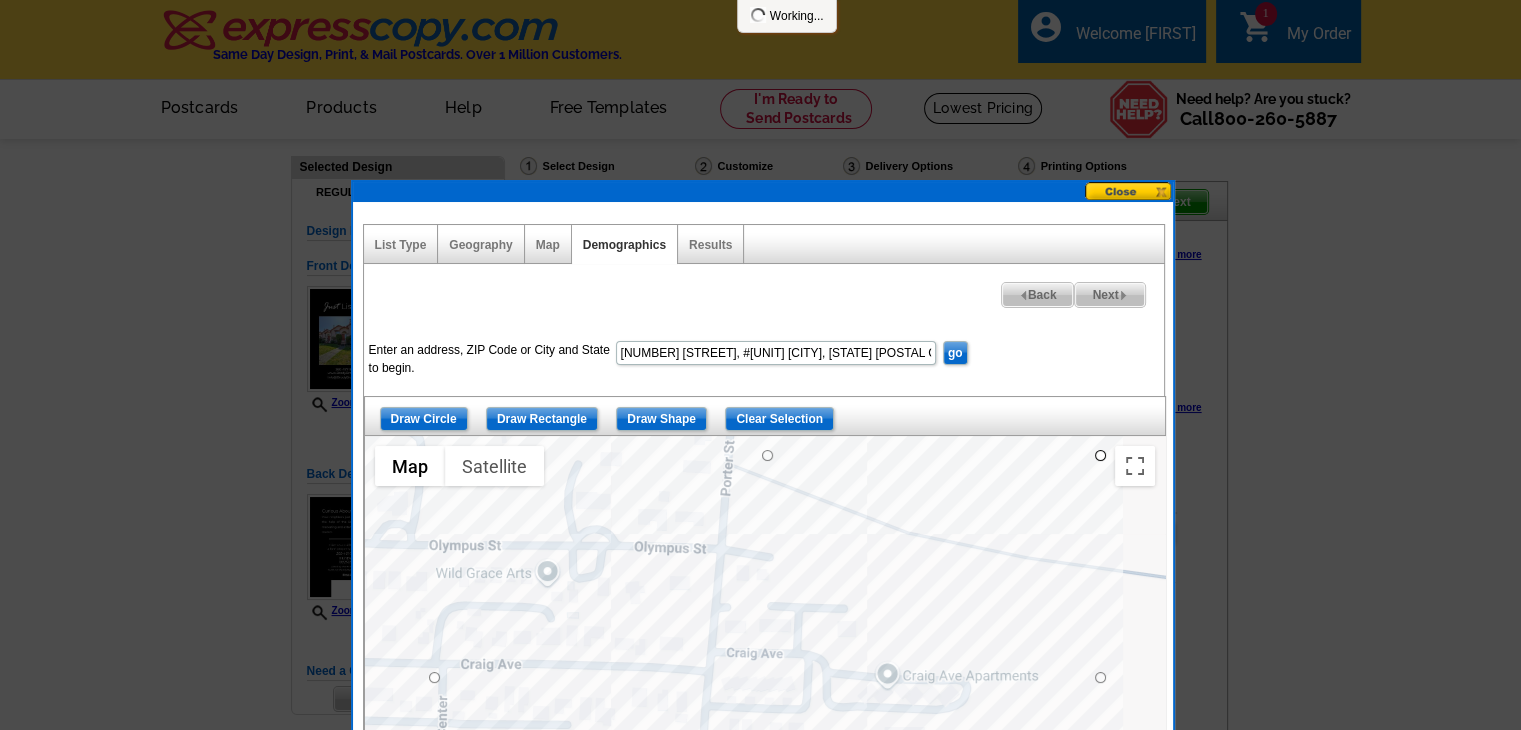 select 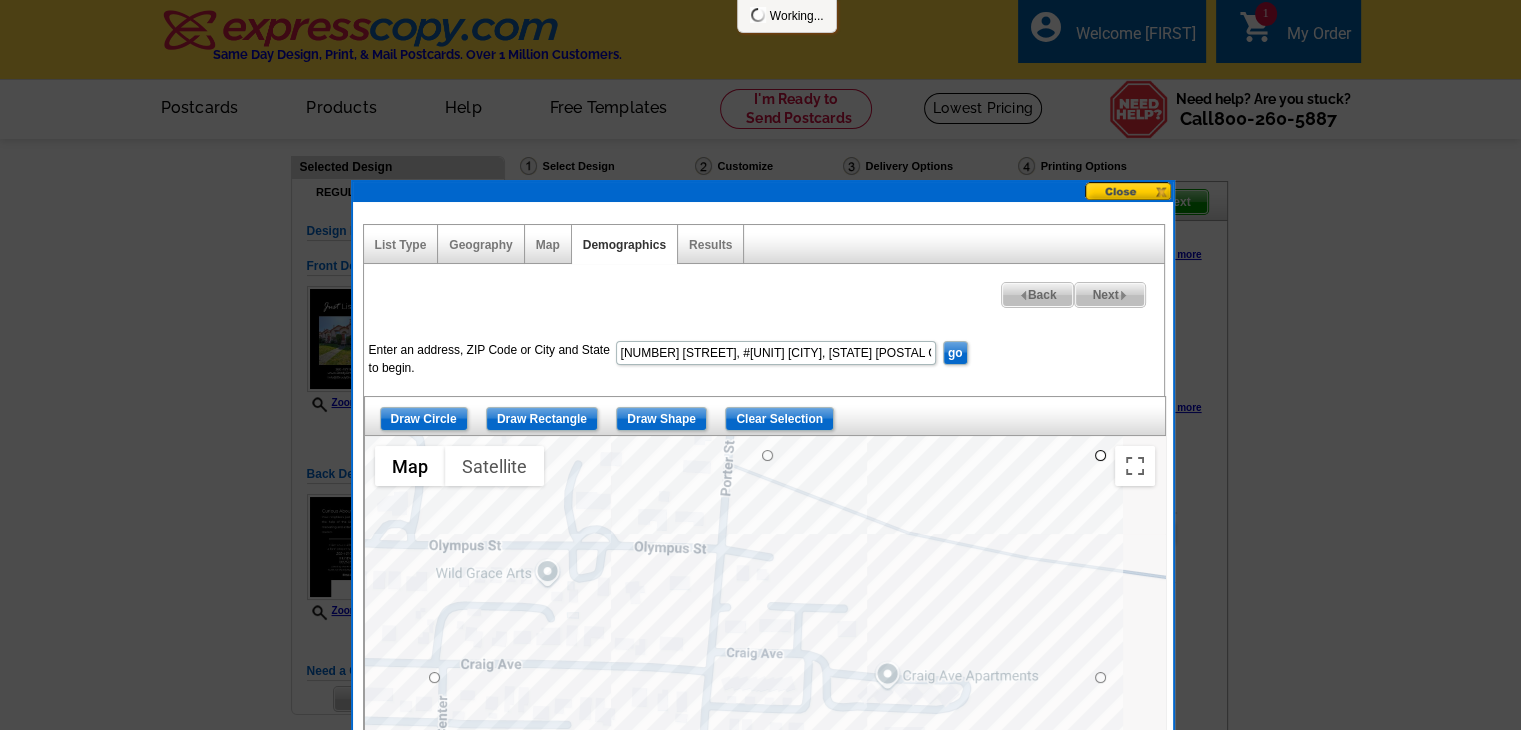 select 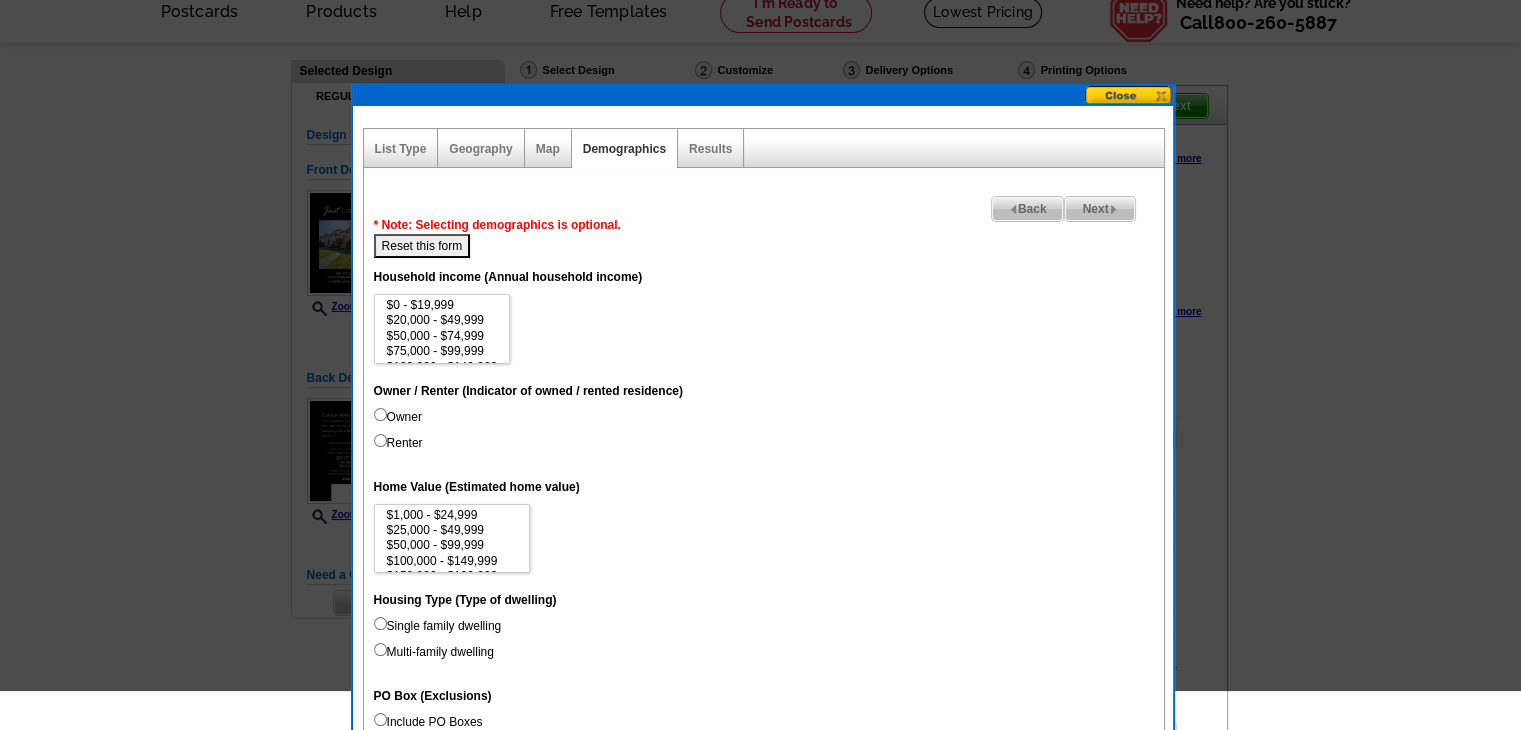 scroll, scrollTop: 100, scrollLeft: 0, axis: vertical 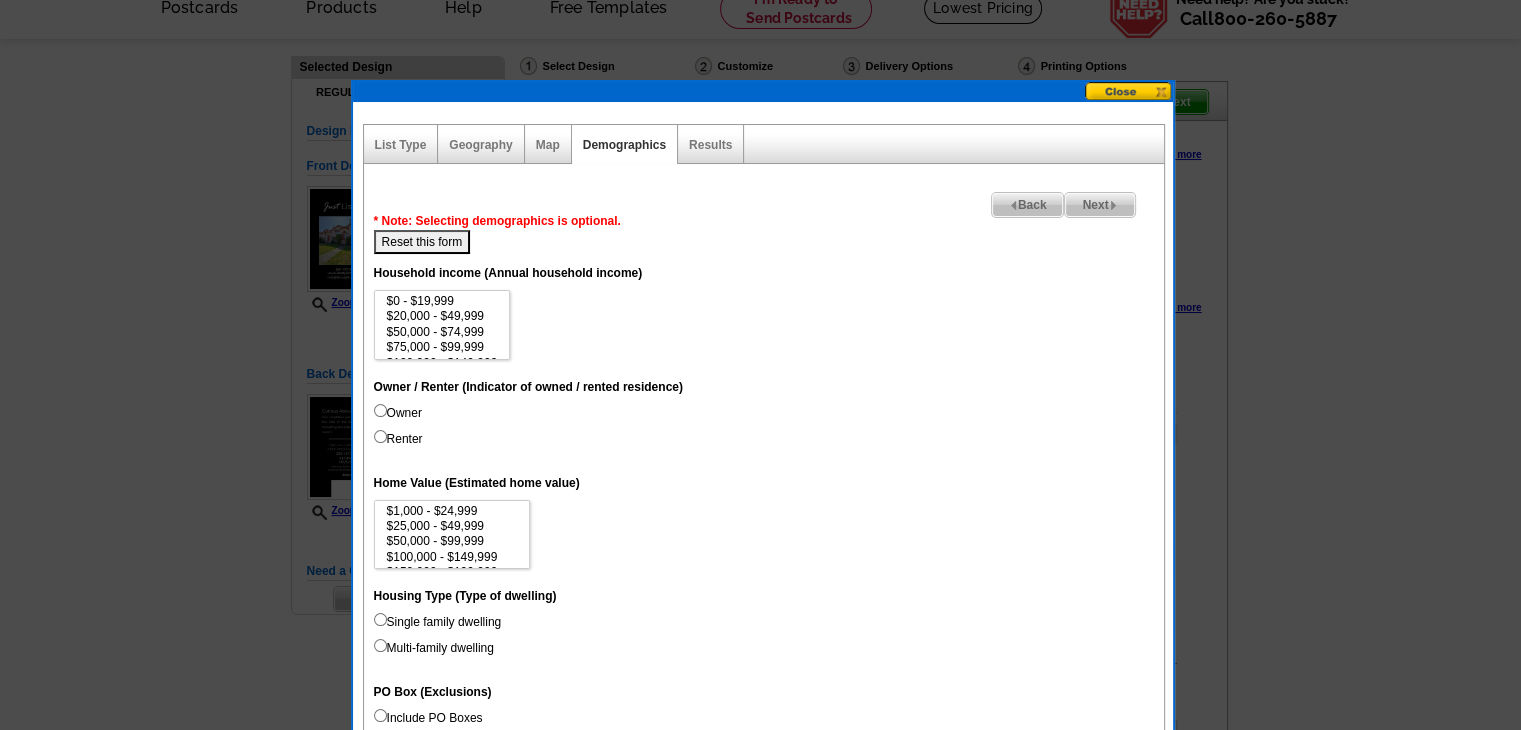 click on "Map" at bounding box center (548, 144) 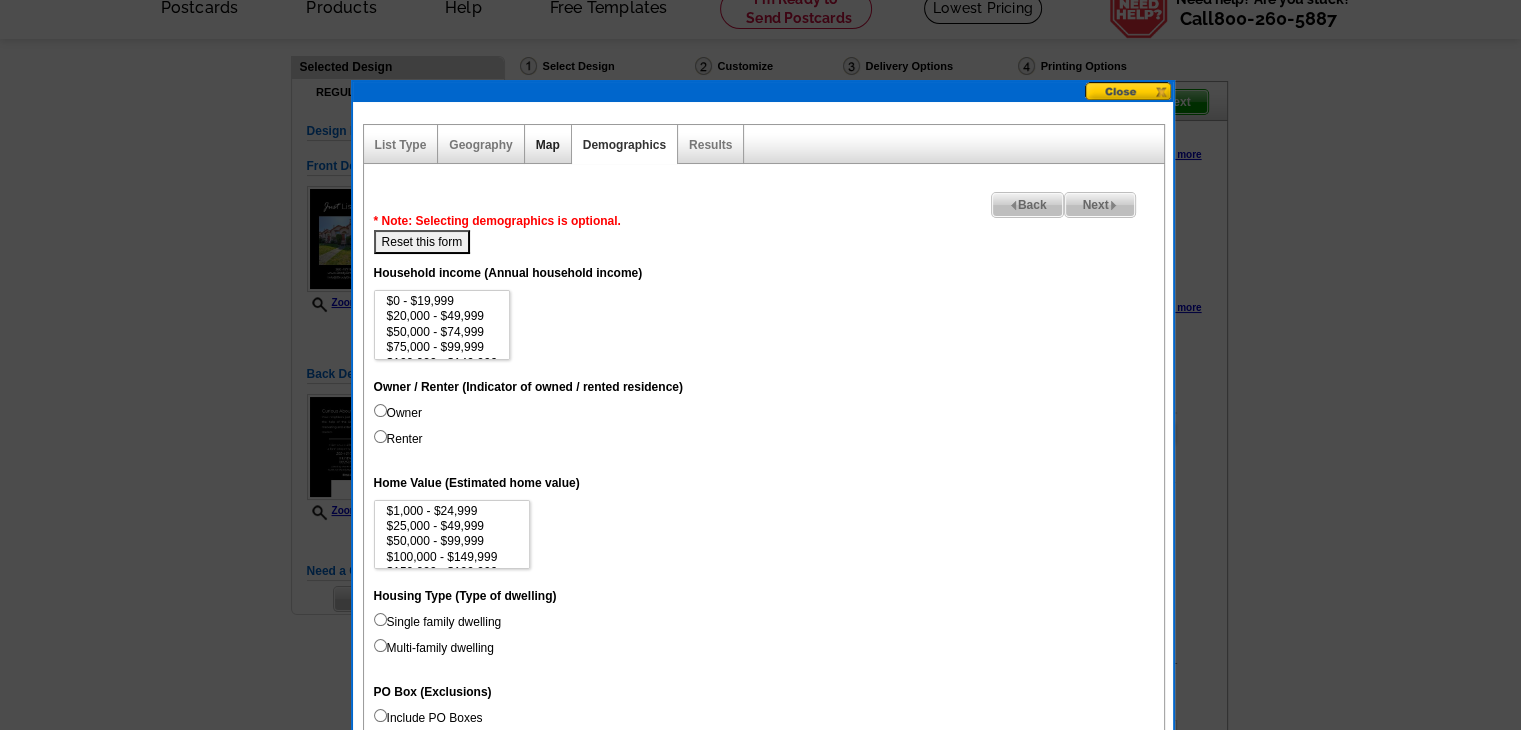 click on "Map" at bounding box center (548, 145) 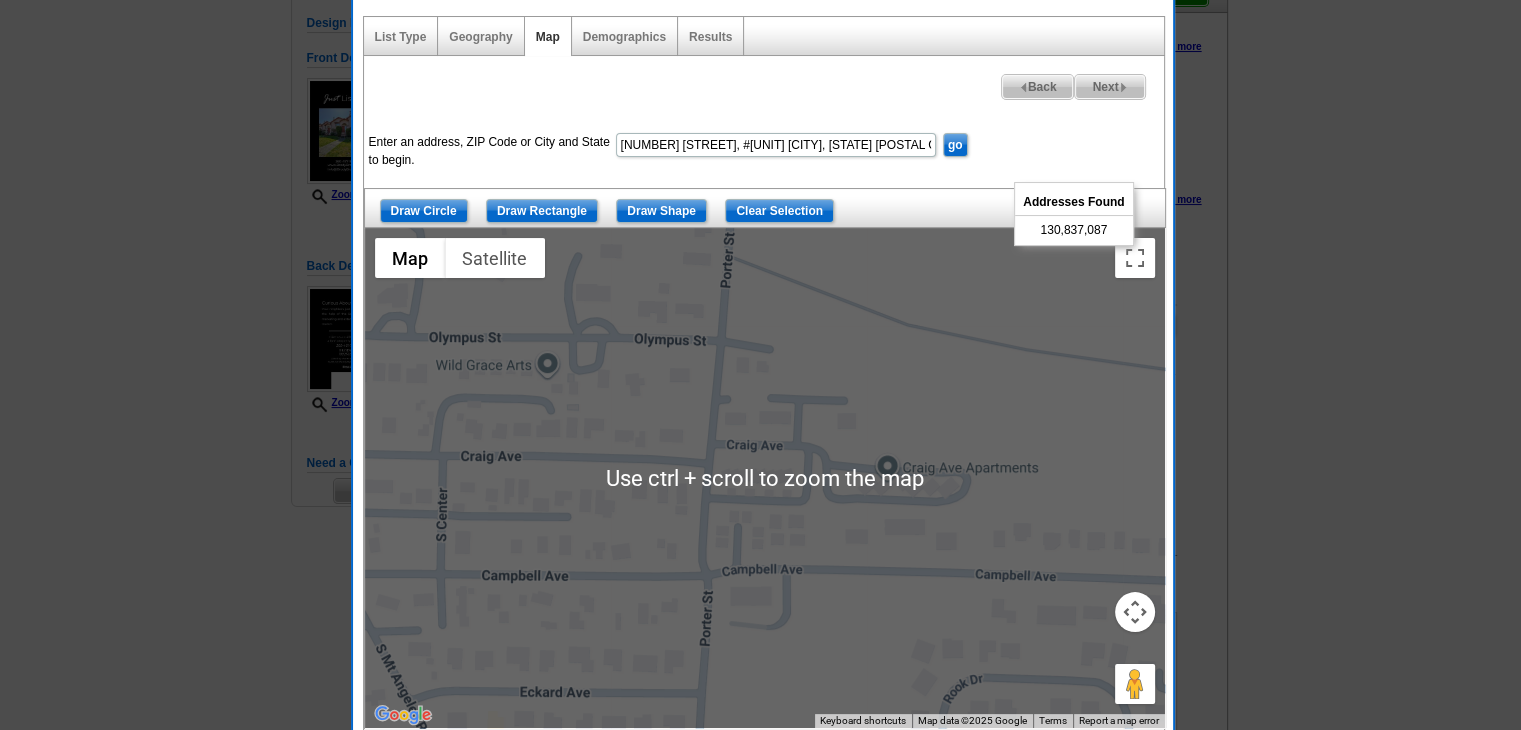 scroll, scrollTop: 200, scrollLeft: 0, axis: vertical 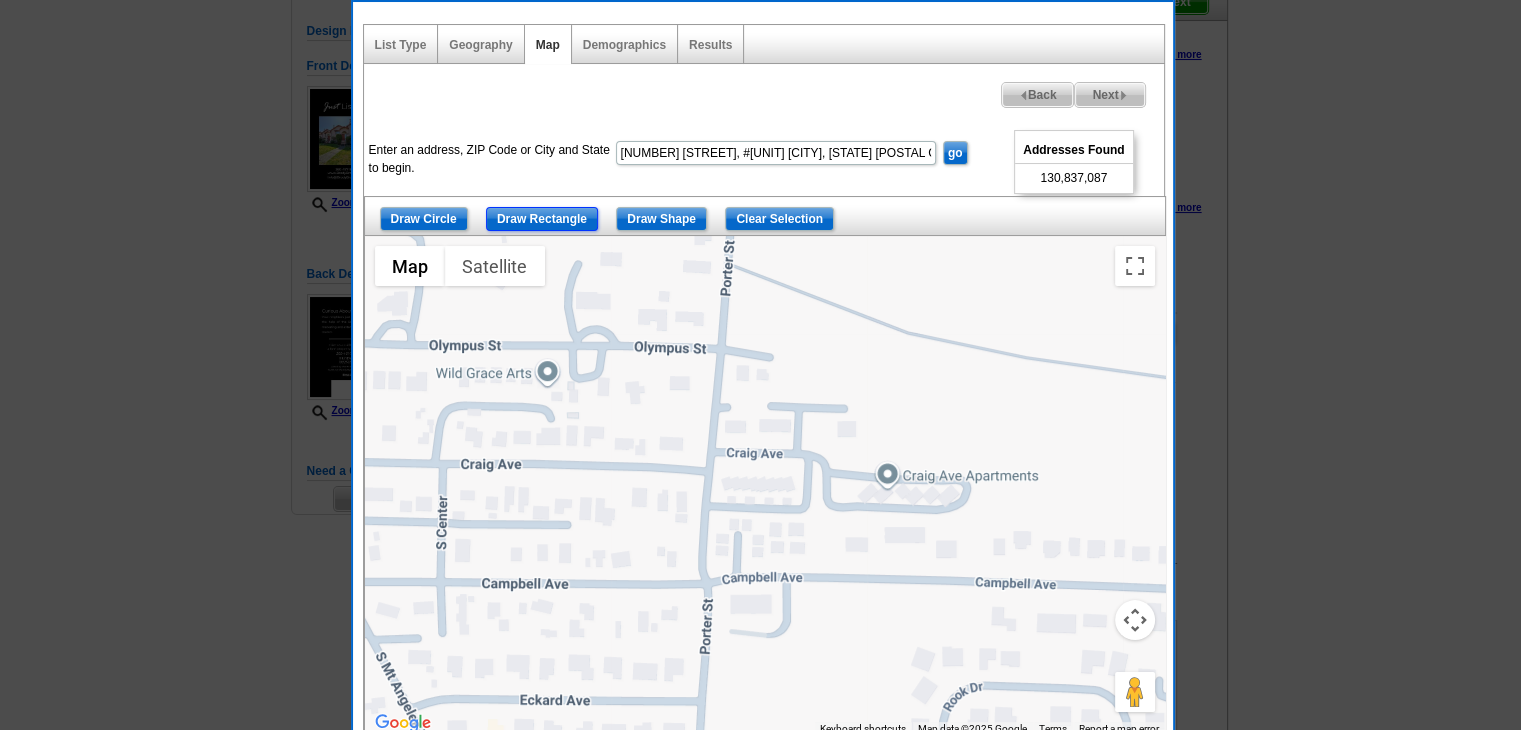 click on "Draw Rectangle" at bounding box center (542, 219) 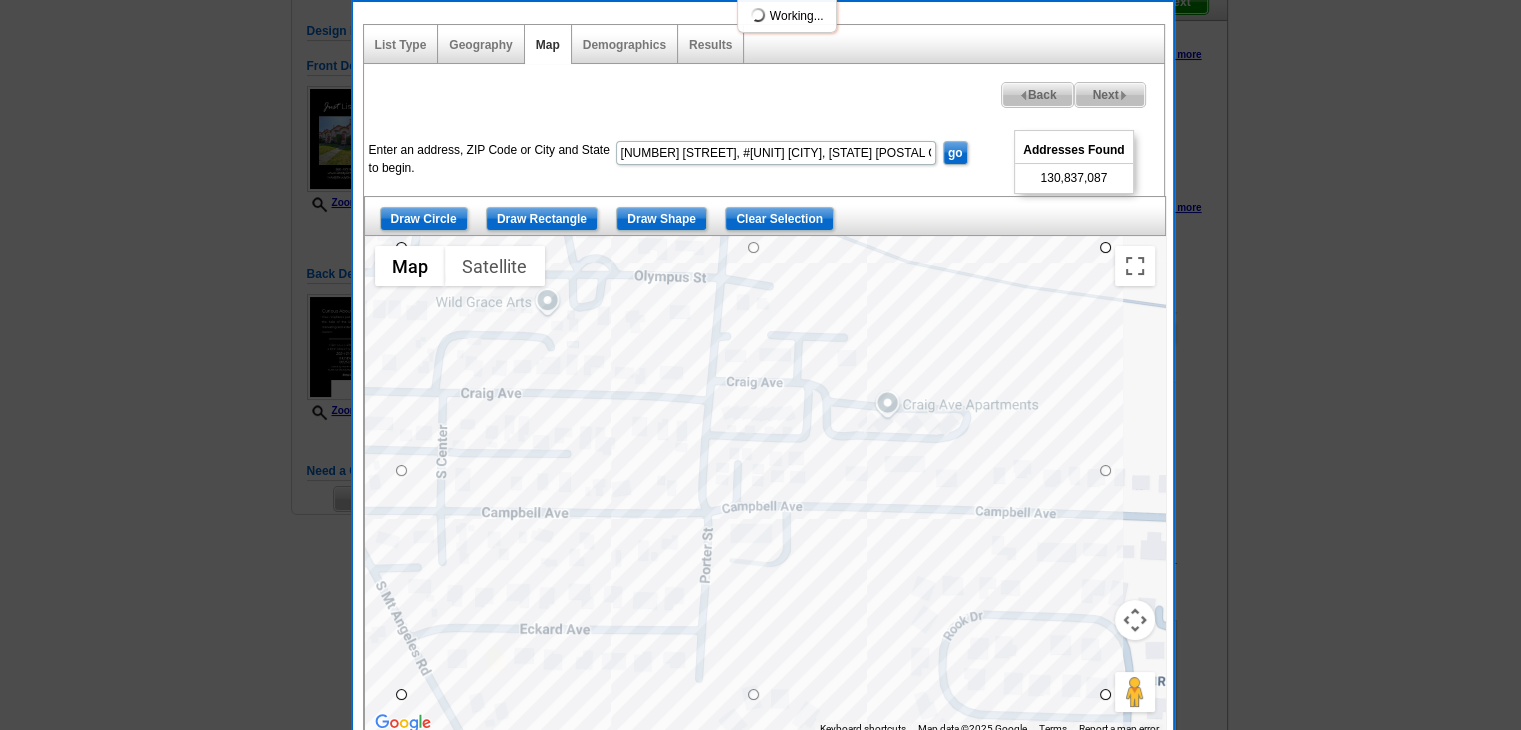 drag, startPoint x: 398, startPoint y: 317, endPoint x: 1104, endPoint y: 697, distance: 801.77057 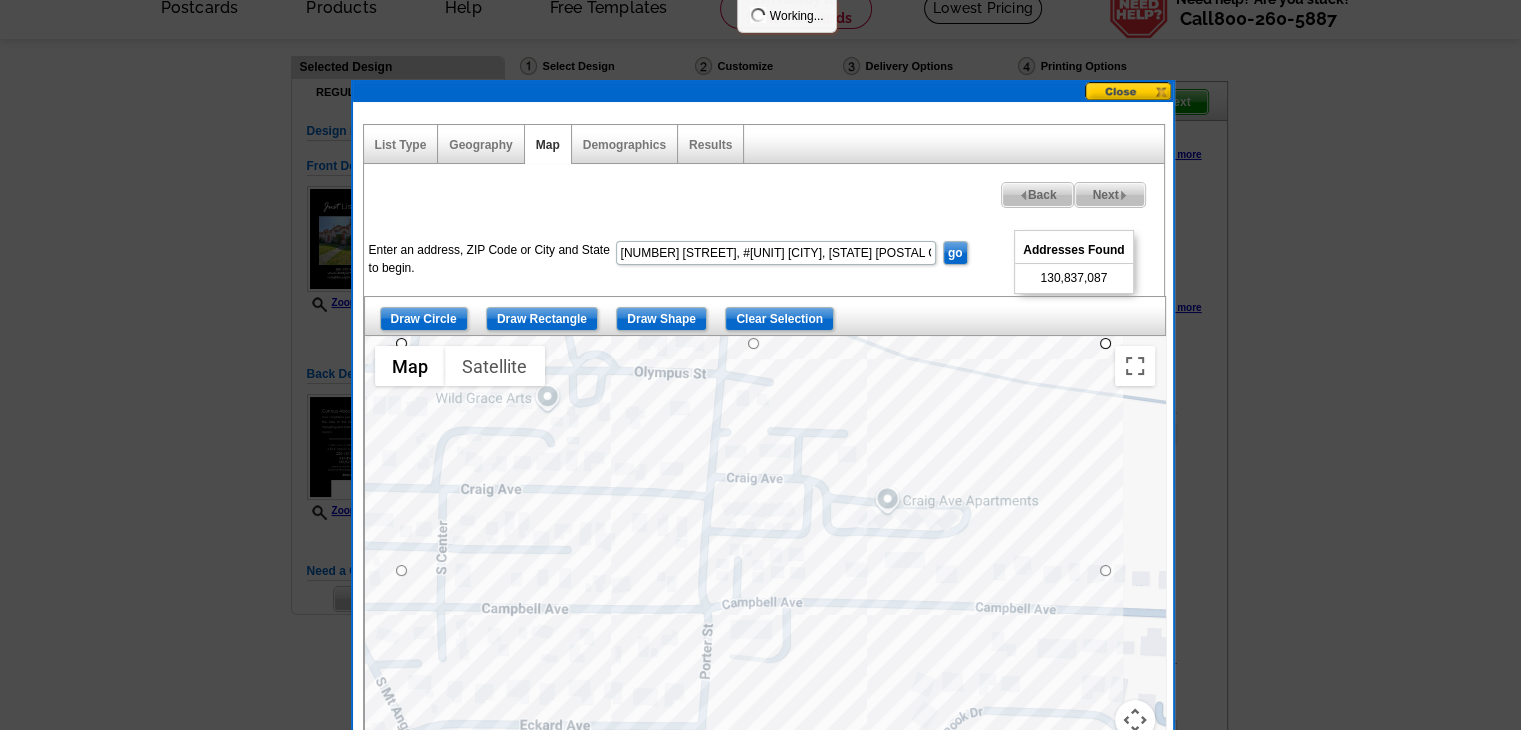 scroll, scrollTop: 100, scrollLeft: 0, axis: vertical 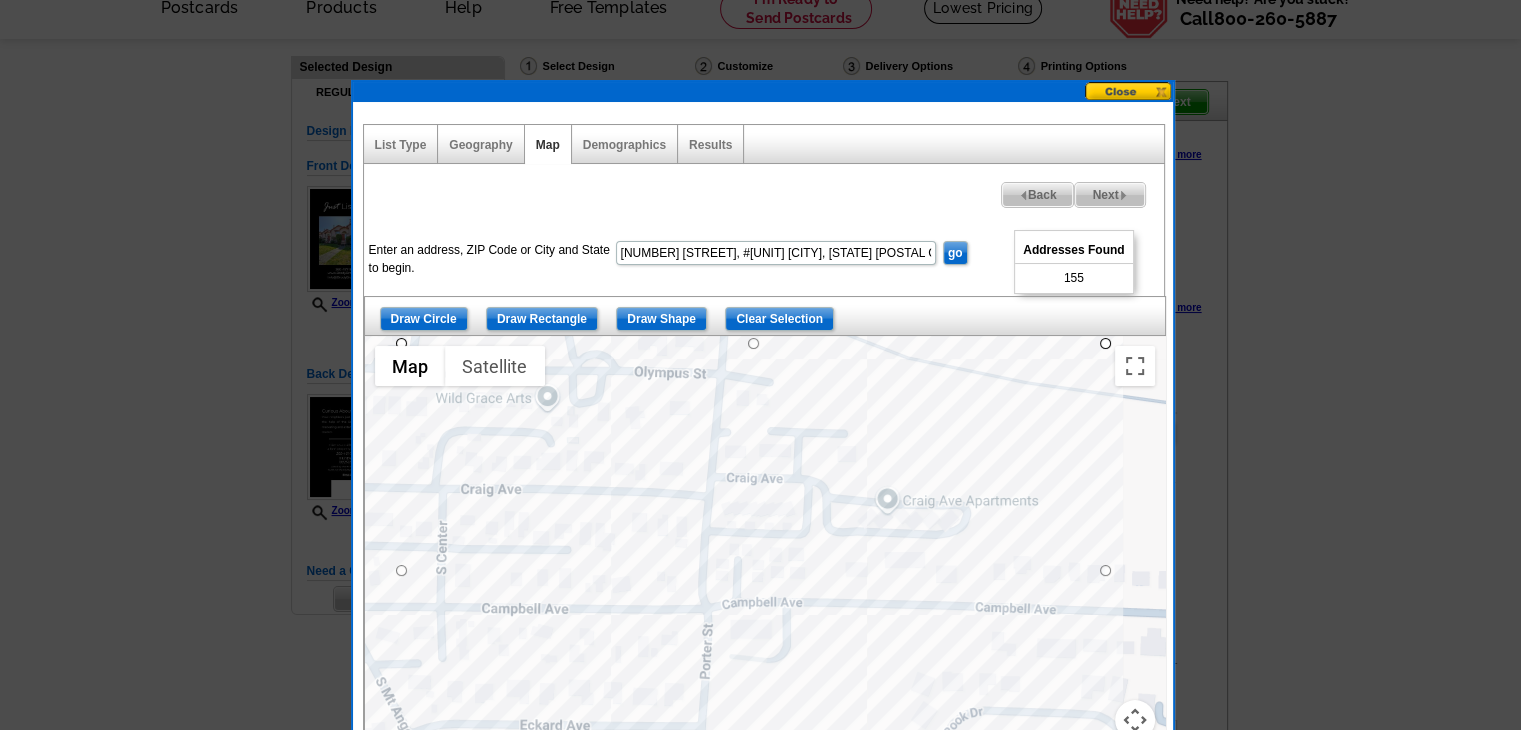 click on "Next" at bounding box center (1109, 195) 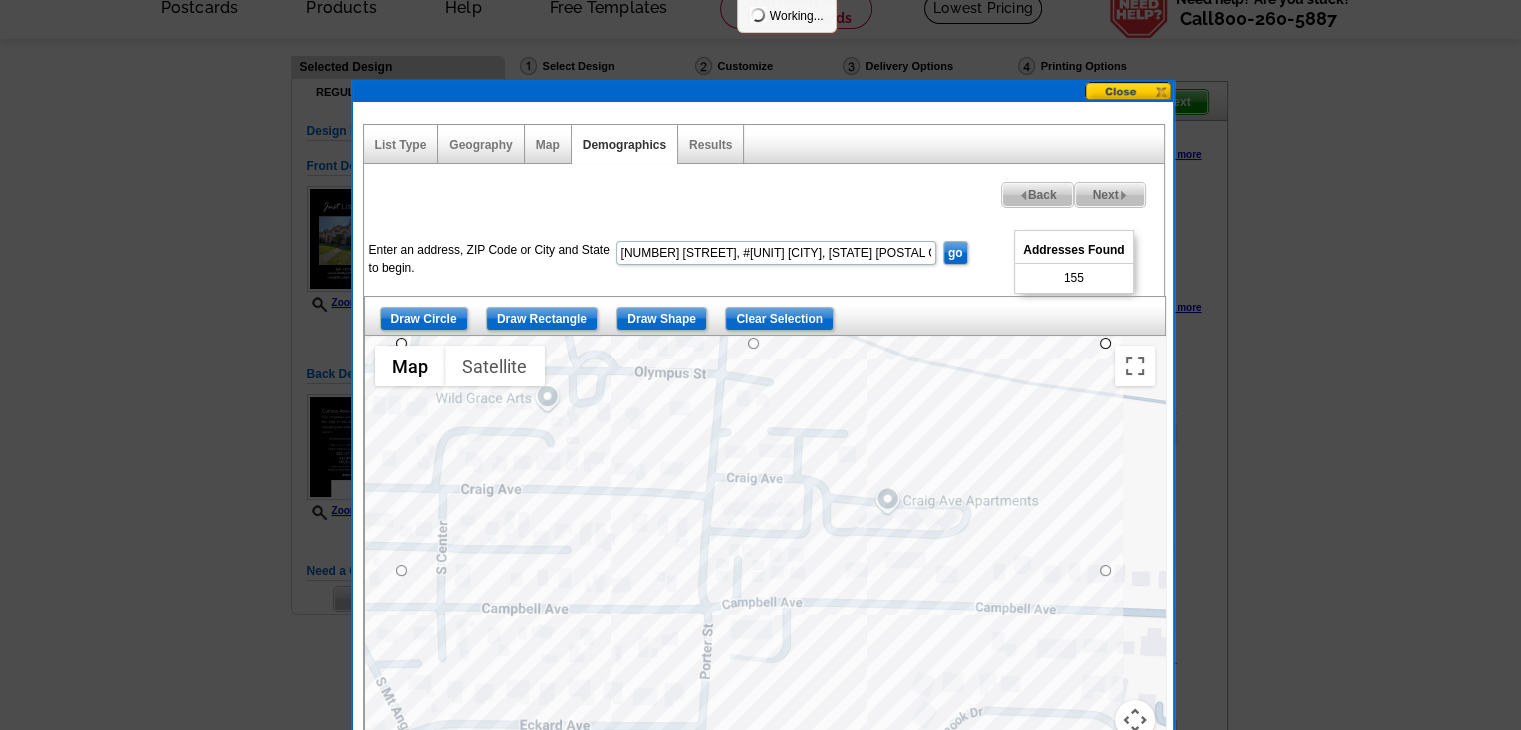 select 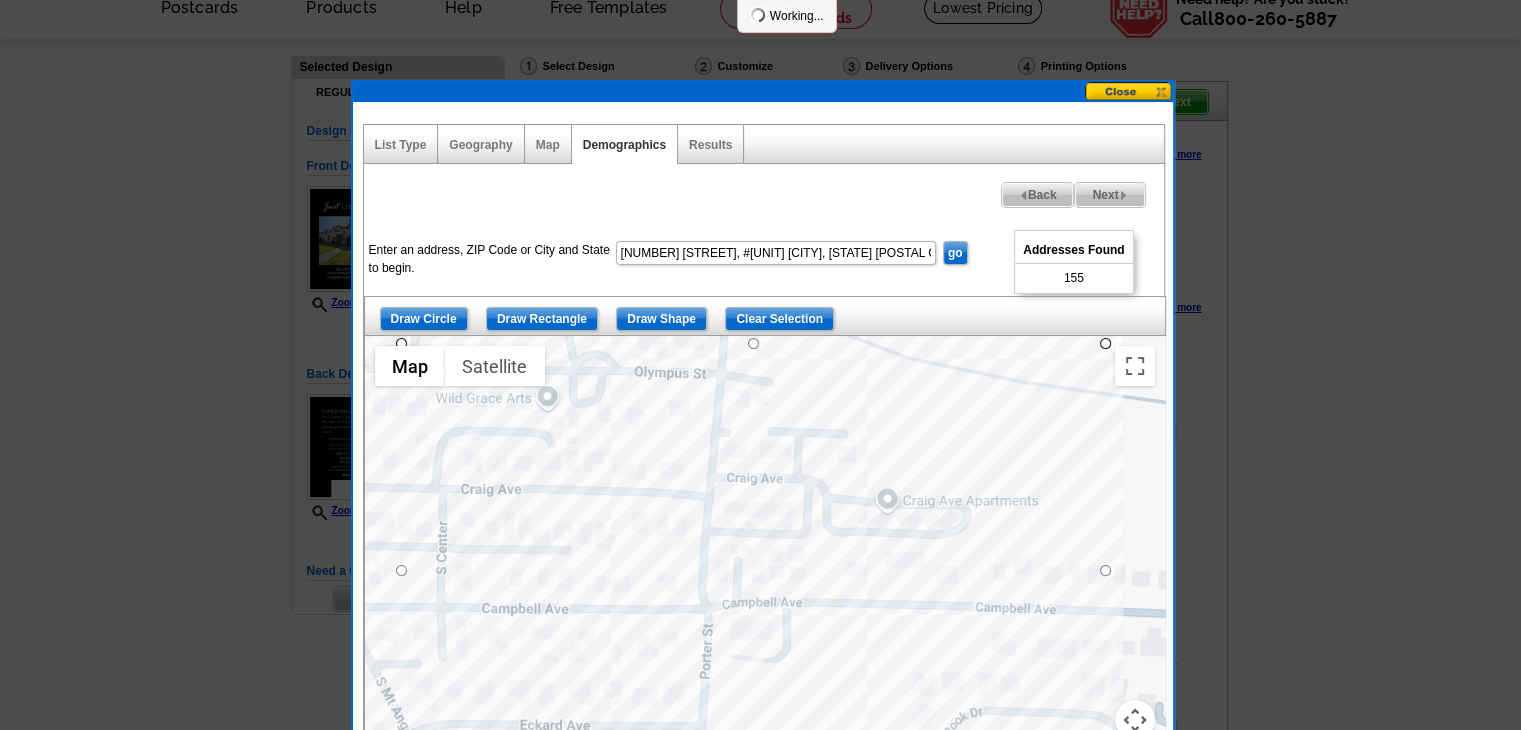 select 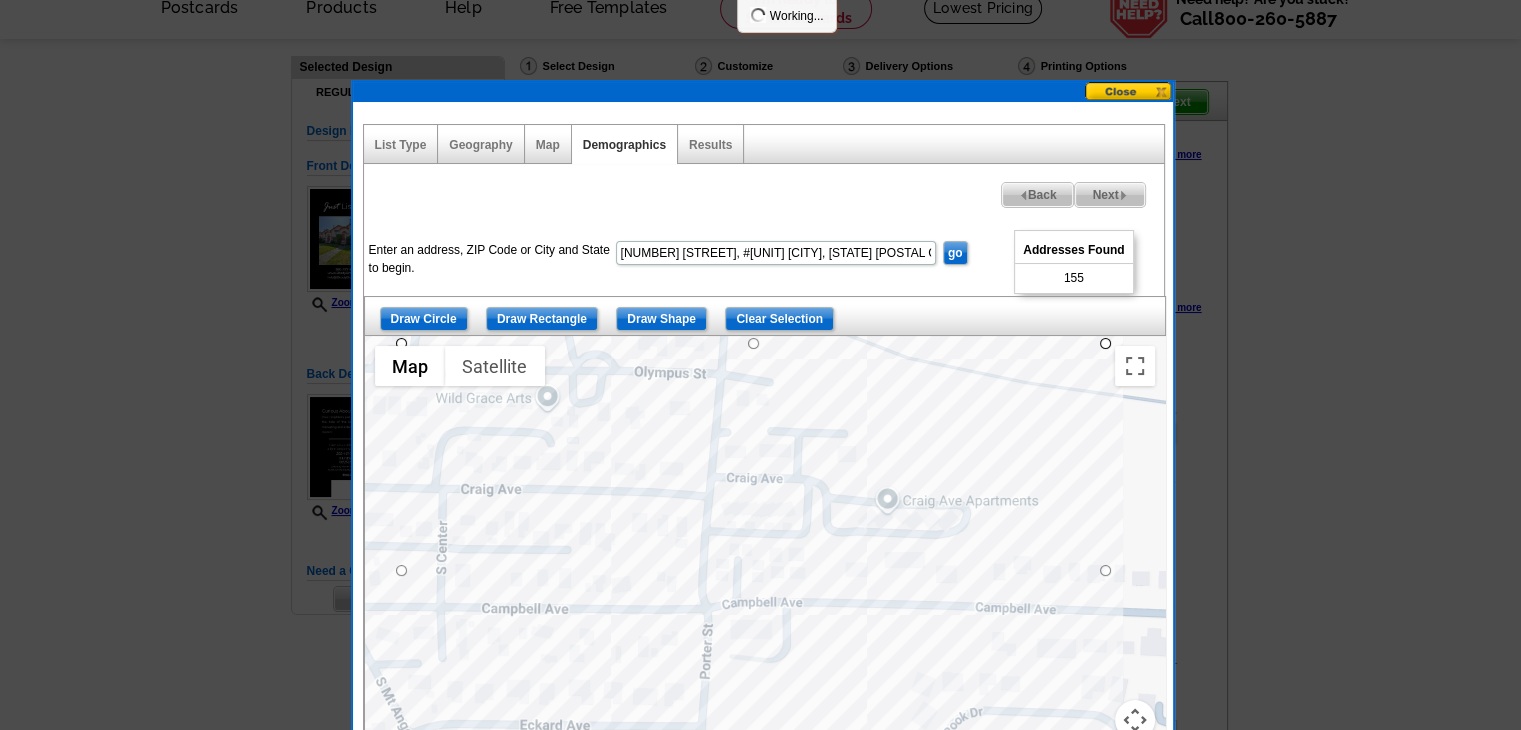 select 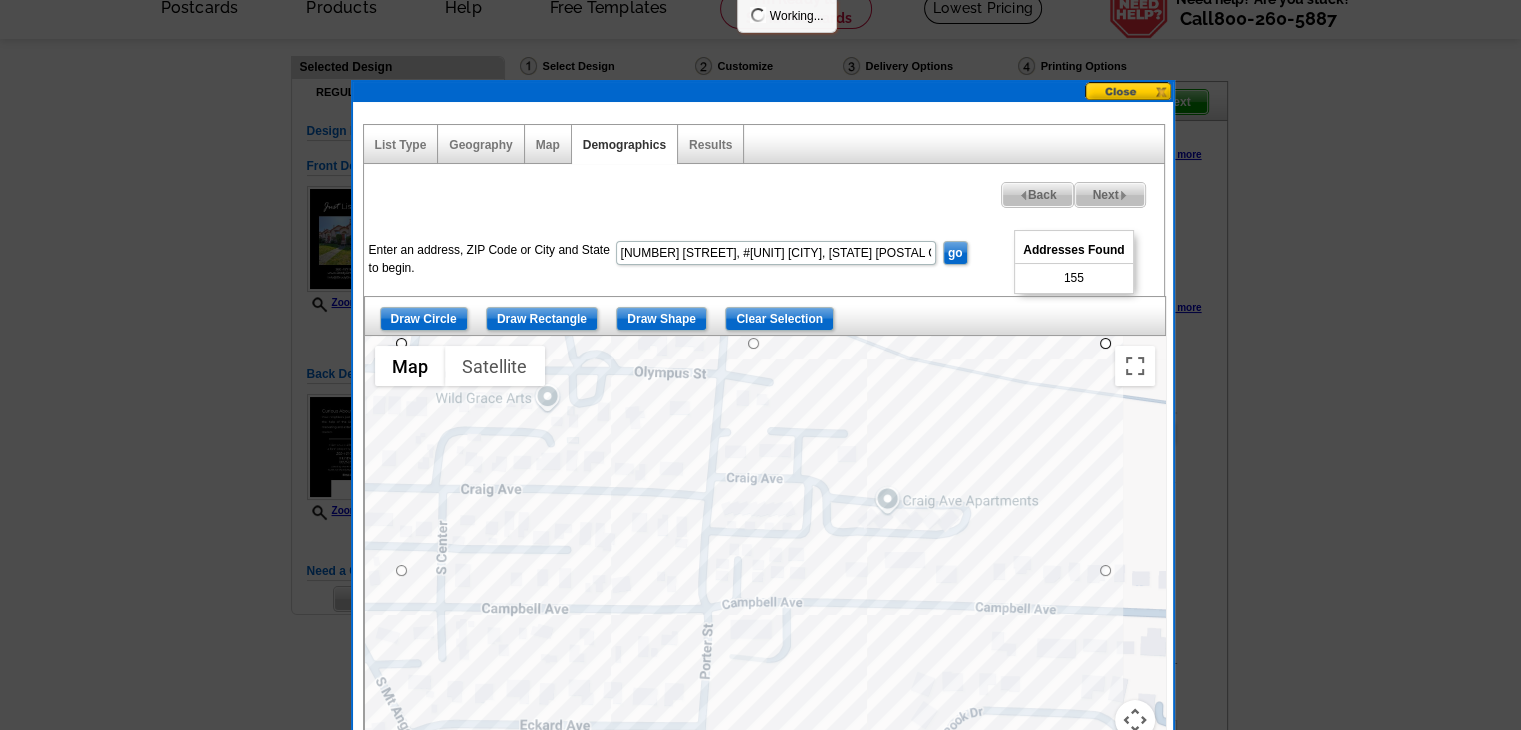 select 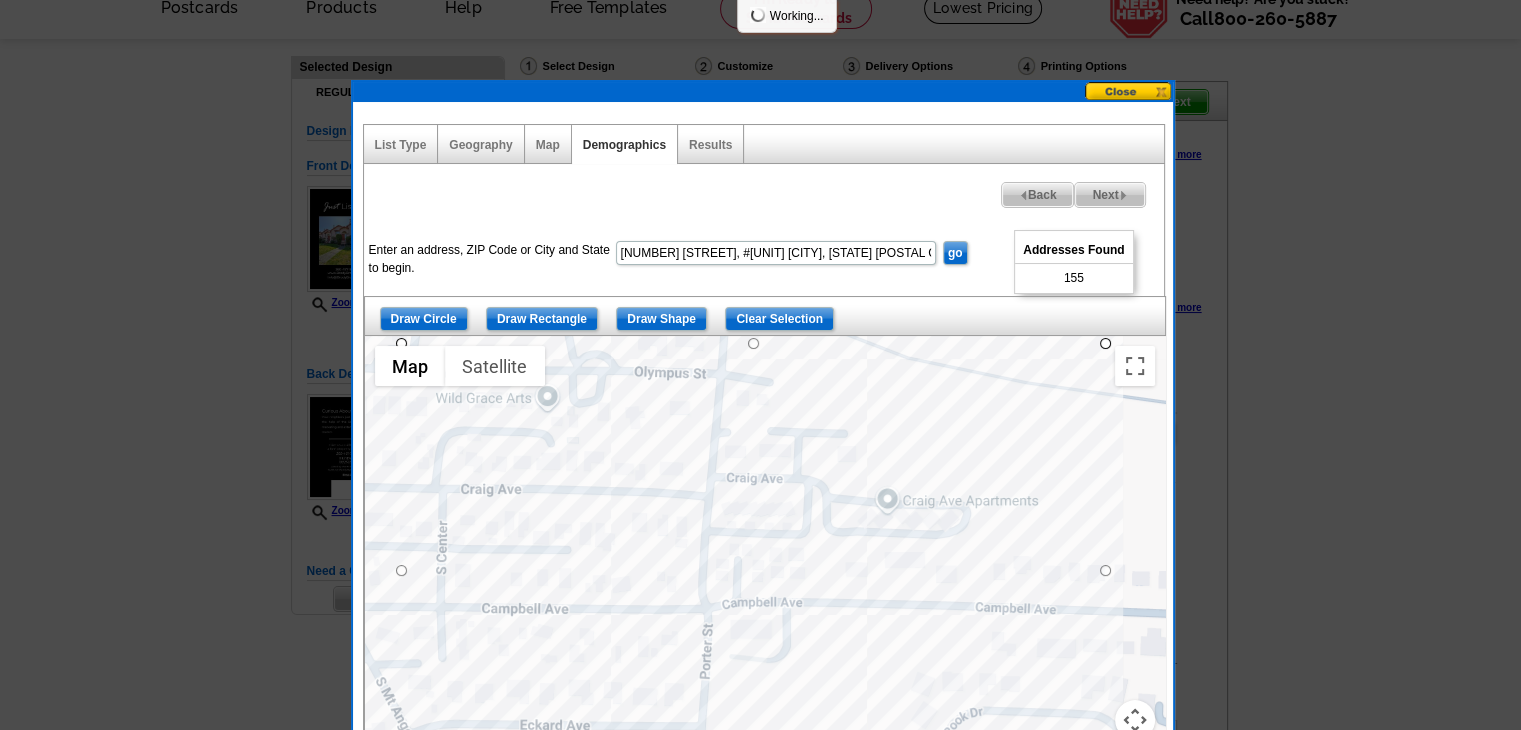 select 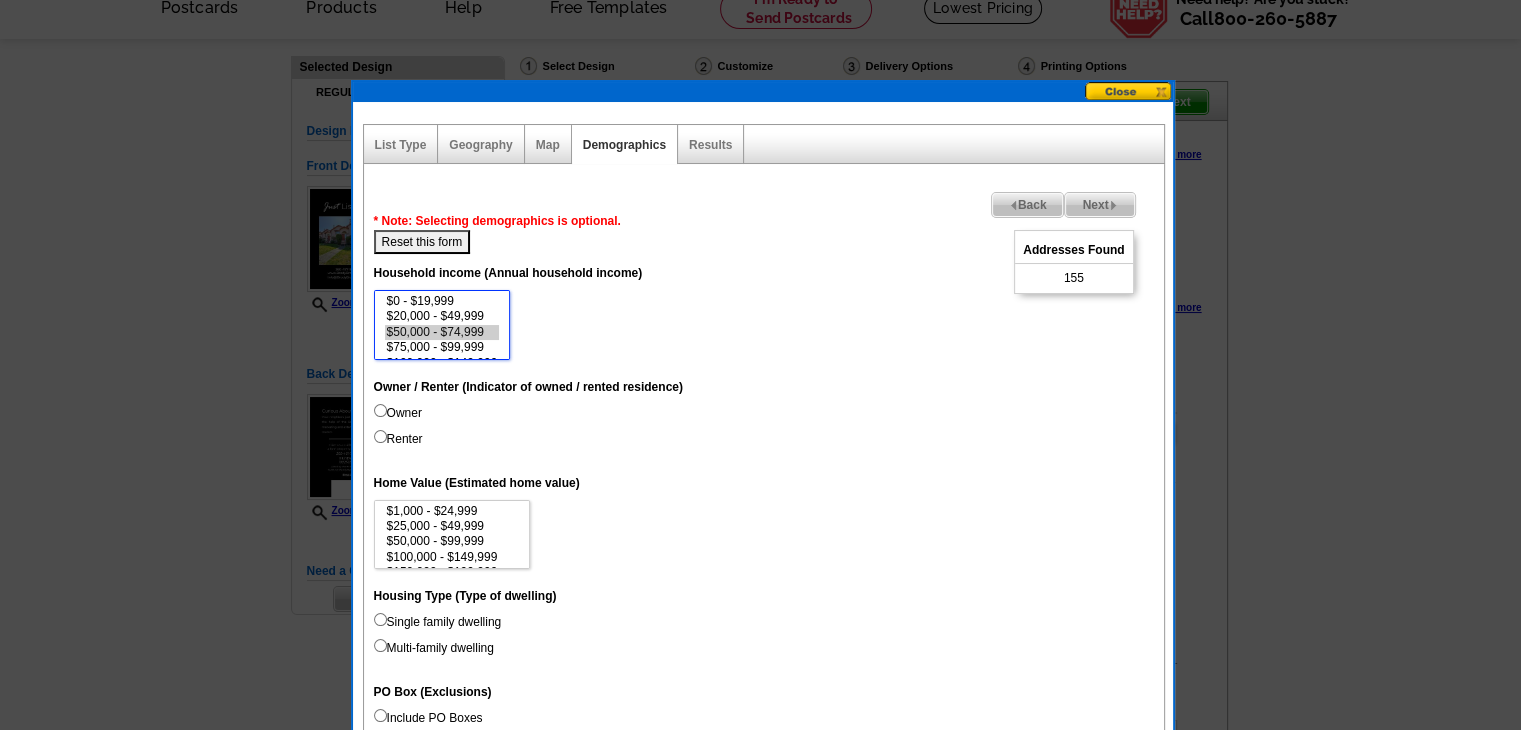 click on "$50,000 - $74,999" at bounding box center [442, 332] 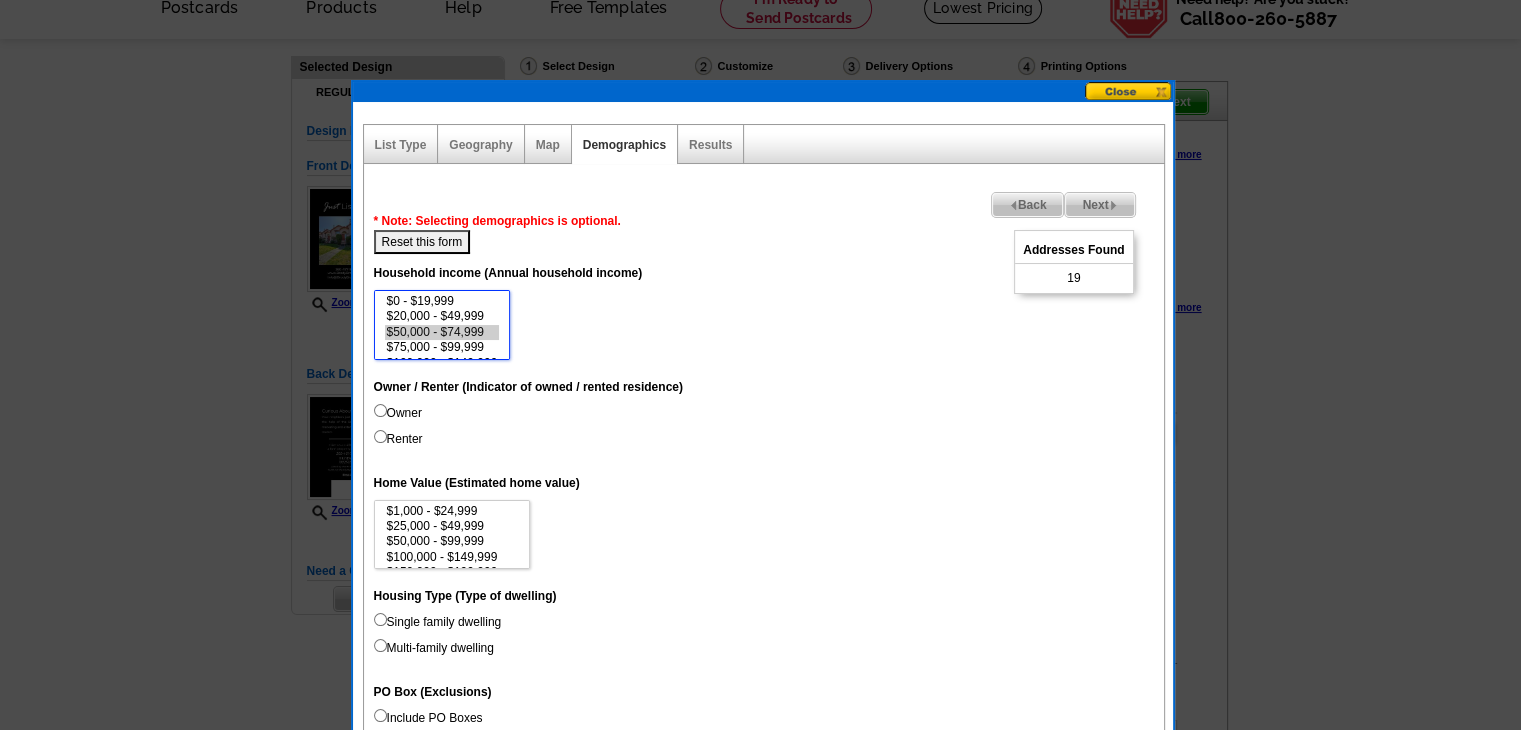 scroll, scrollTop: 31, scrollLeft: 0, axis: vertical 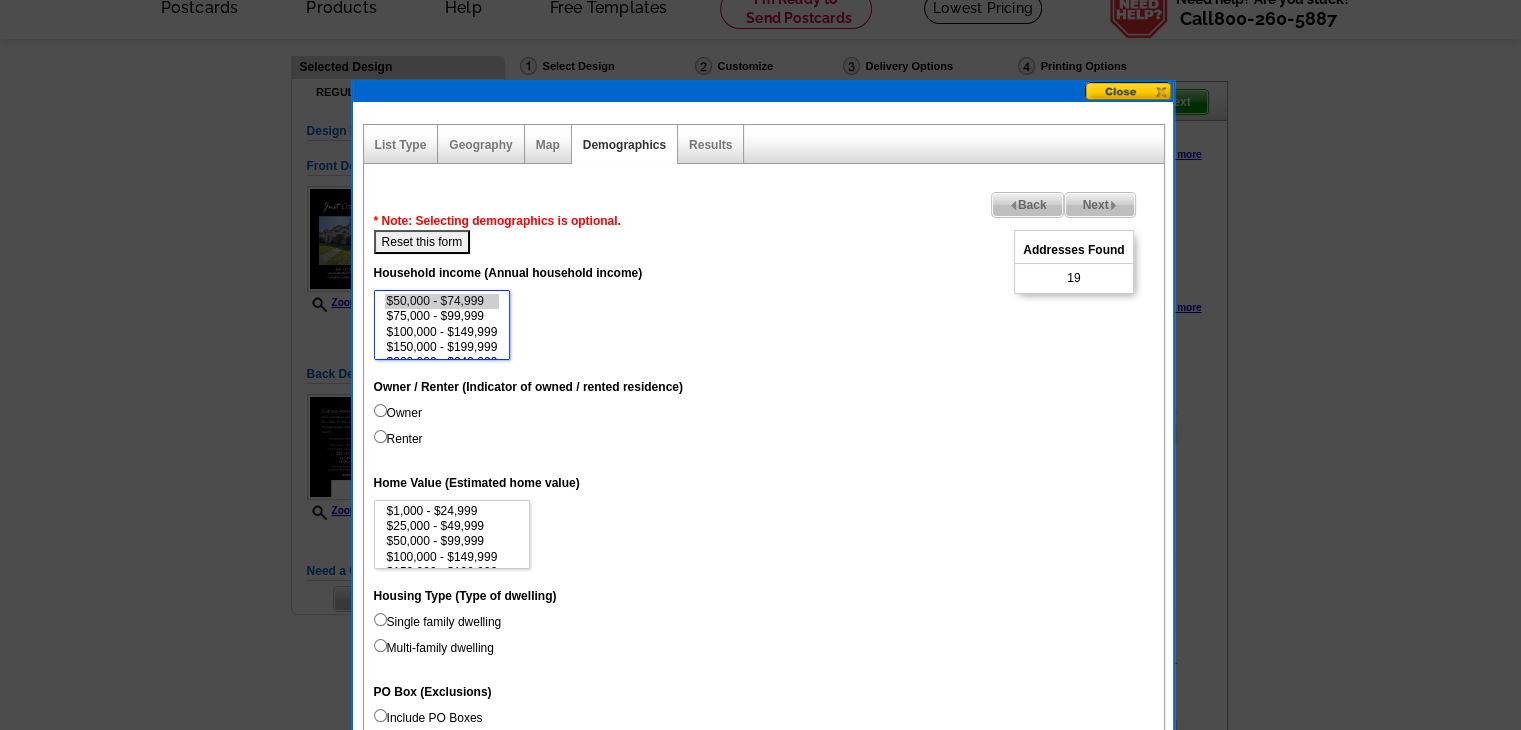 click on "$0 - $19,999
$20,000 - $49,999
$50,000 - $74,999
$75,000 - $99,999
$100,000 - $149,999
$150,000 - $199,999
$200,000 - $249,999
$250,000 - $499,999
$500,000 - $999,999
$1,000,000+" at bounding box center (442, 325) 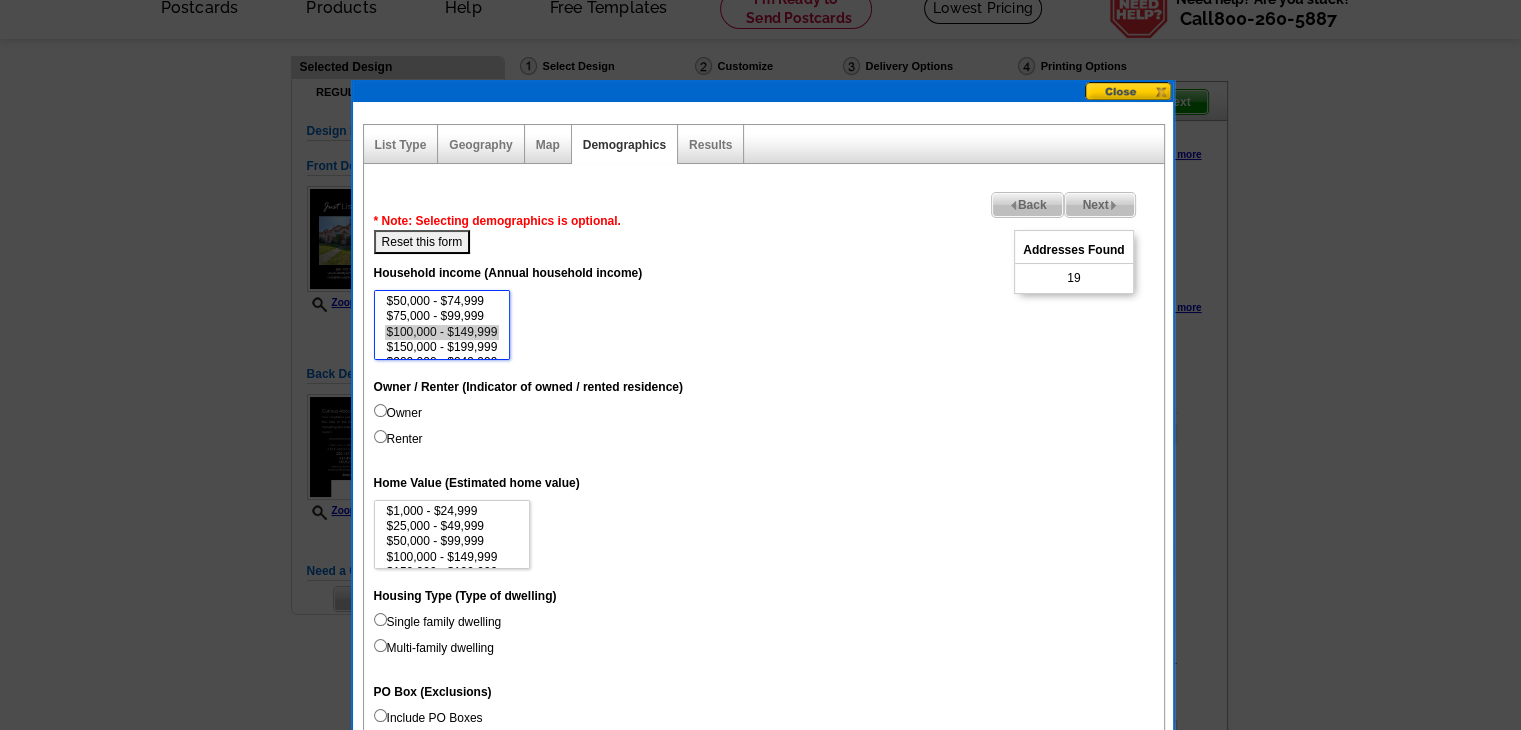 click on "$100,000 - $149,999" at bounding box center [442, 332] 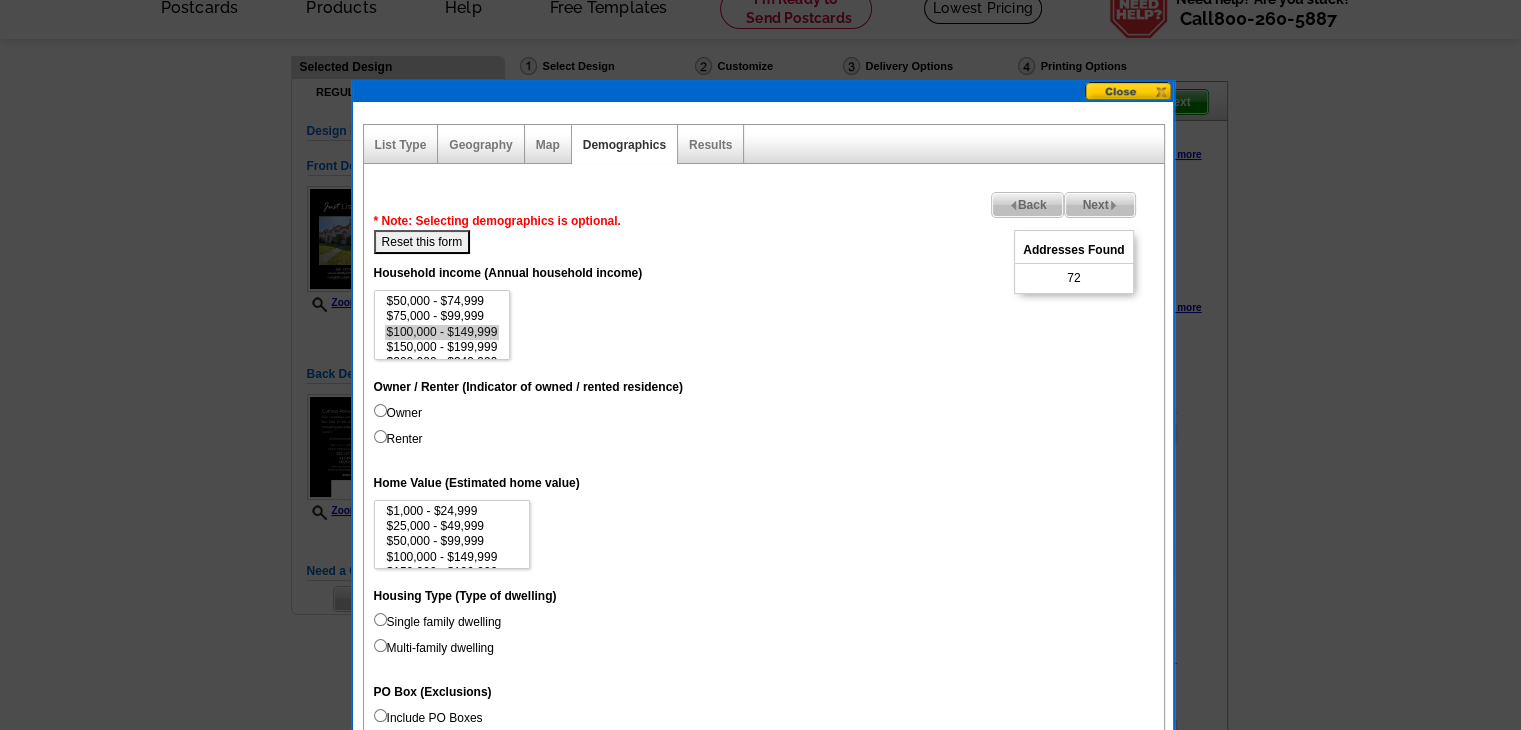 click on "Owner" at bounding box center (398, 413) 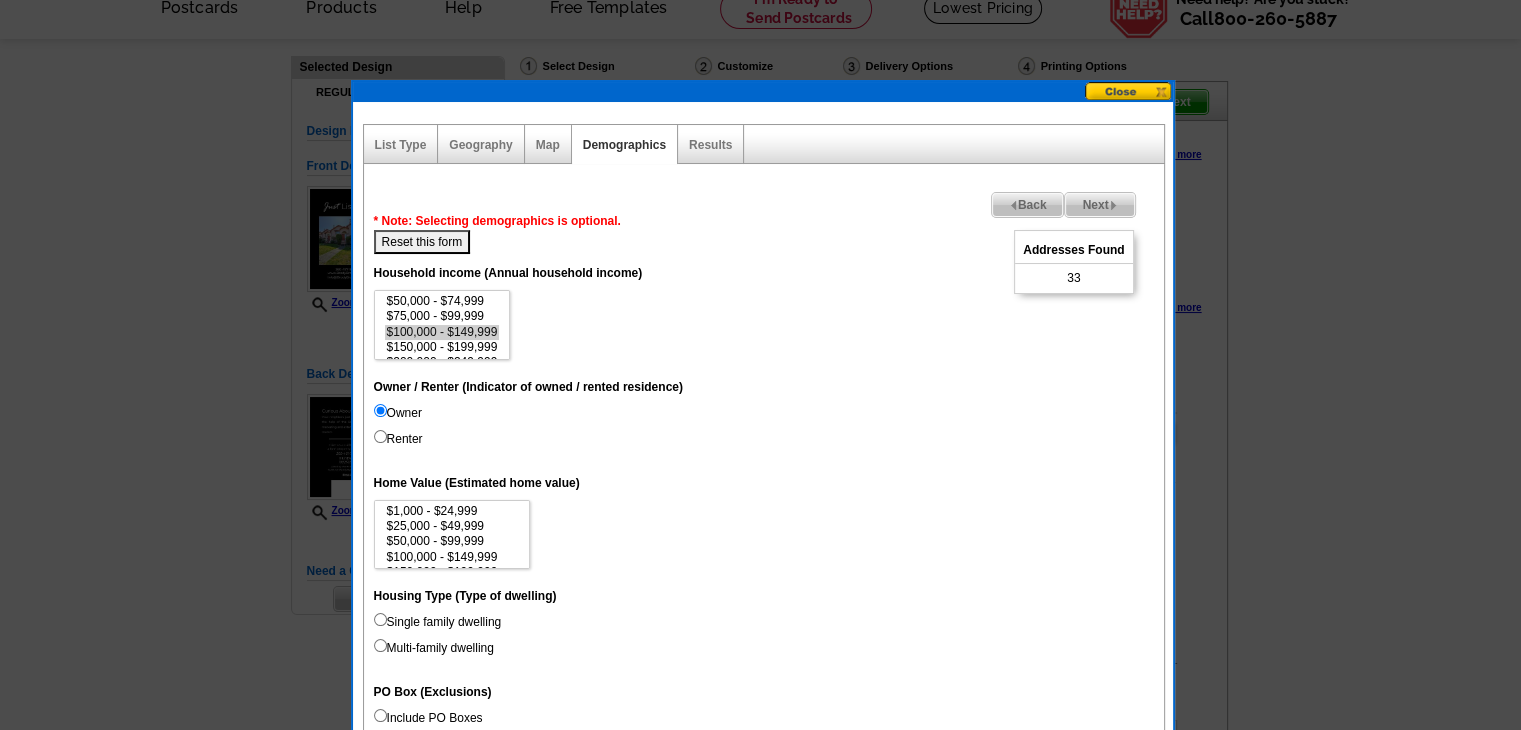 click on "Reset this form" at bounding box center (422, 242) 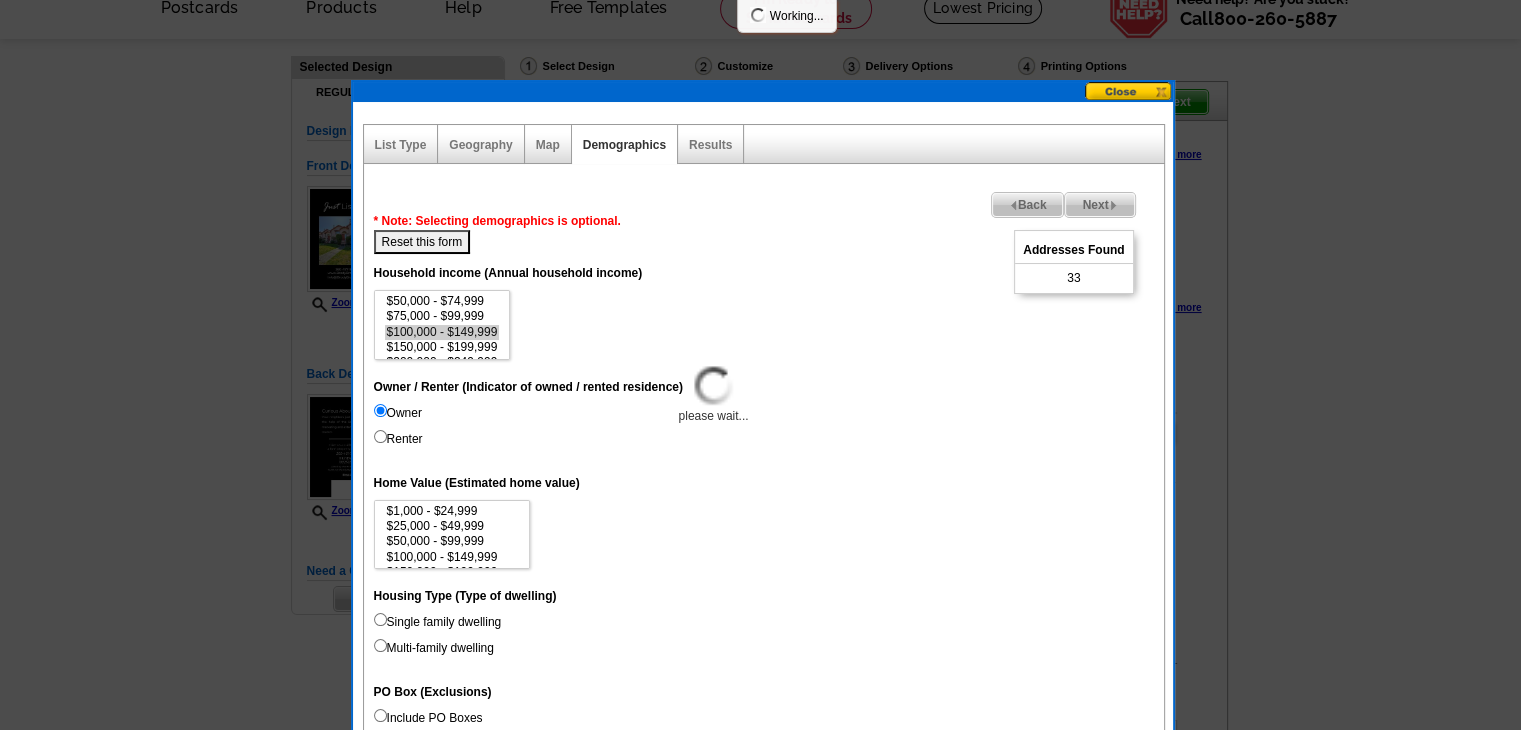 select 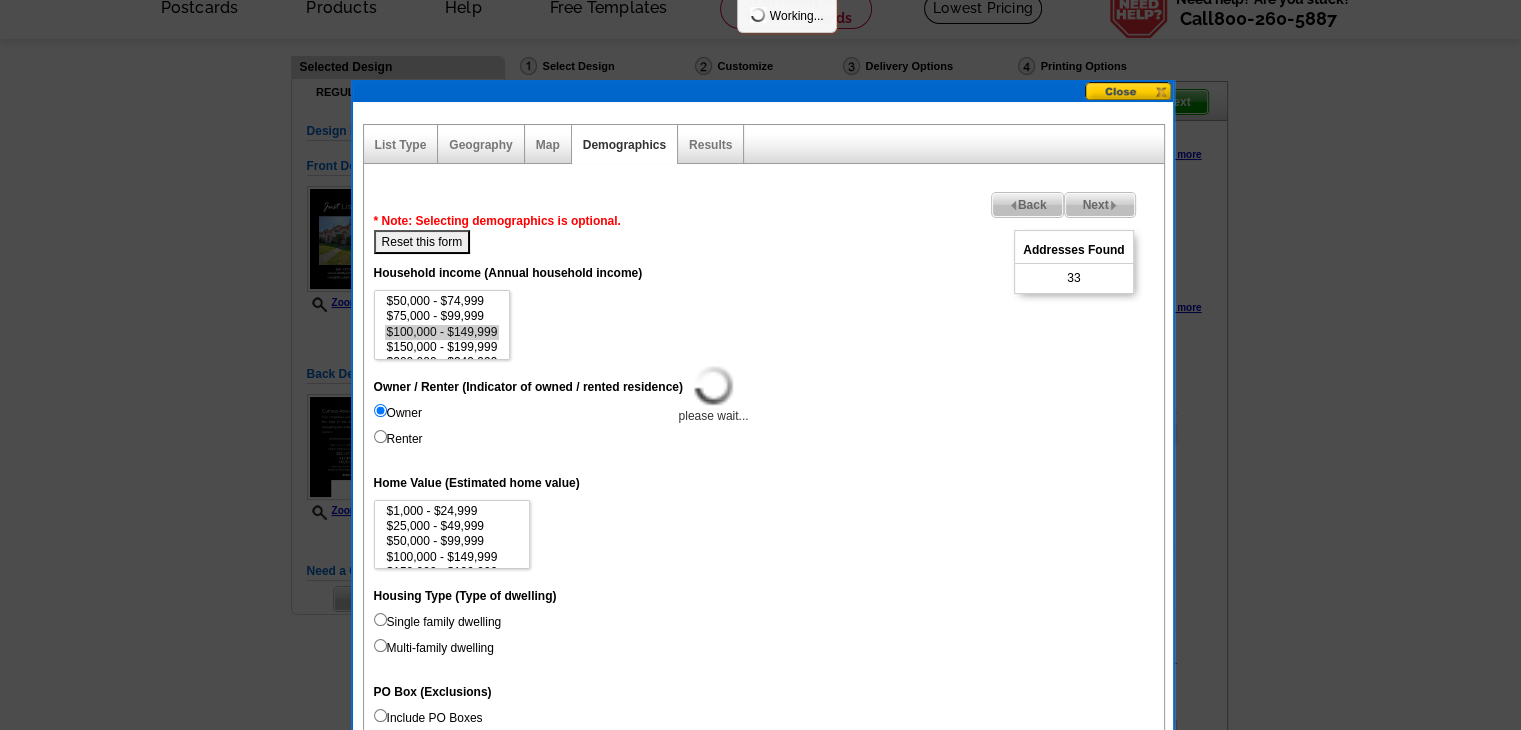 select 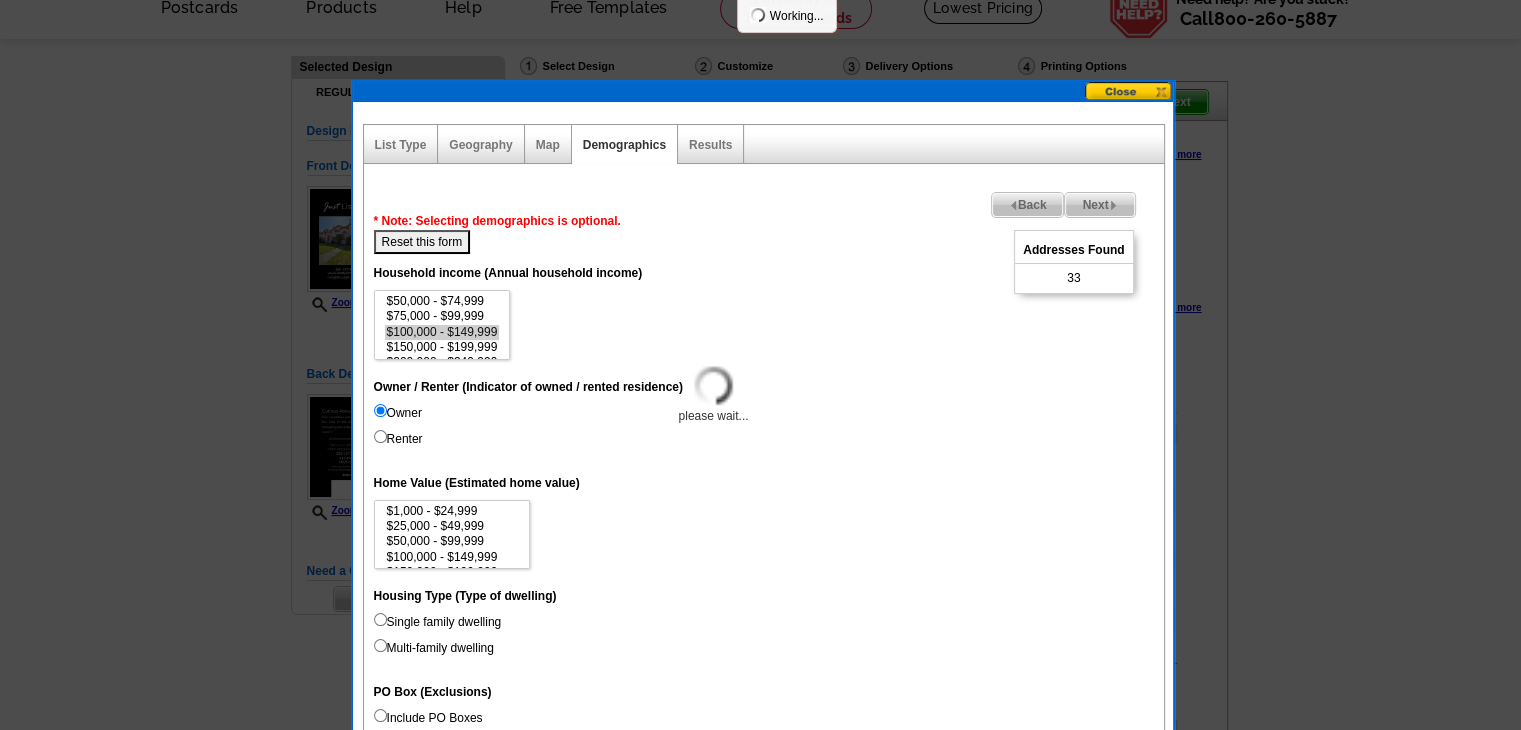 select 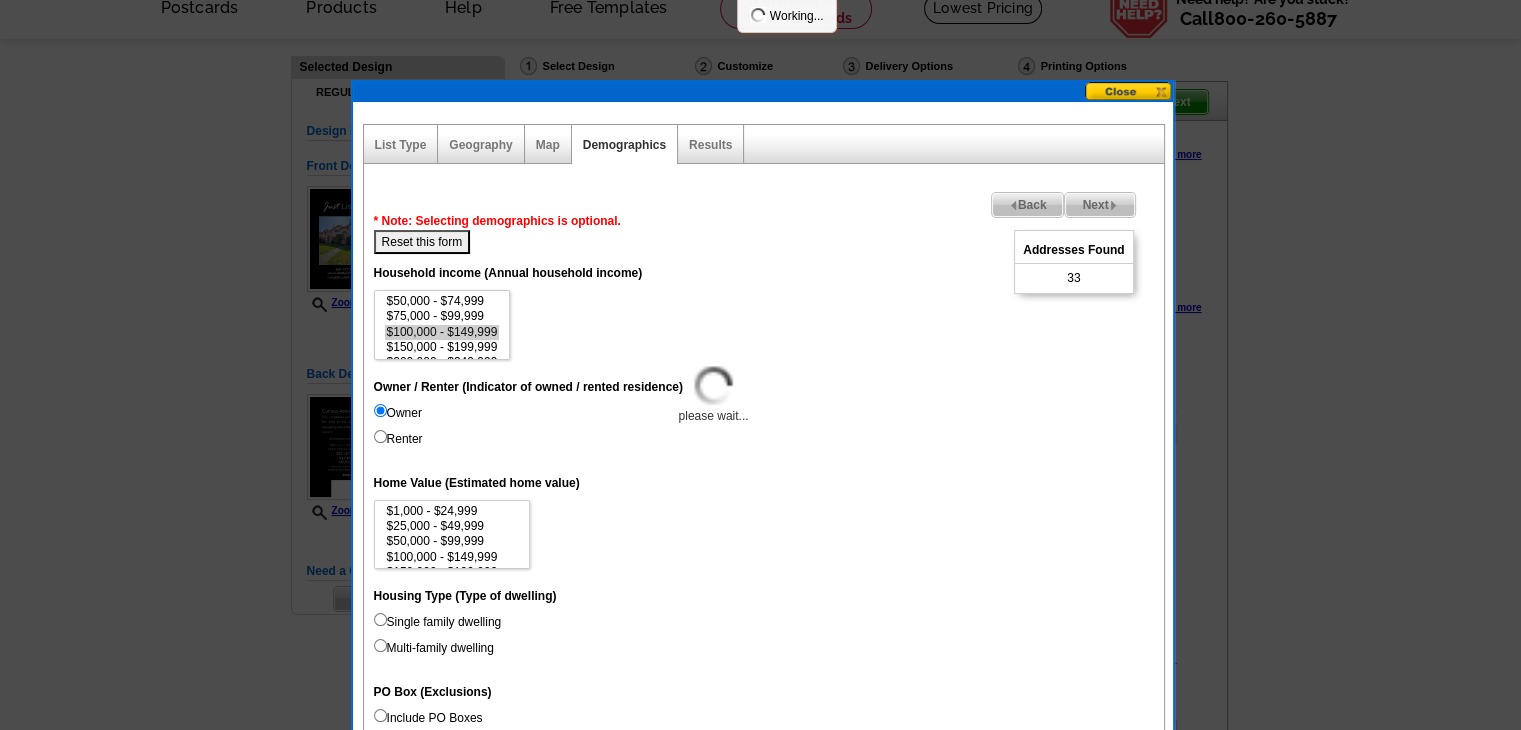 select 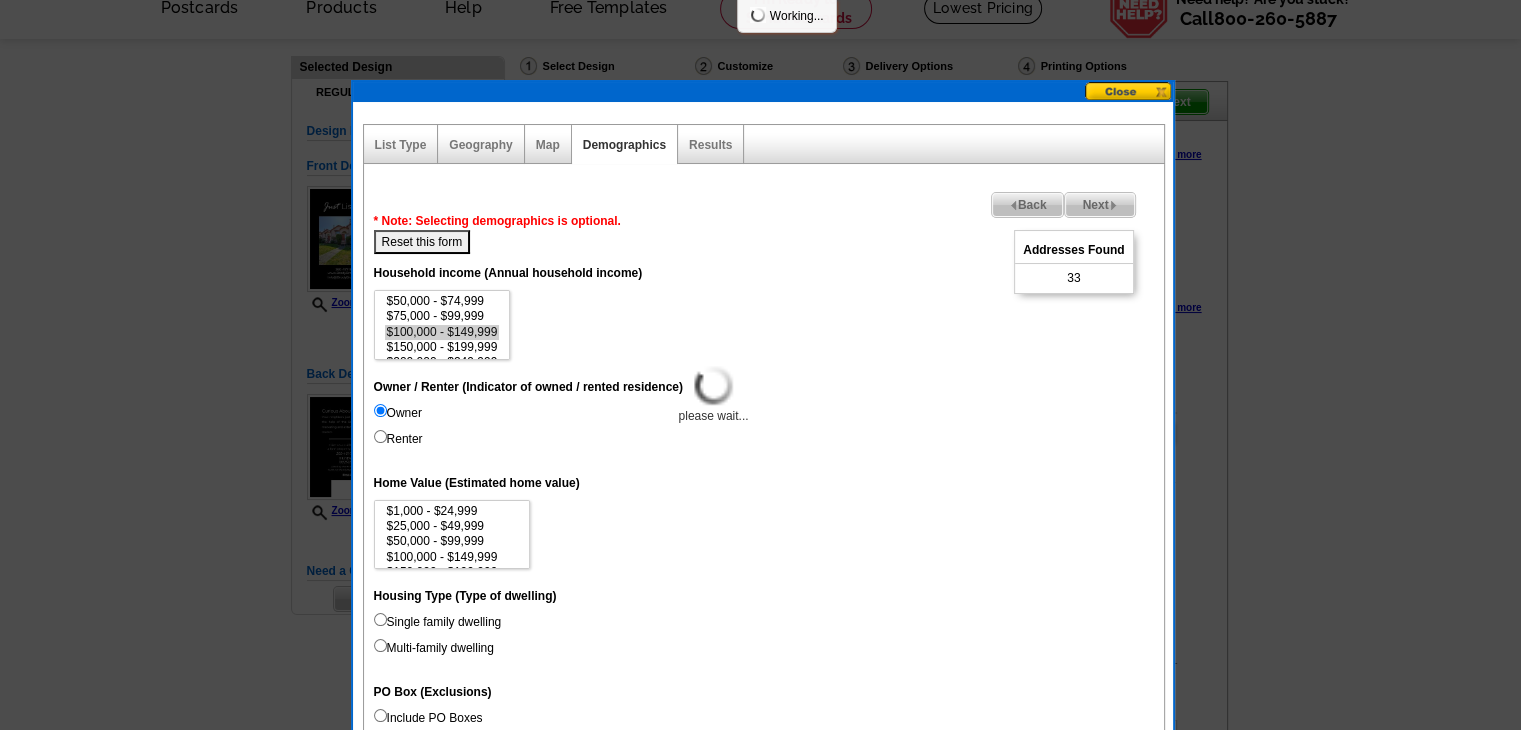 select 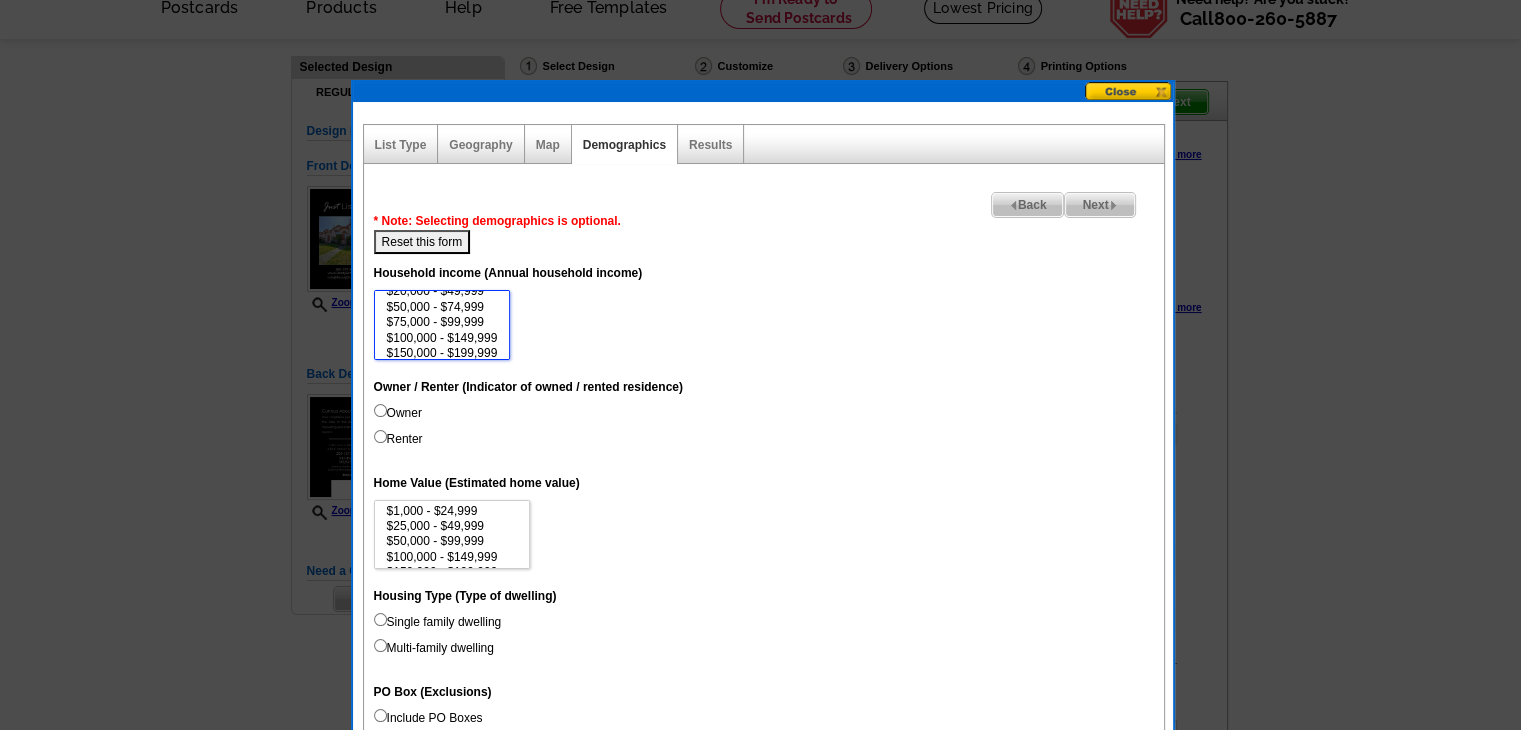 select on "150000-199999" 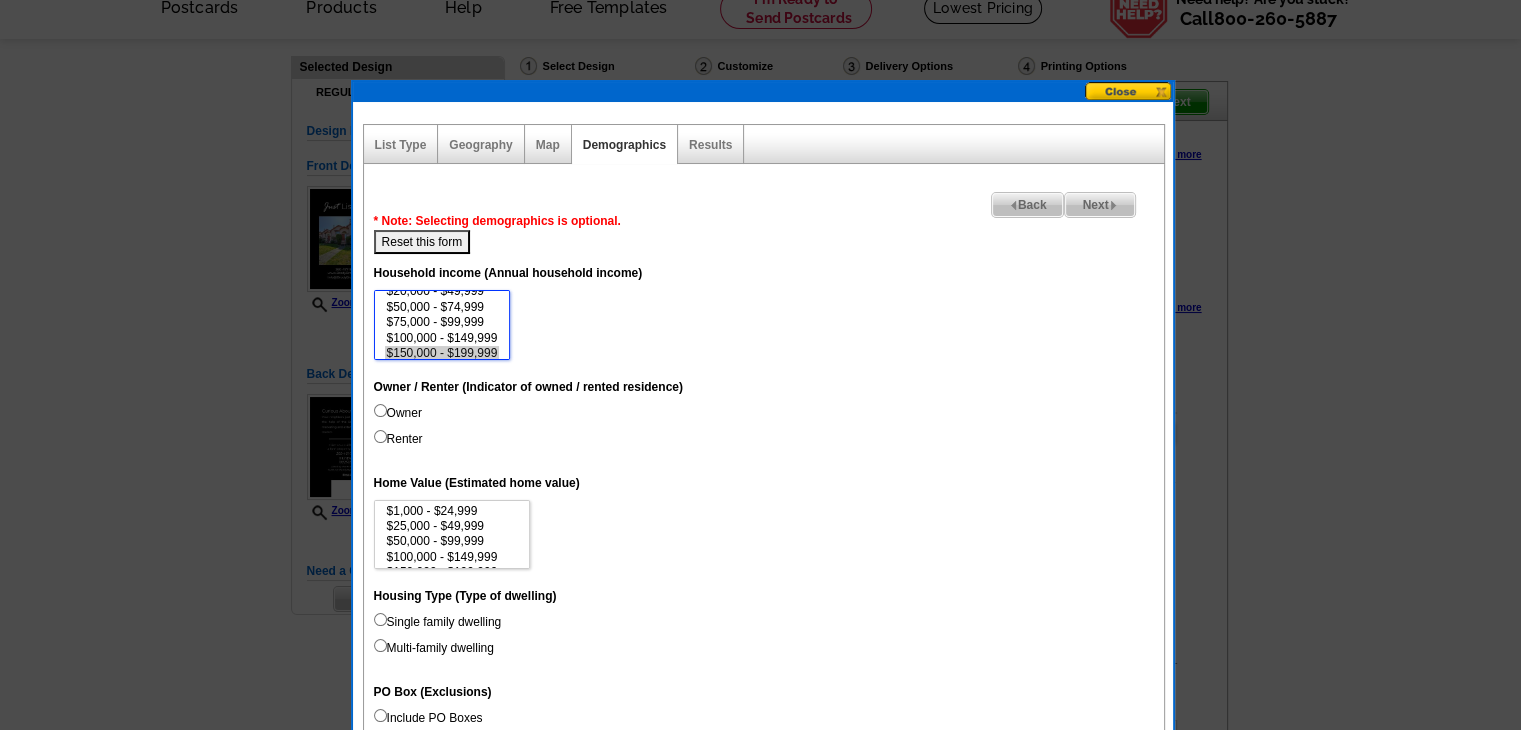 click on "$150,000 - $199,999" at bounding box center [442, 353] 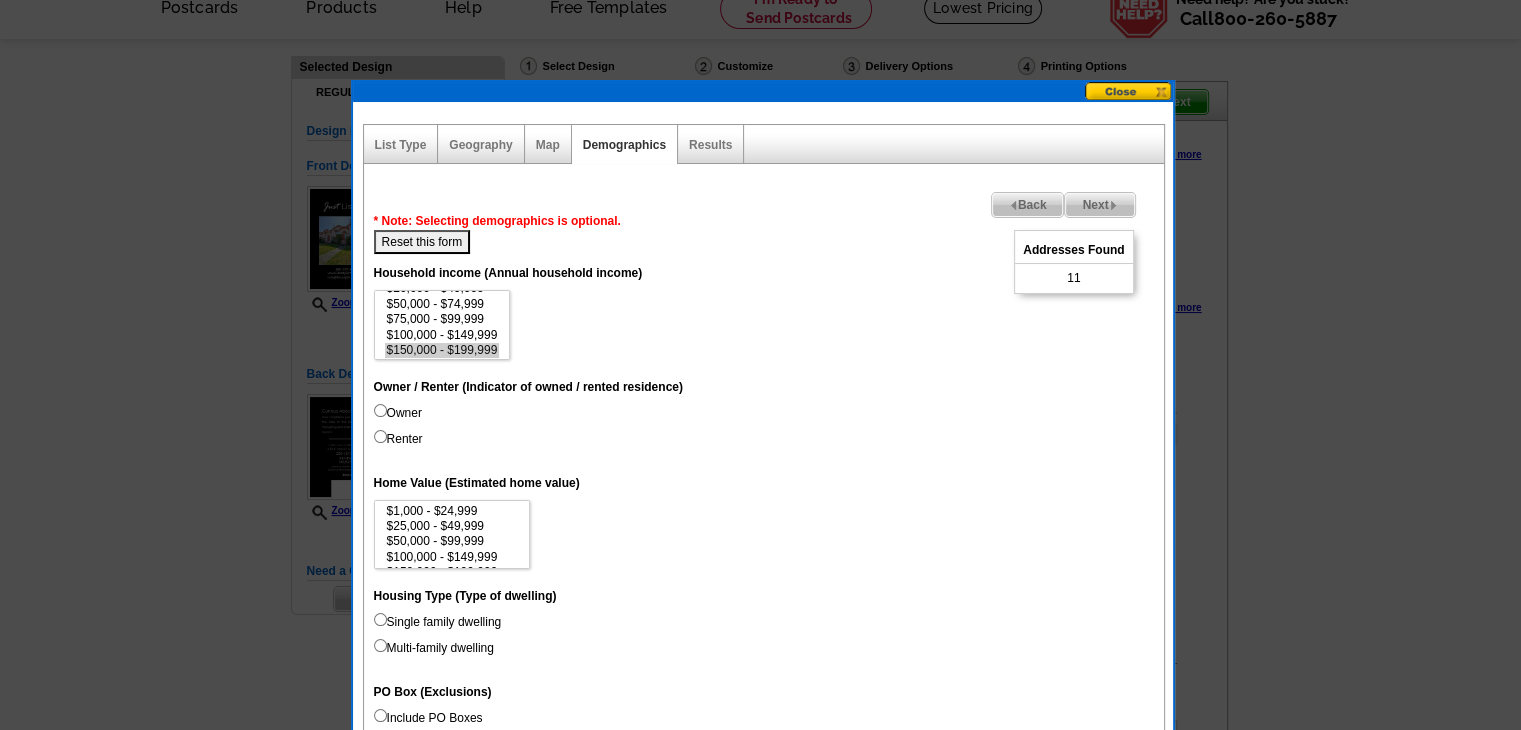 click on "Reset this form" at bounding box center [422, 242] 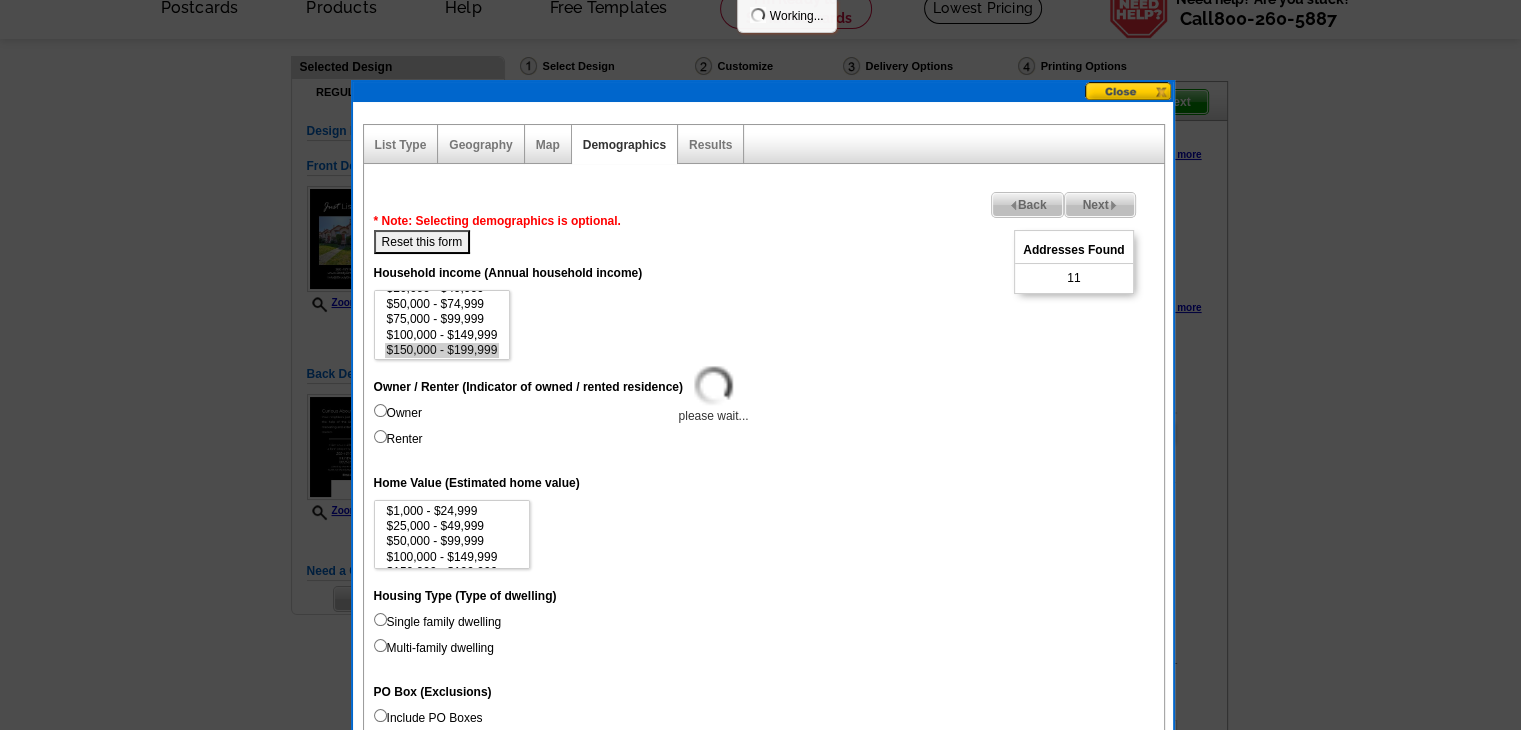 select 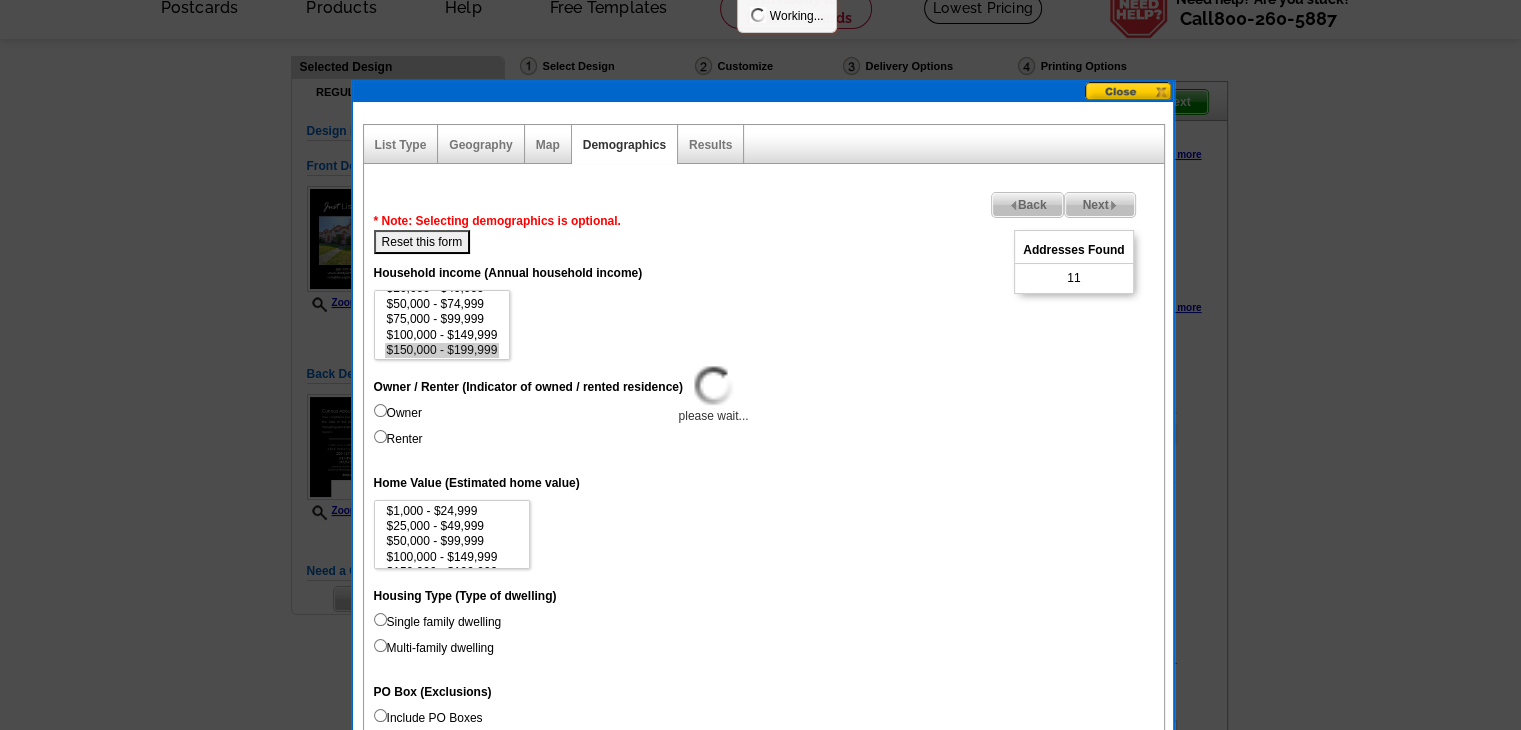 select 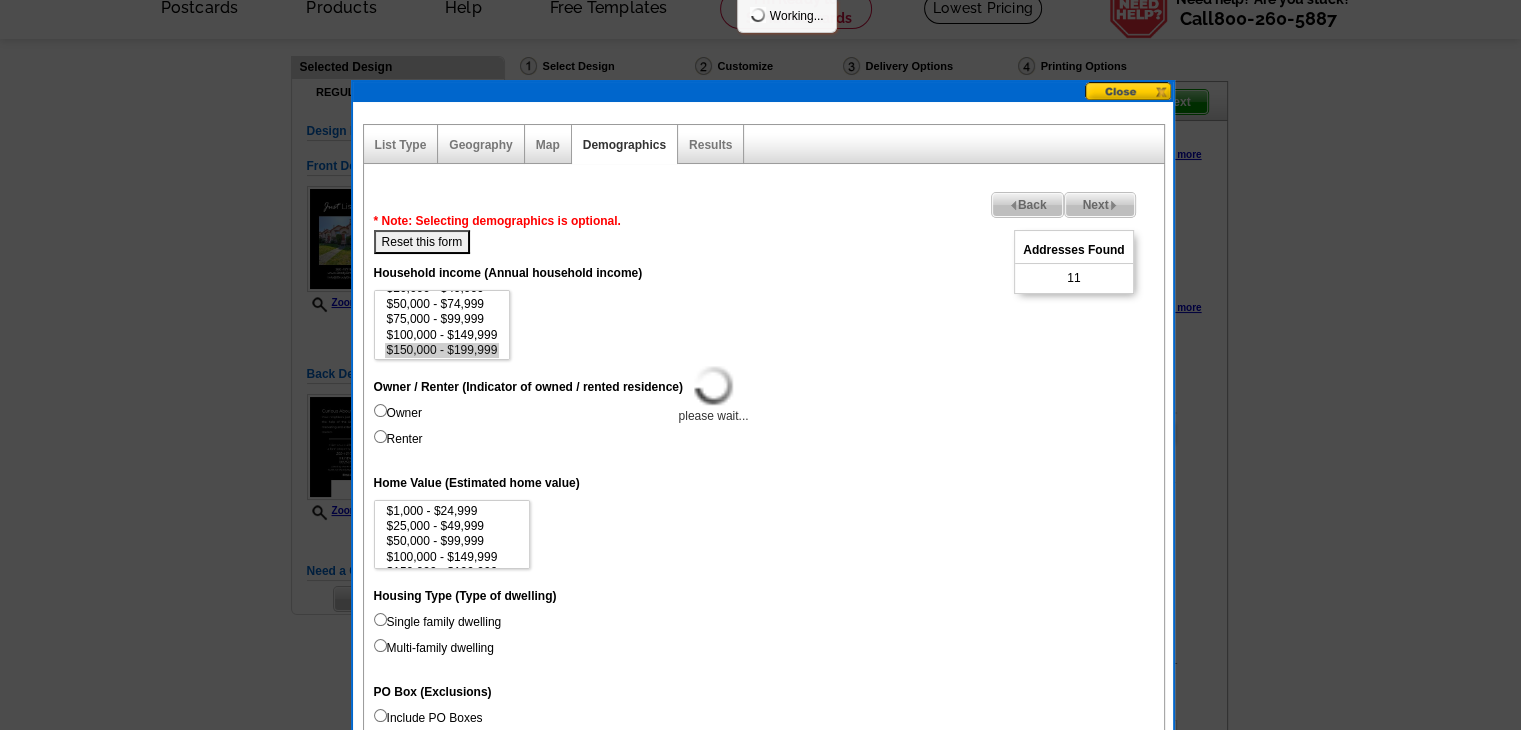 select 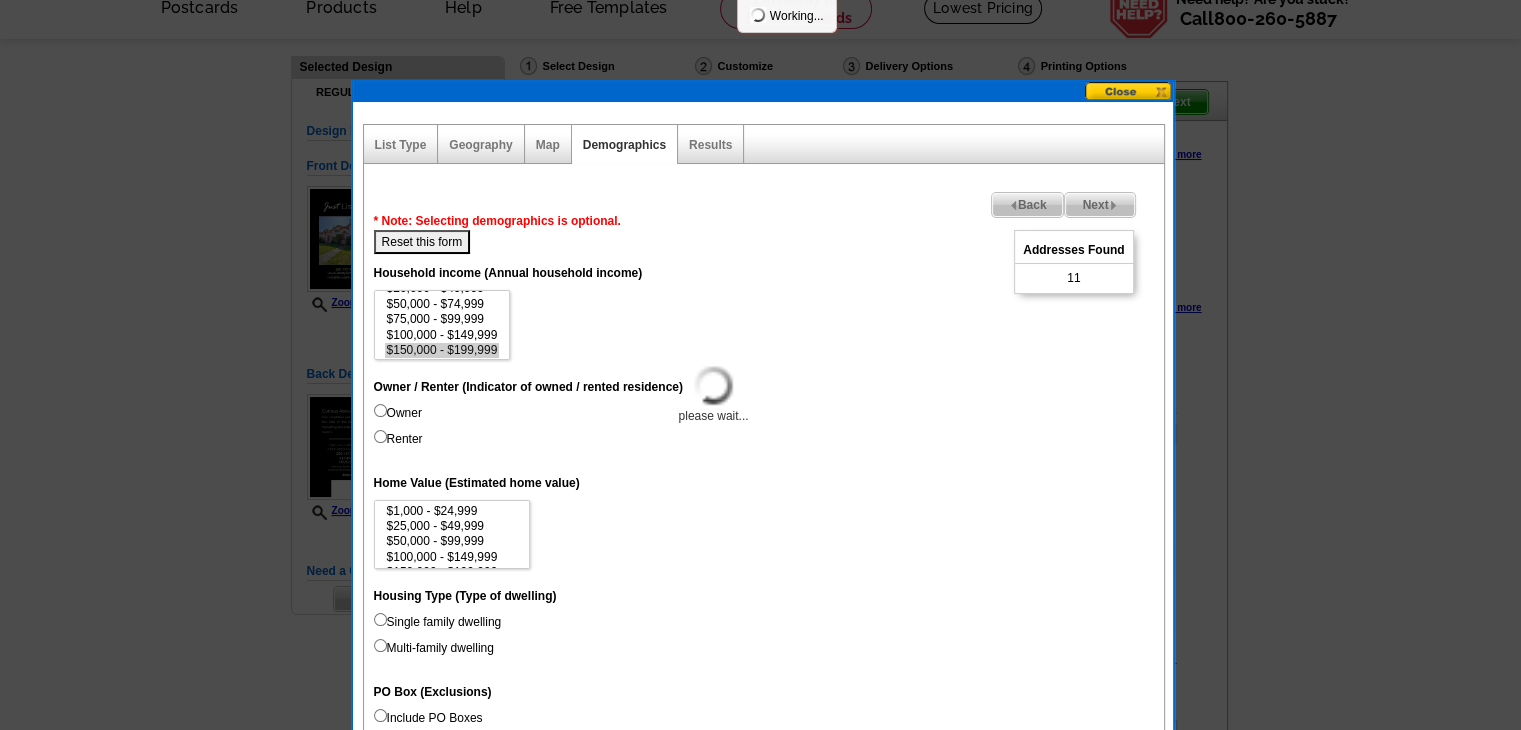 select 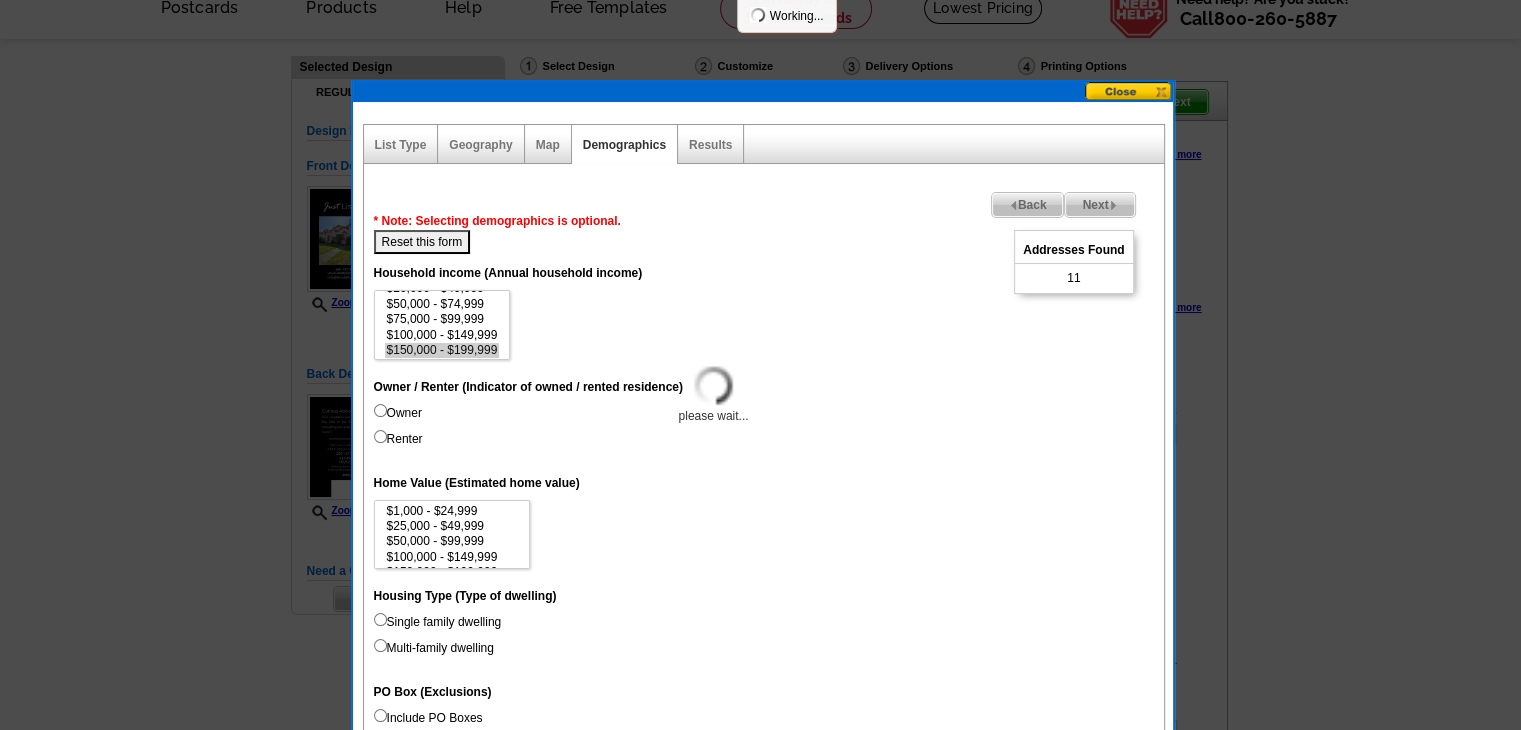 select 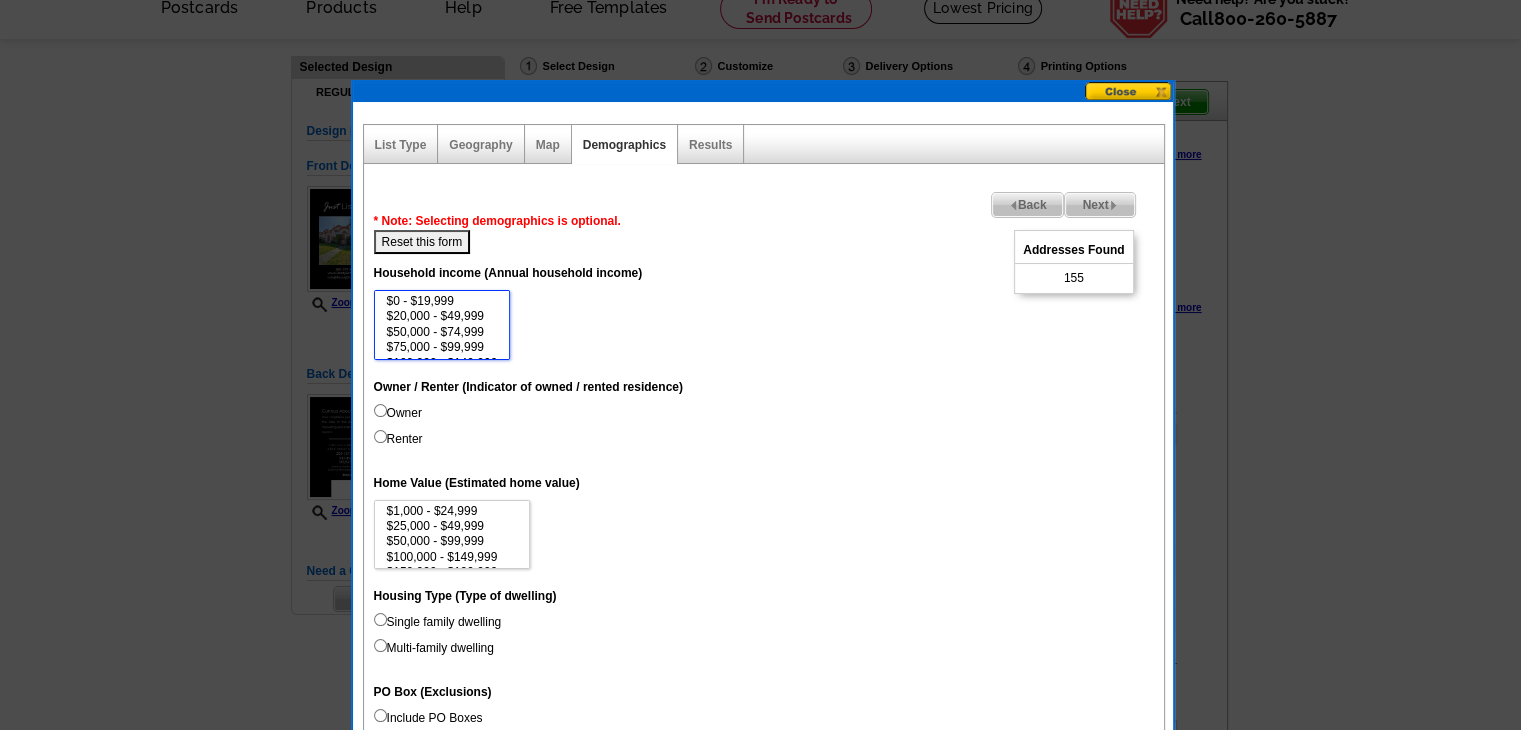 scroll, scrollTop: 31, scrollLeft: 0, axis: vertical 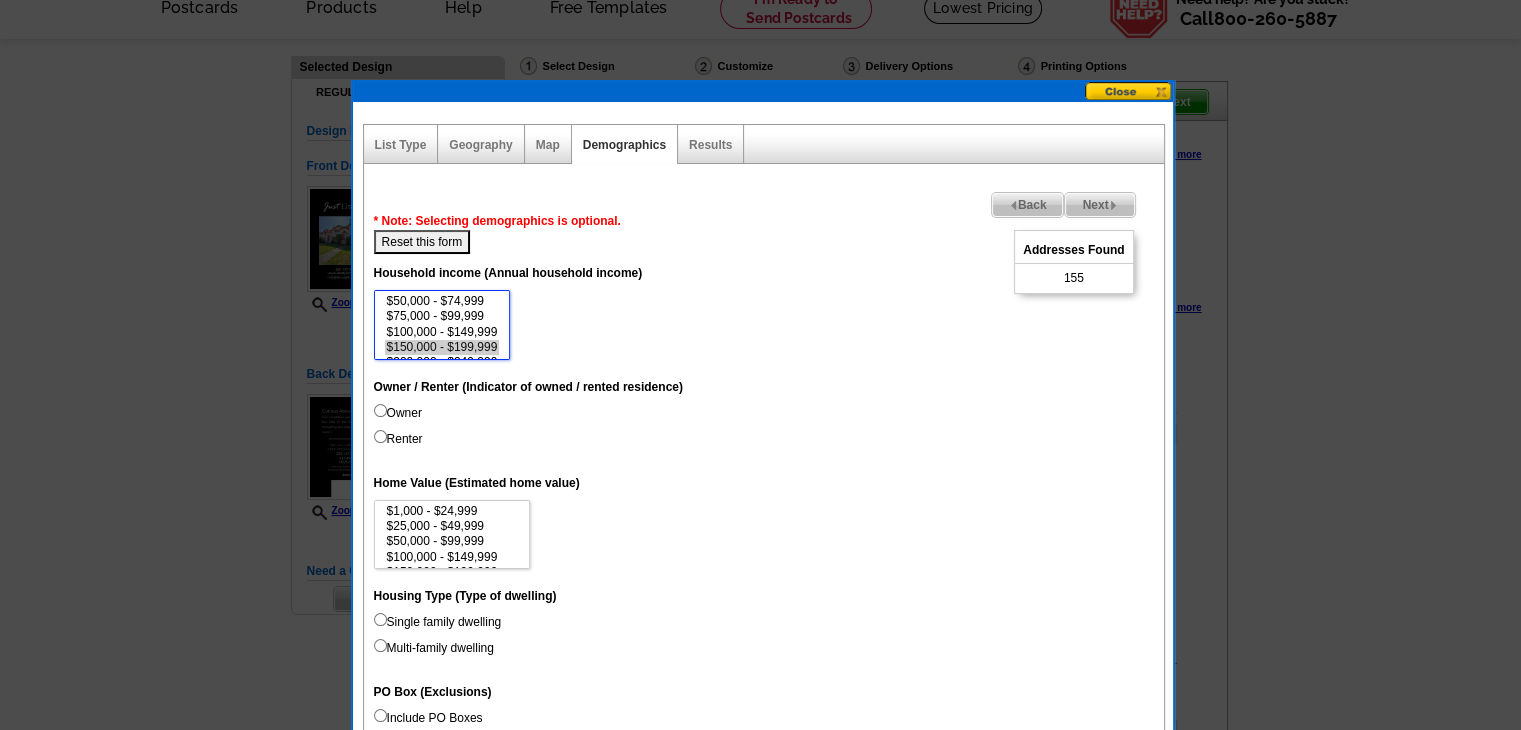 click on "$150,000 - $199,999" at bounding box center (442, 347) 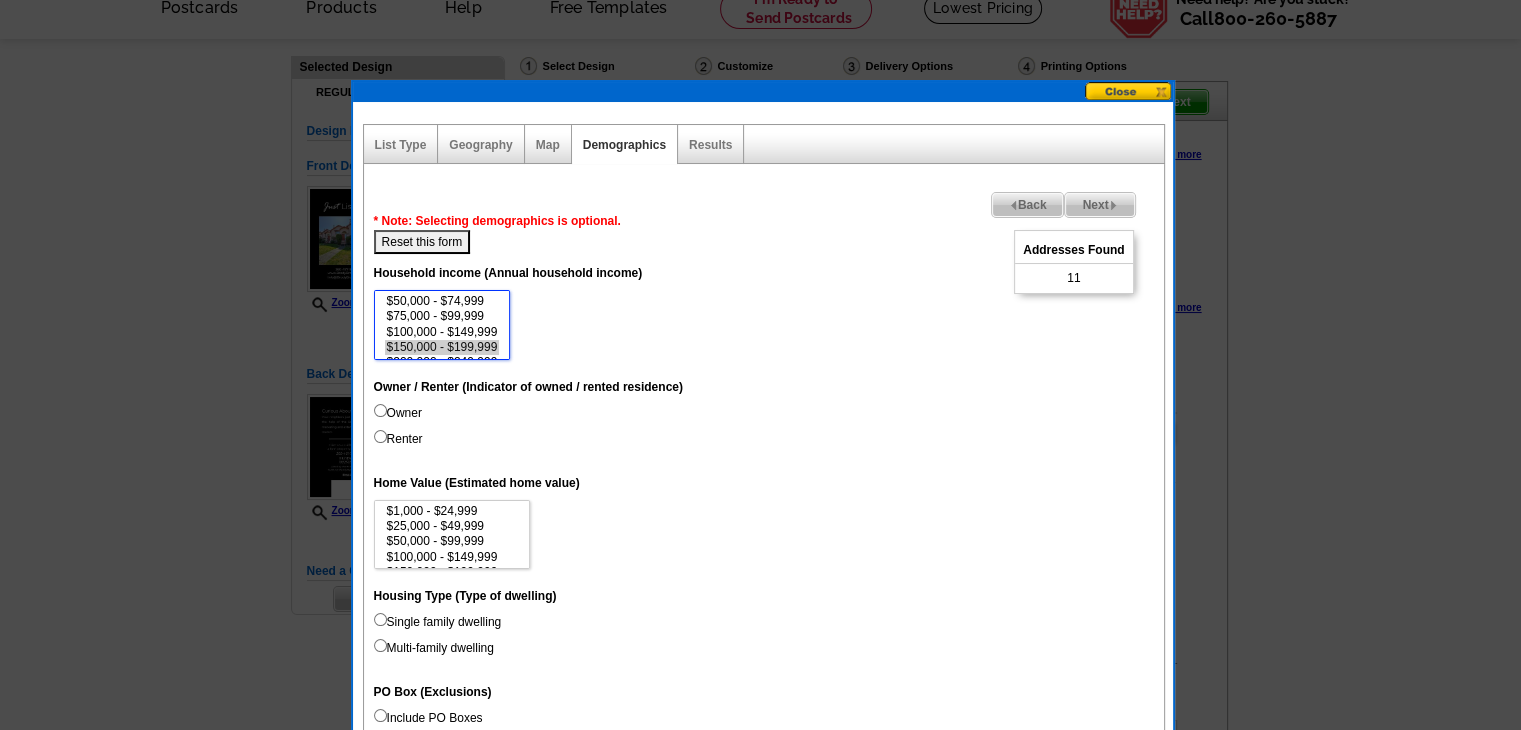 select on "100000-149999" 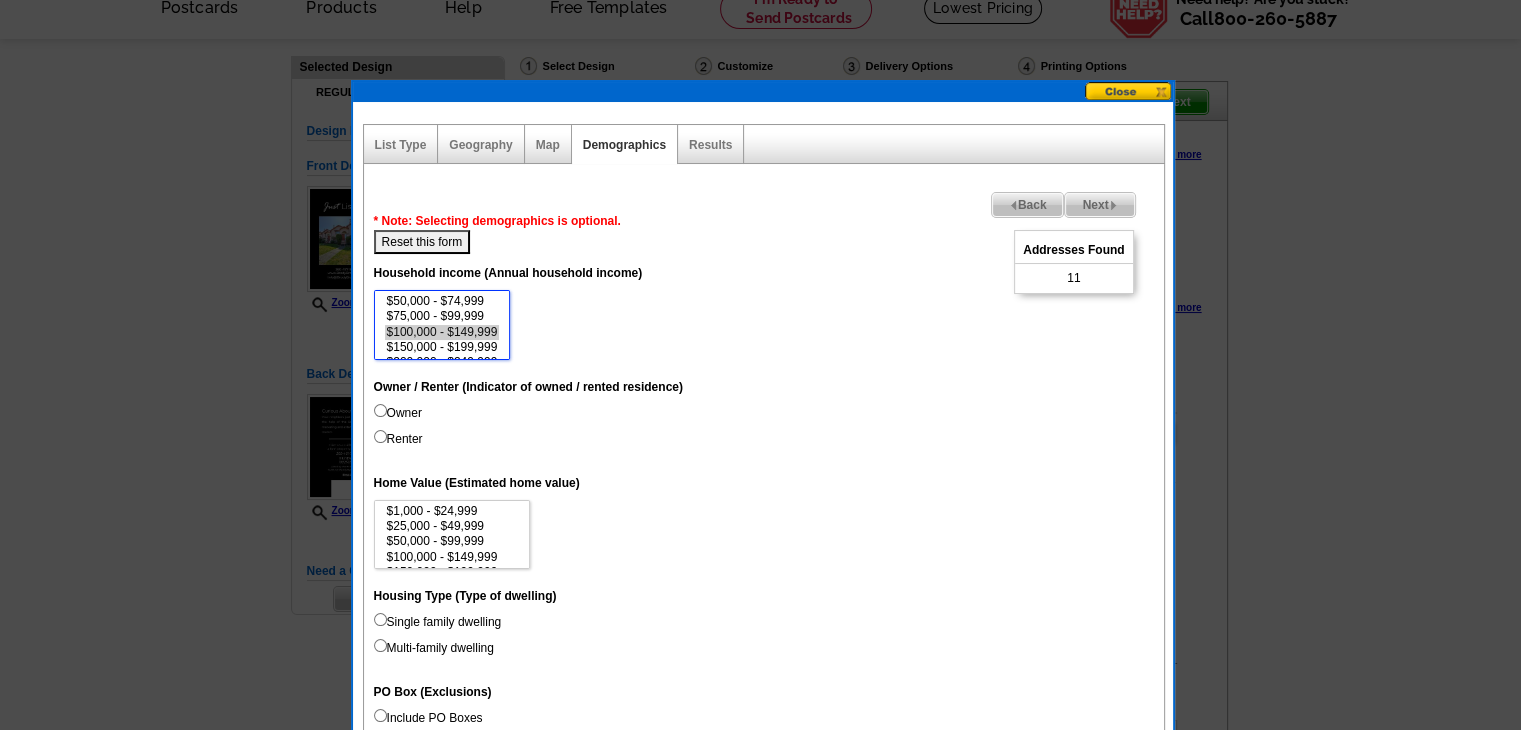 click on "$100,000 - $149,999" at bounding box center (442, 332) 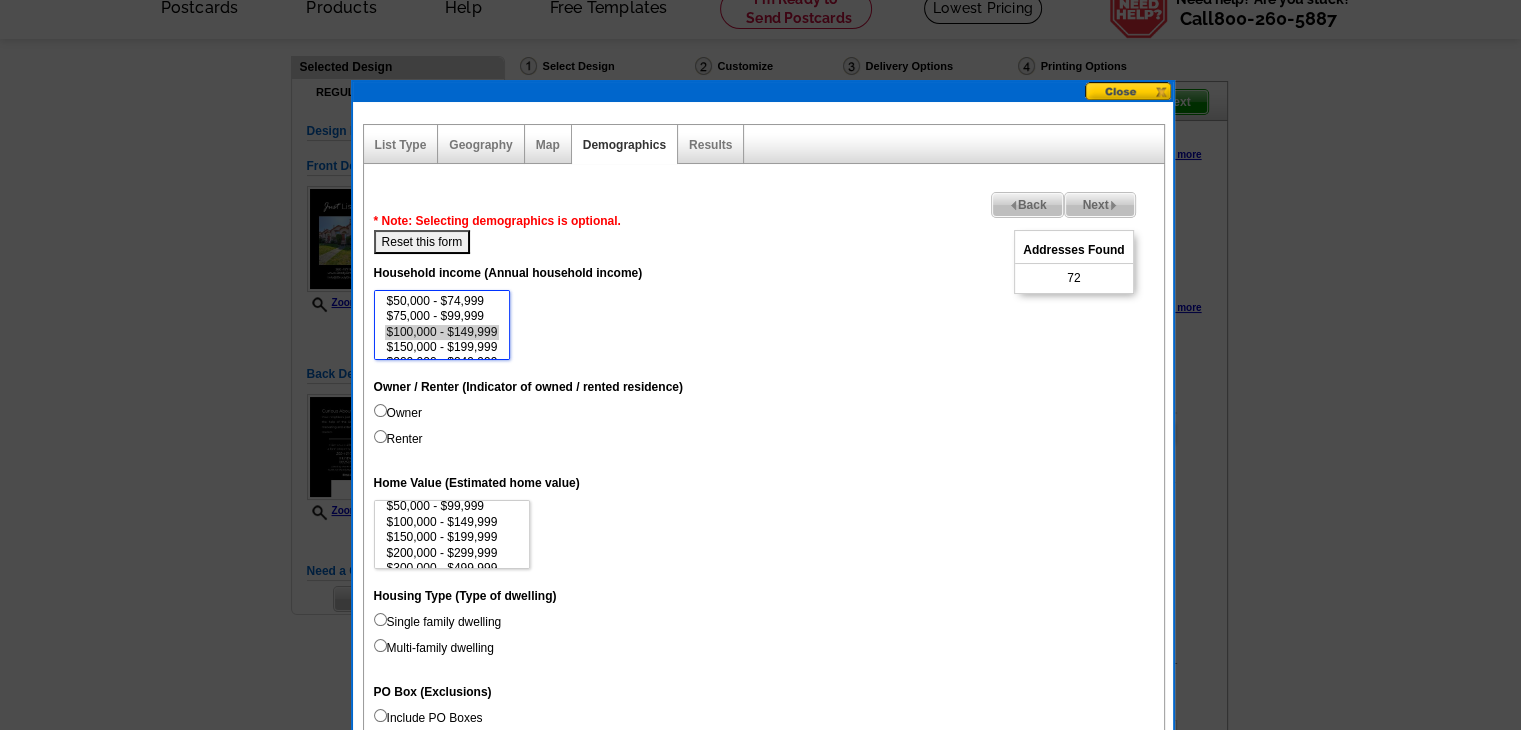 scroll, scrollTop: 92, scrollLeft: 0, axis: vertical 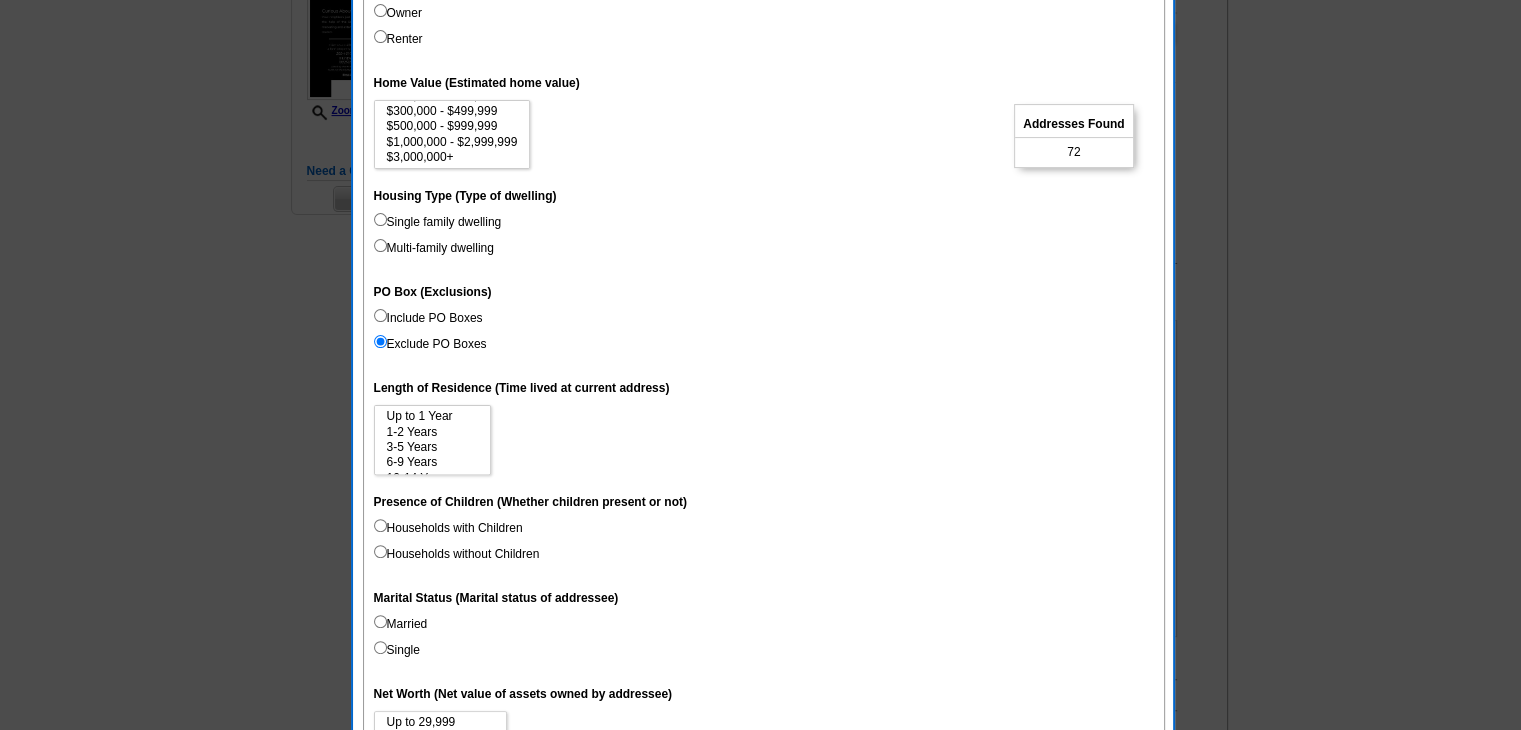 click on "Married" at bounding box center [401, 624] 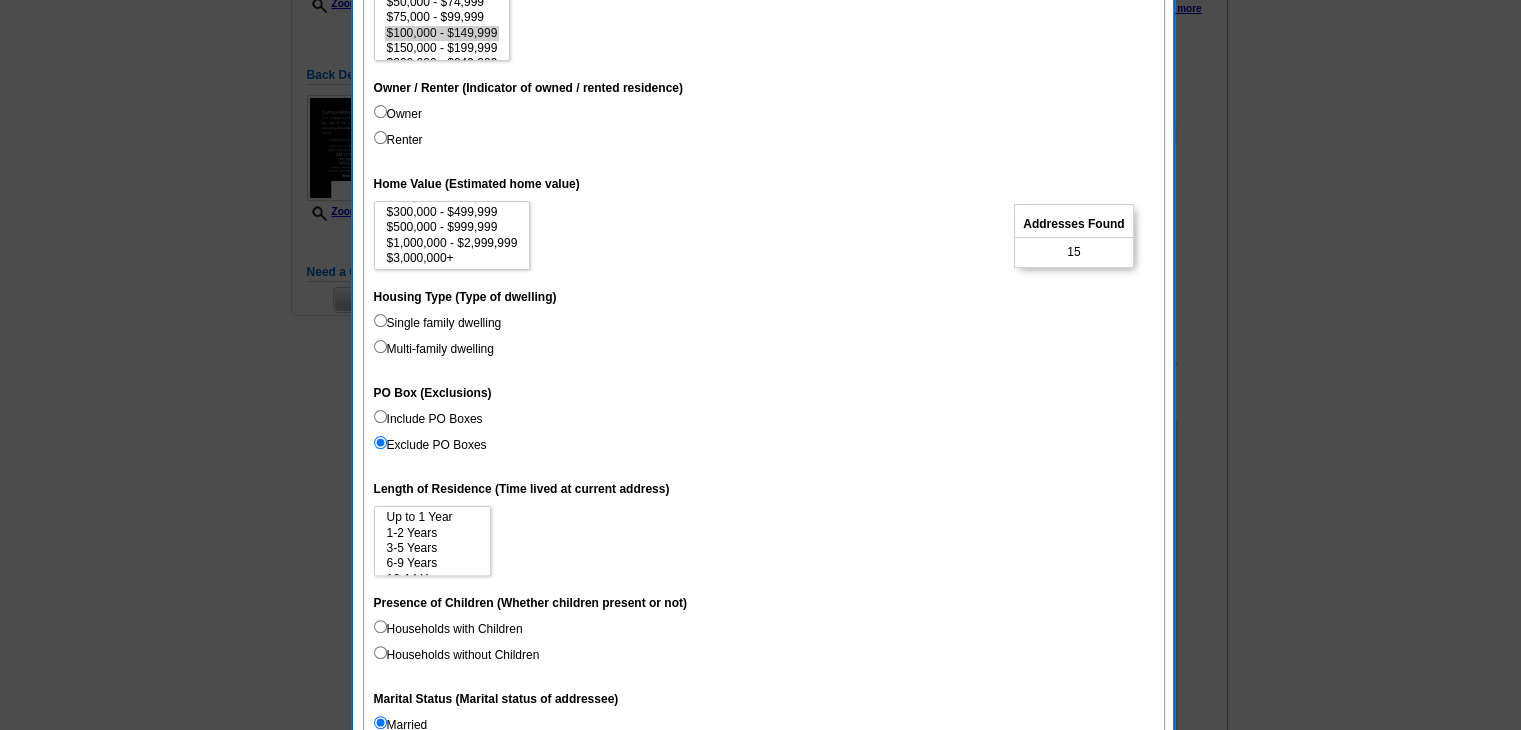 scroll, scrollTop: 100, scrollLeft: 0, axis: vertical 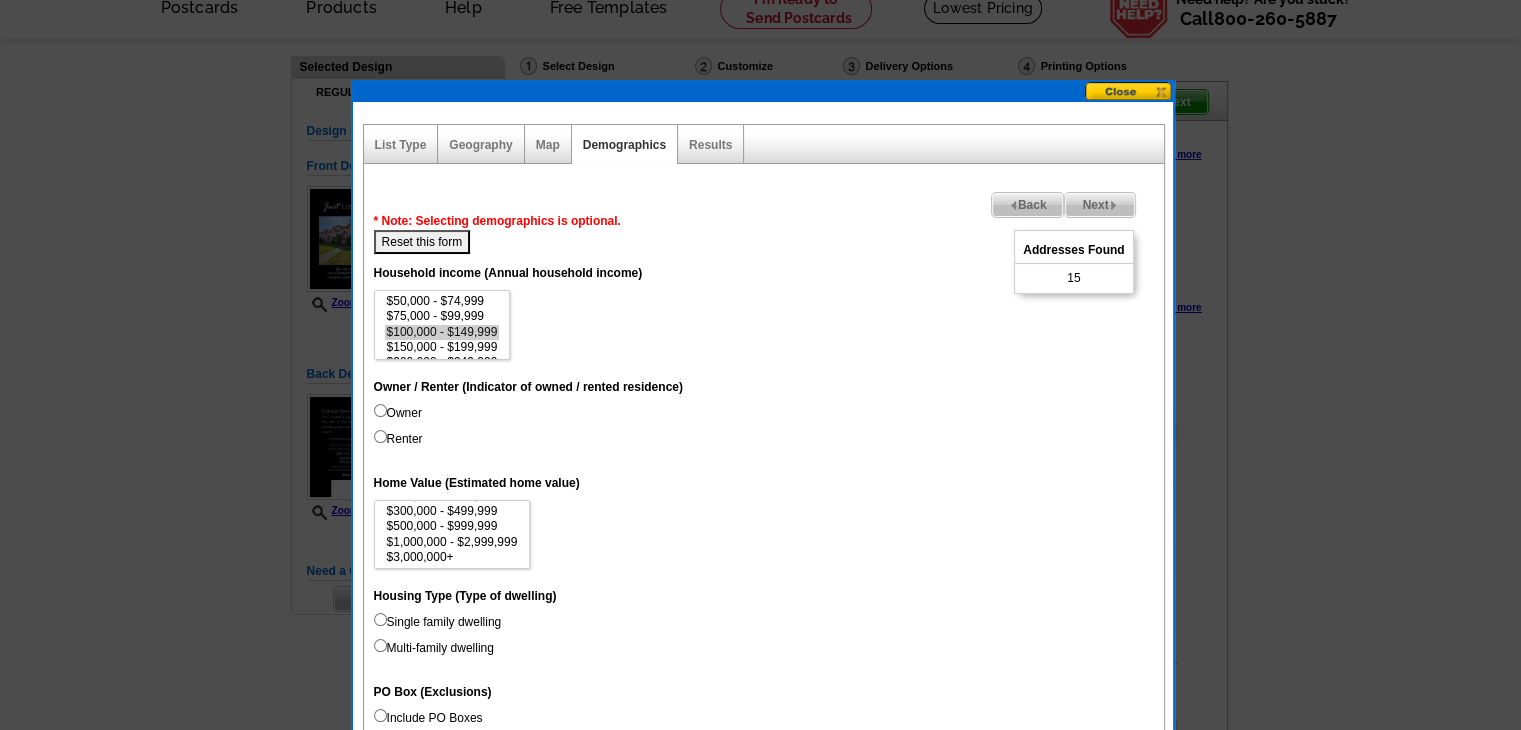 click on "Reset this form" at bounding box center [422, 242] 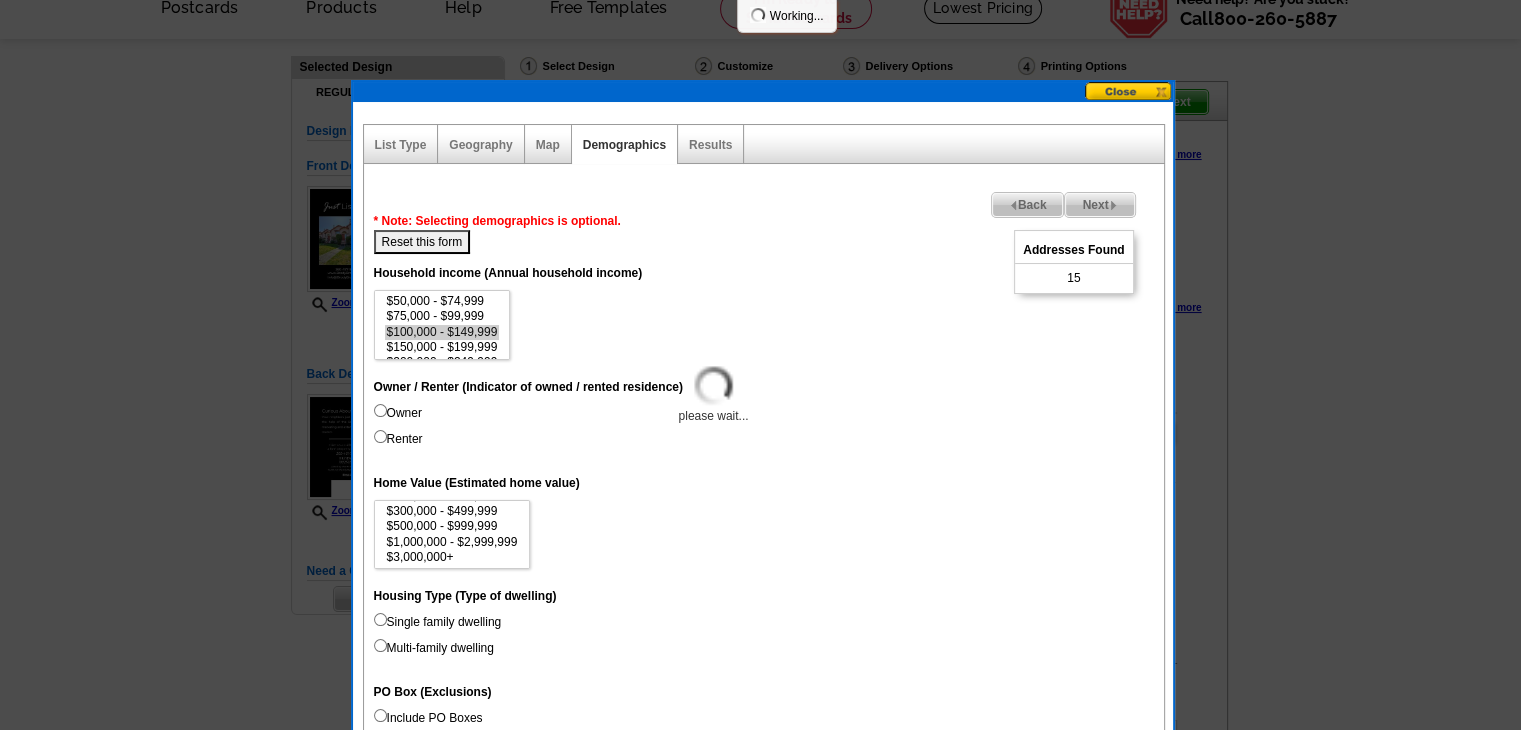 select 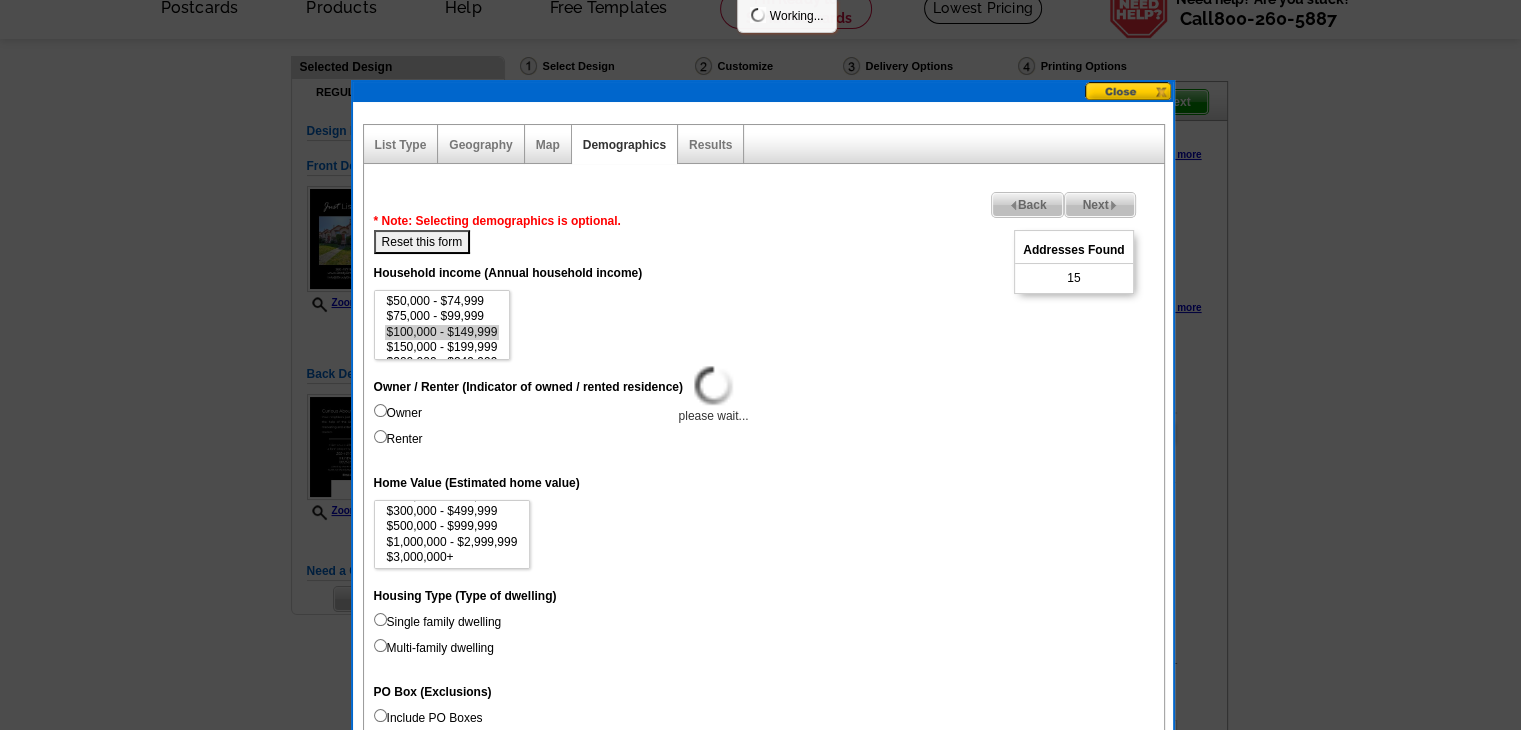 select 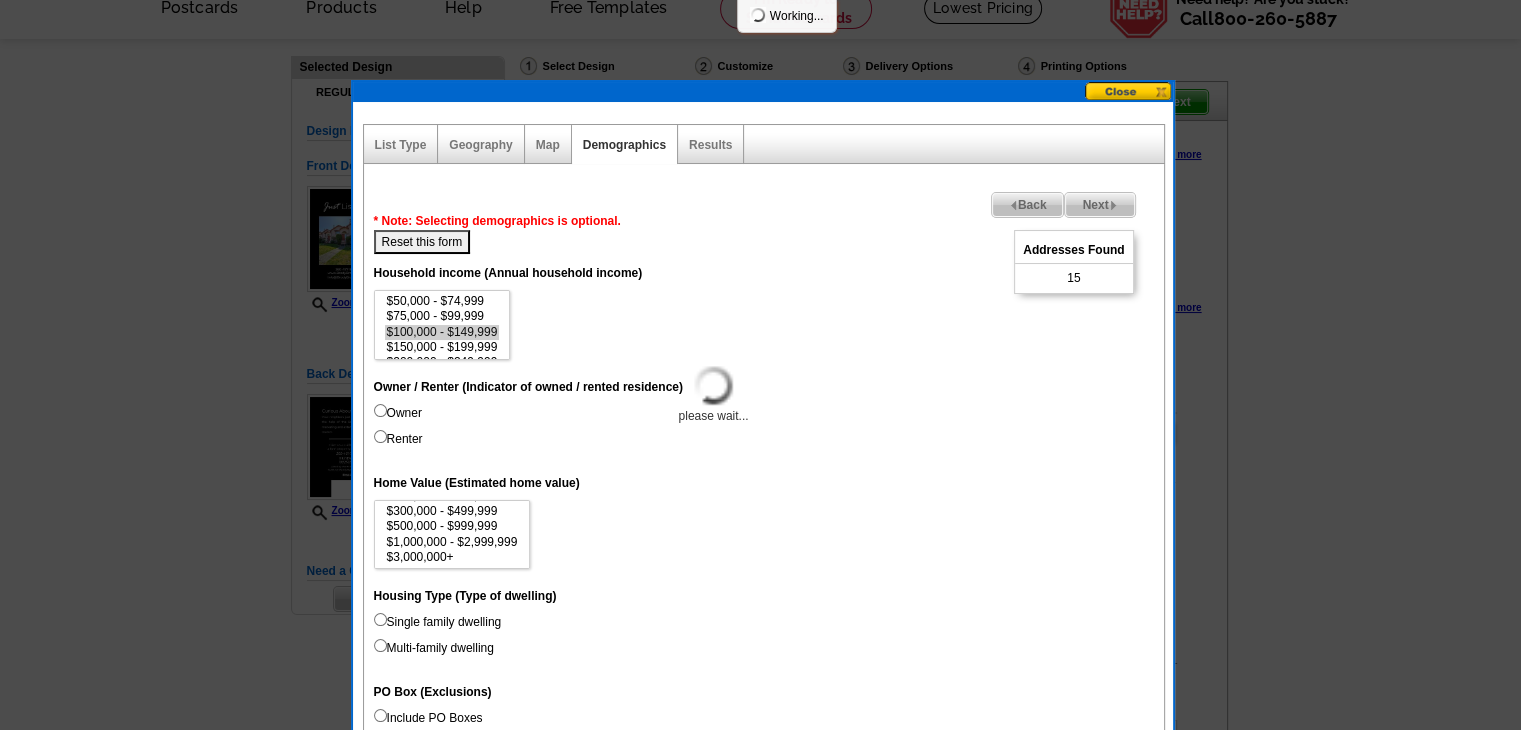 select 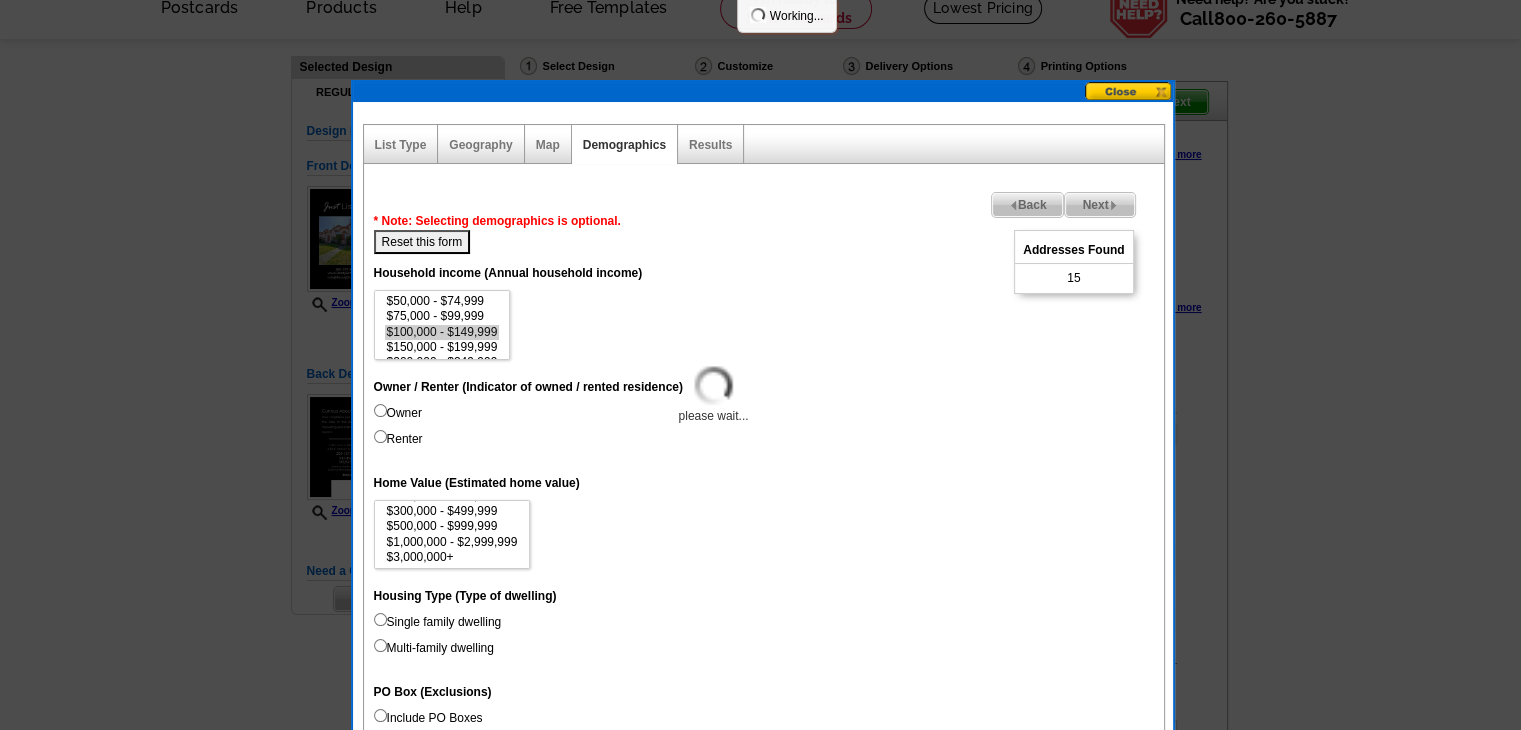 select 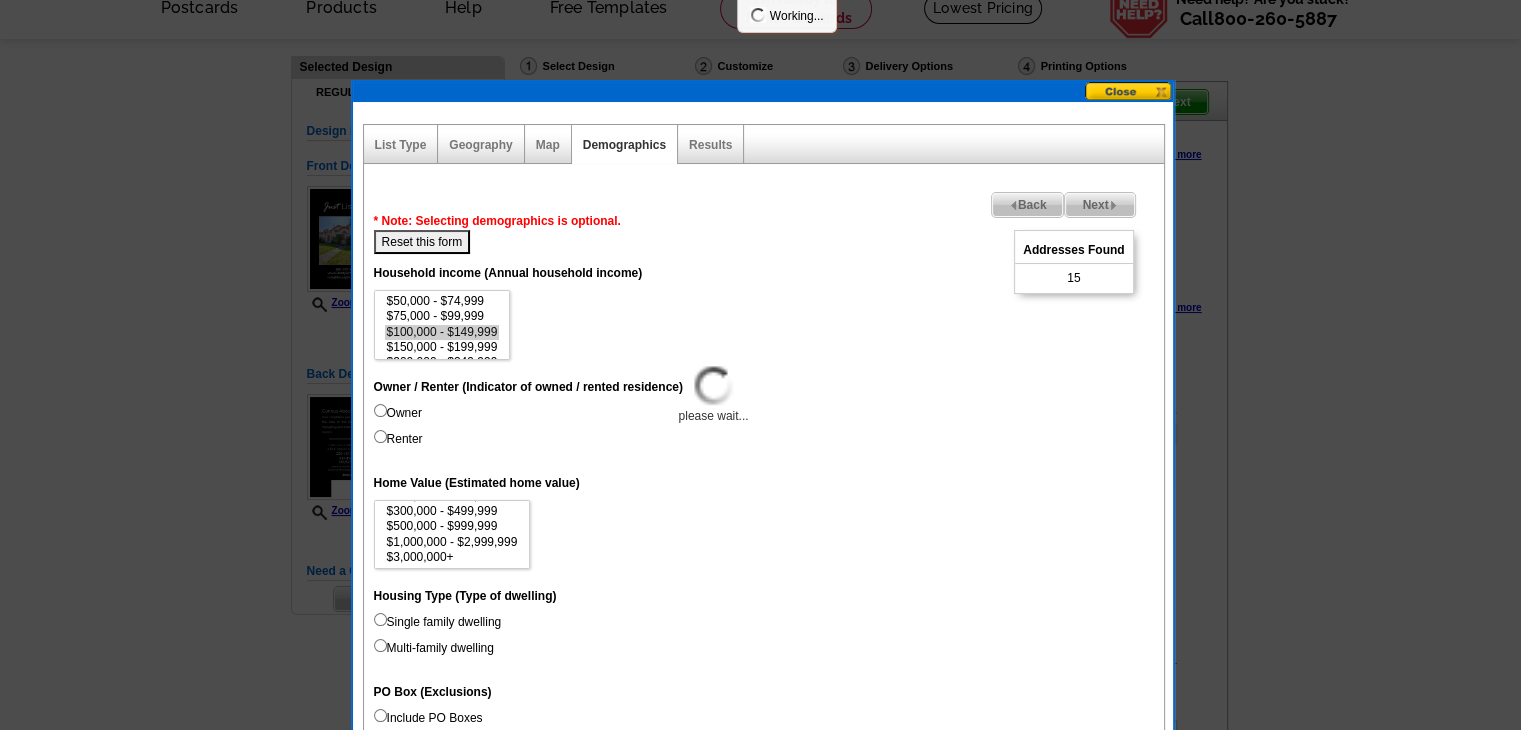 select 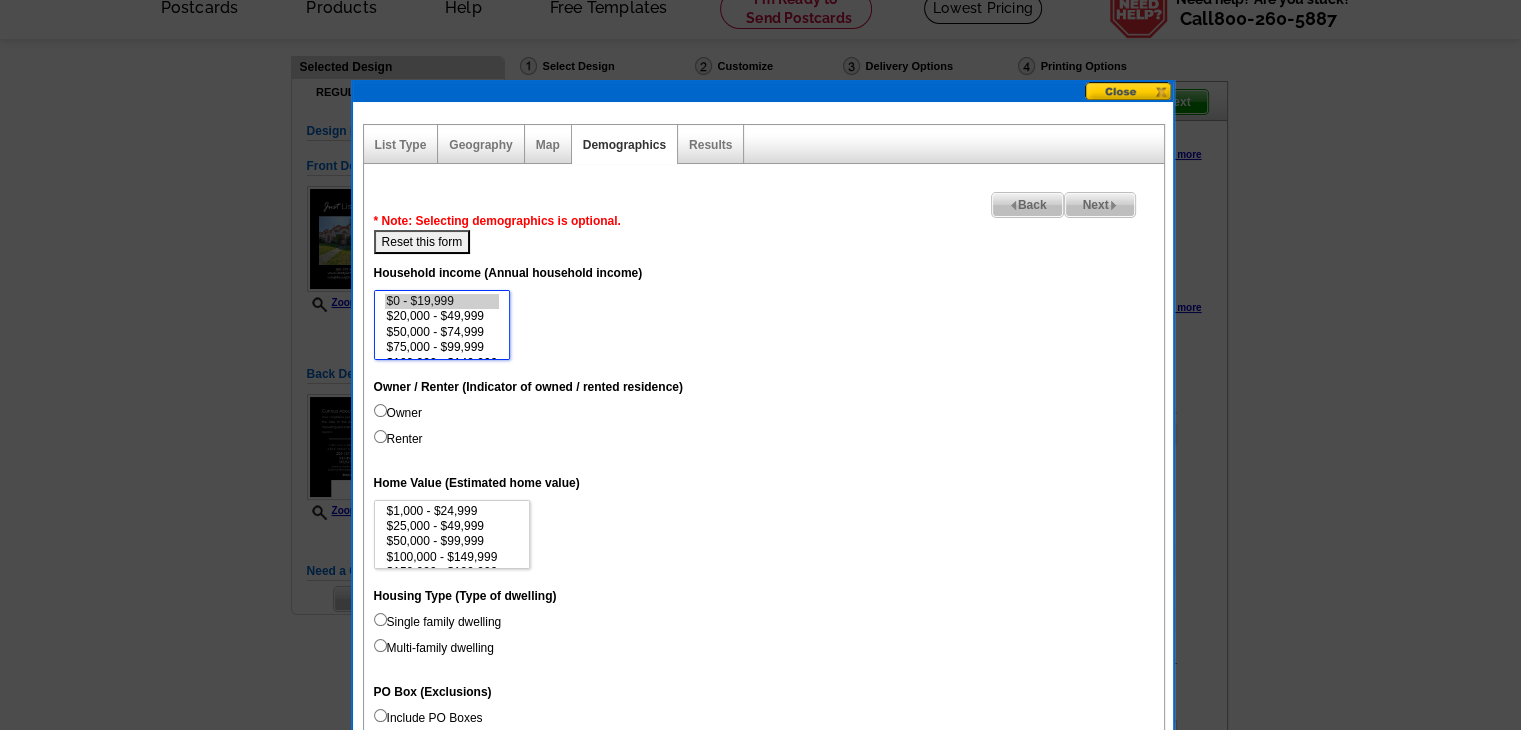 click on "$0 - $19,999" at bounding box center (442, 301) 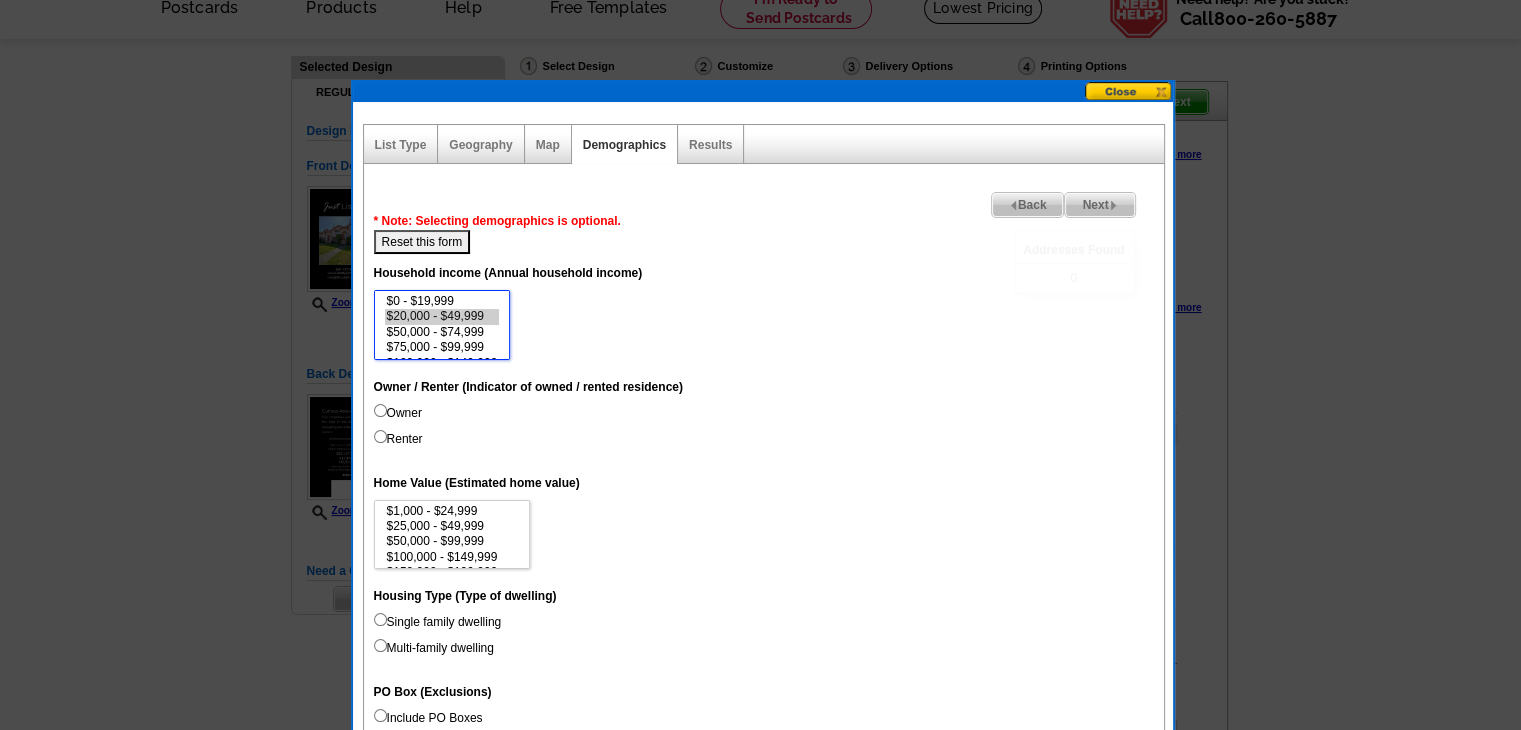 click on "$20,000 - $49,999" at bounding box center (442, 316) 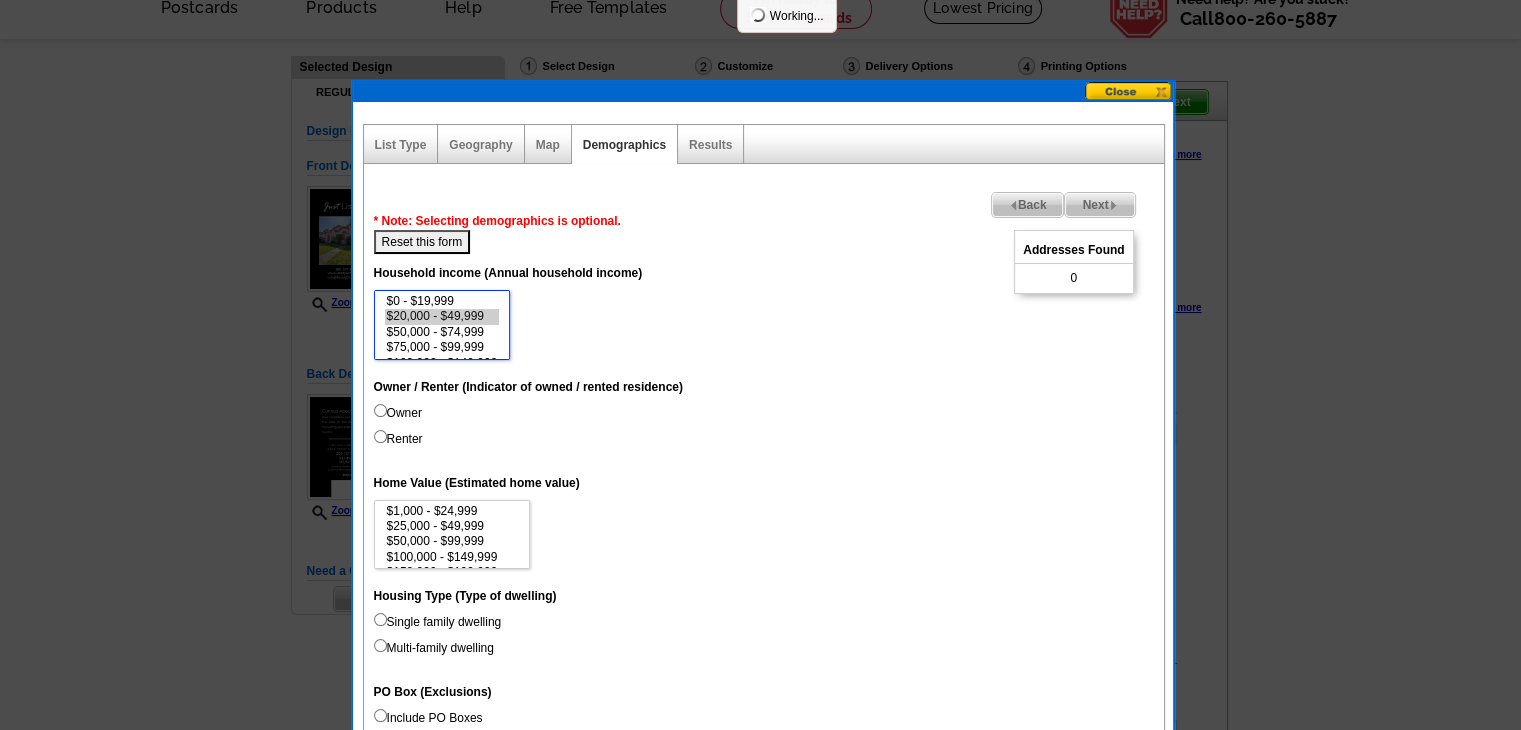 scroll, scrollTop: 53, scrollLeft: 0, axis: vertical 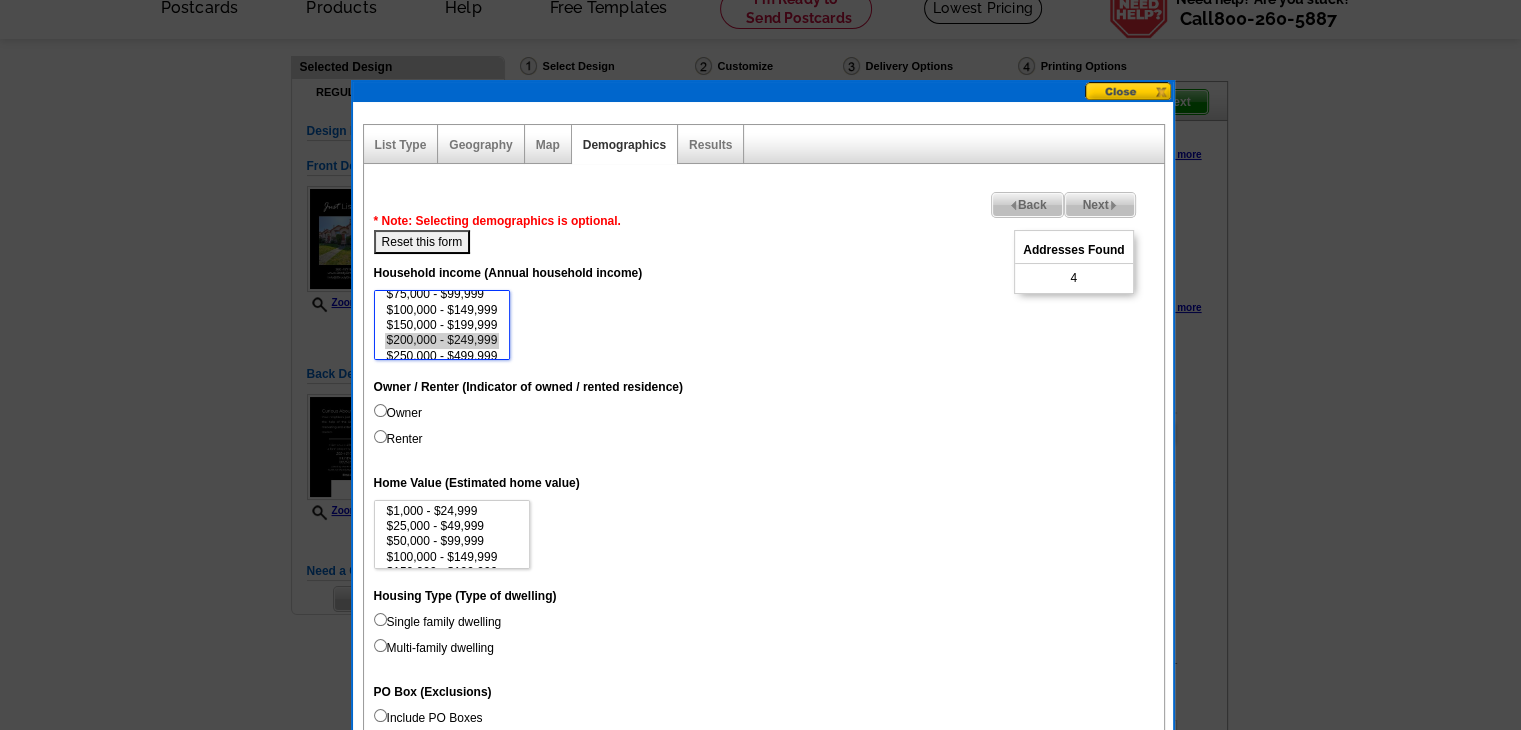 click on "$200,000 - $249,999" at bounding box center [442, 340] 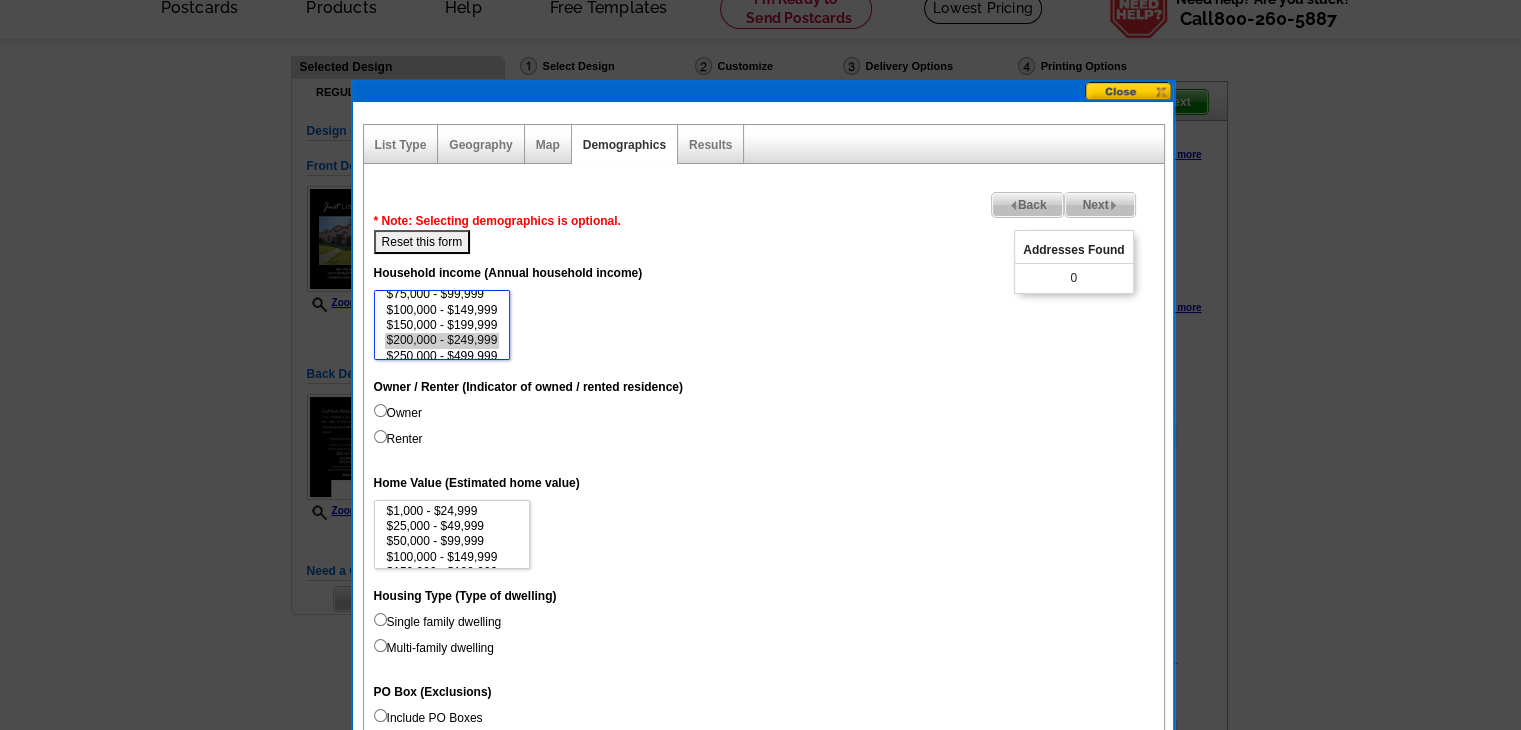 scroll, scrollTop: 58, scrollLeft: 0, axis: vertical 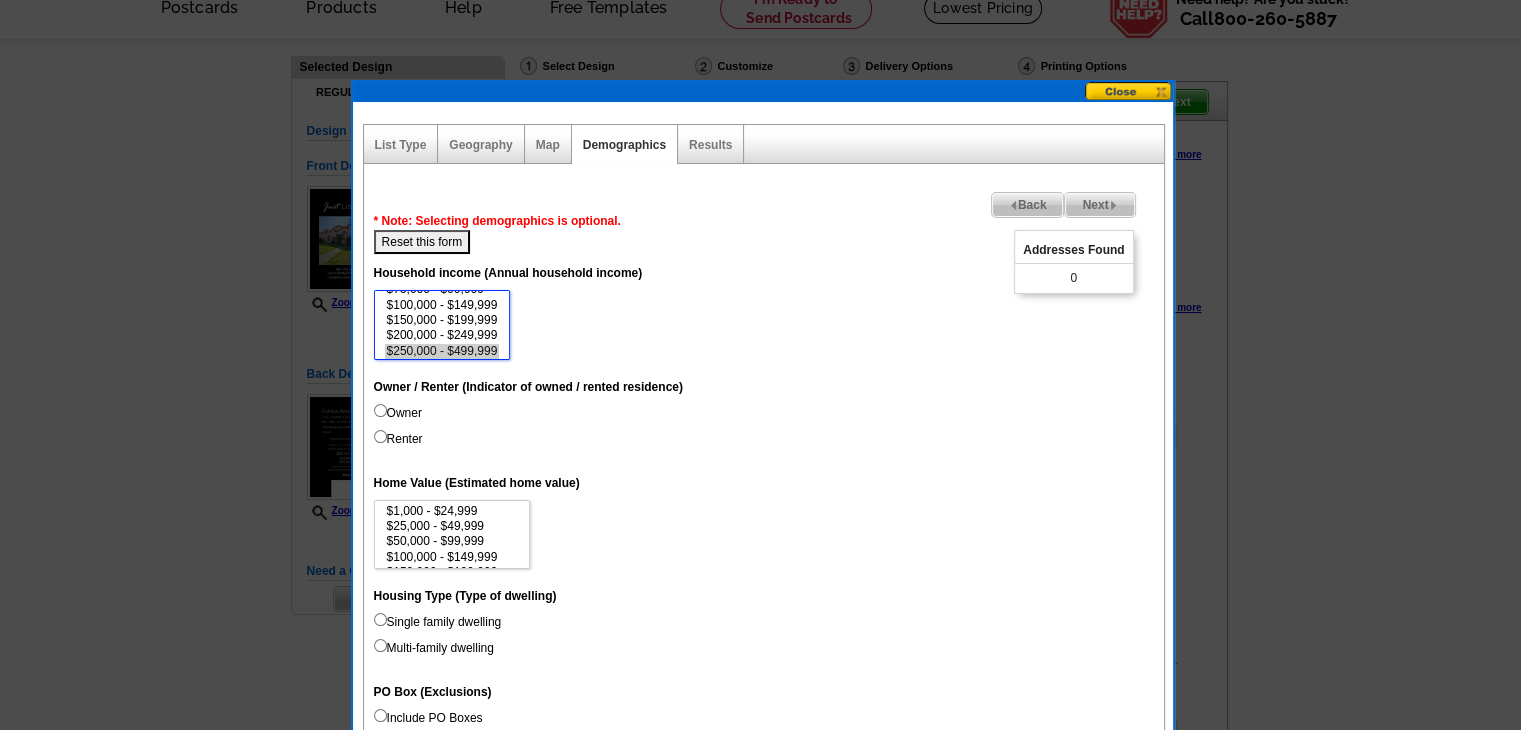 click on "$250,000 - $499,999" at bounding box center (442, 351) 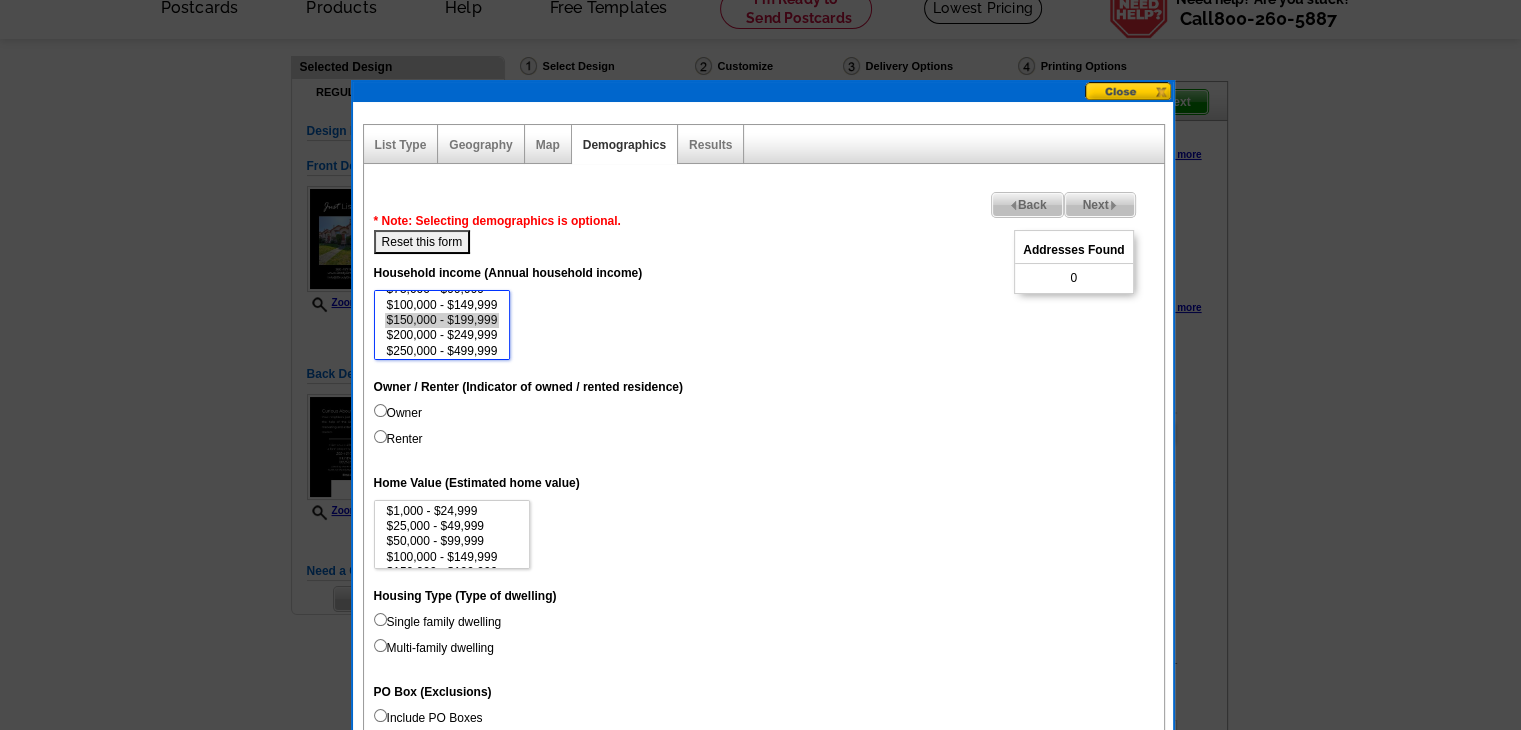 click on "$150,000 - $199,999" at bounding box center [442, 320] 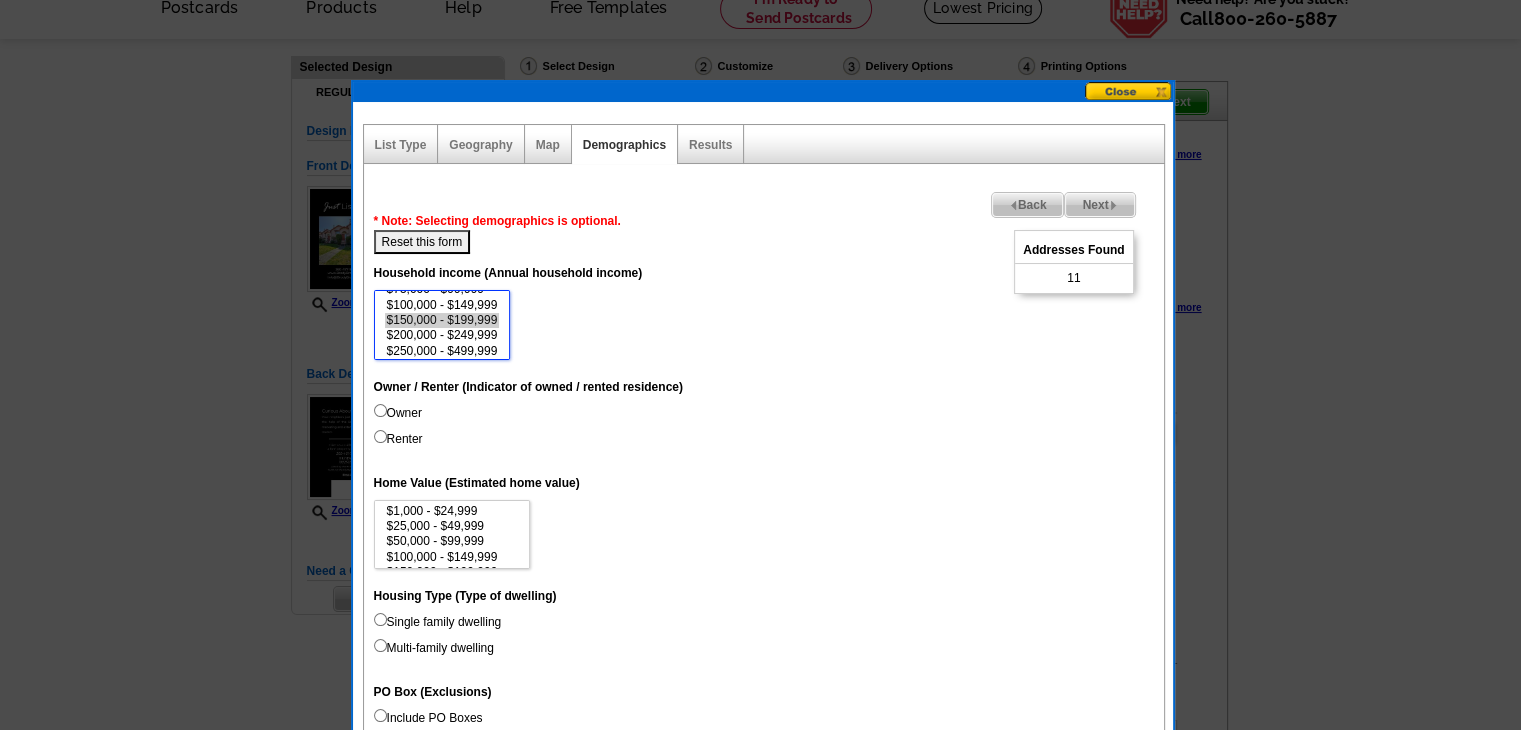 select on "100000-149999" 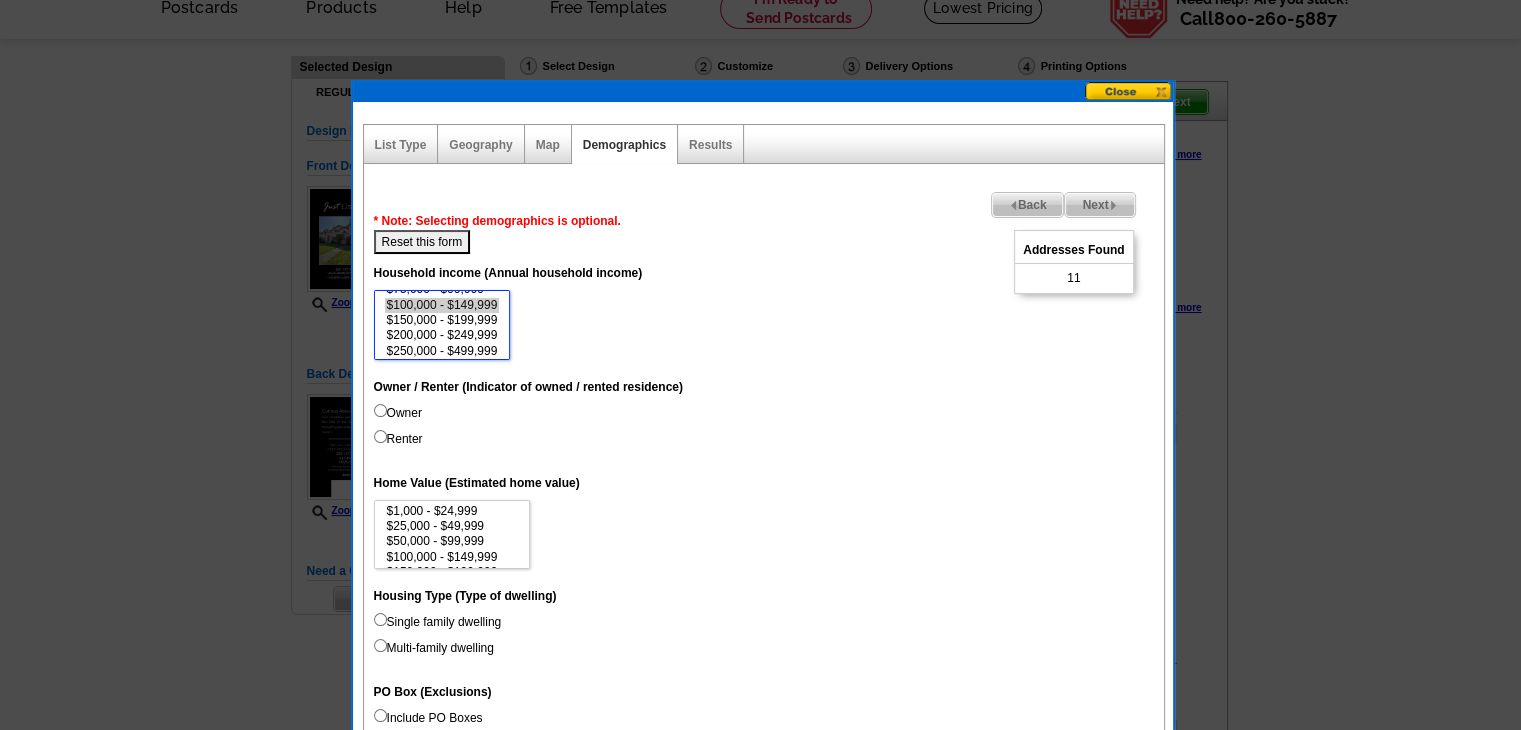click on "$100,000 - $149,999" at bounding box center (442, 305) 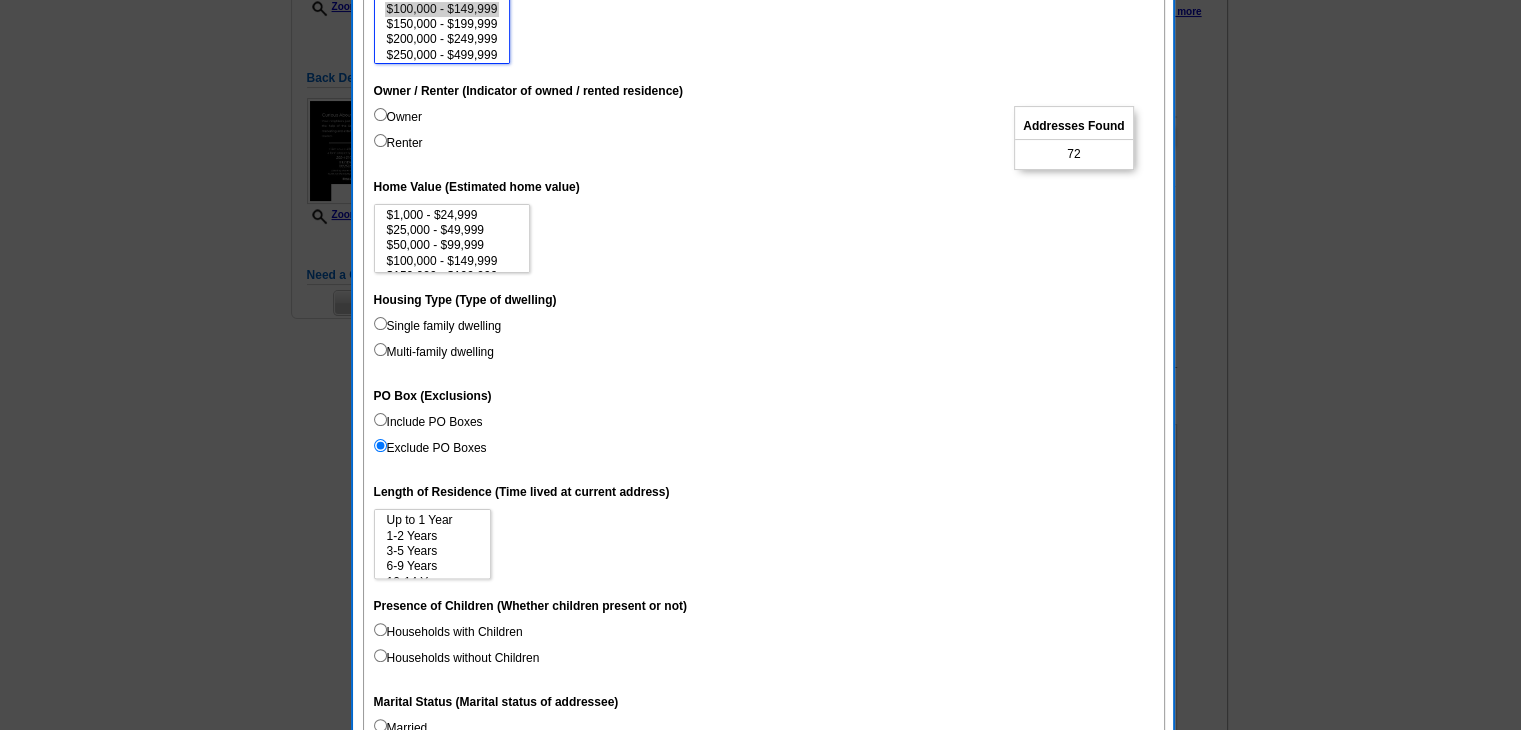 scroll, scrollTop: 400, scrollLeft: 0, axis: vertical 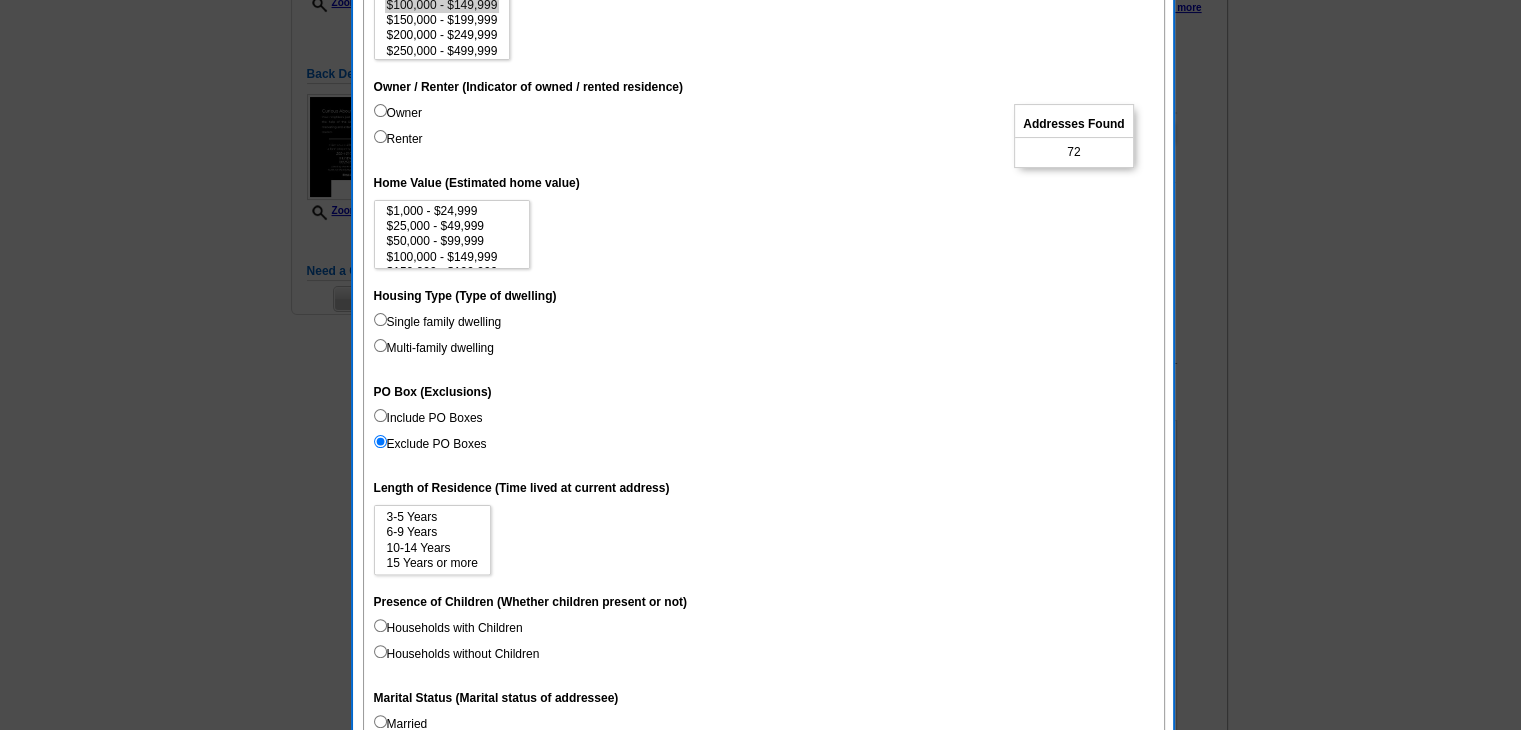 click on "Households with Children" at bounding box center (448, 628) 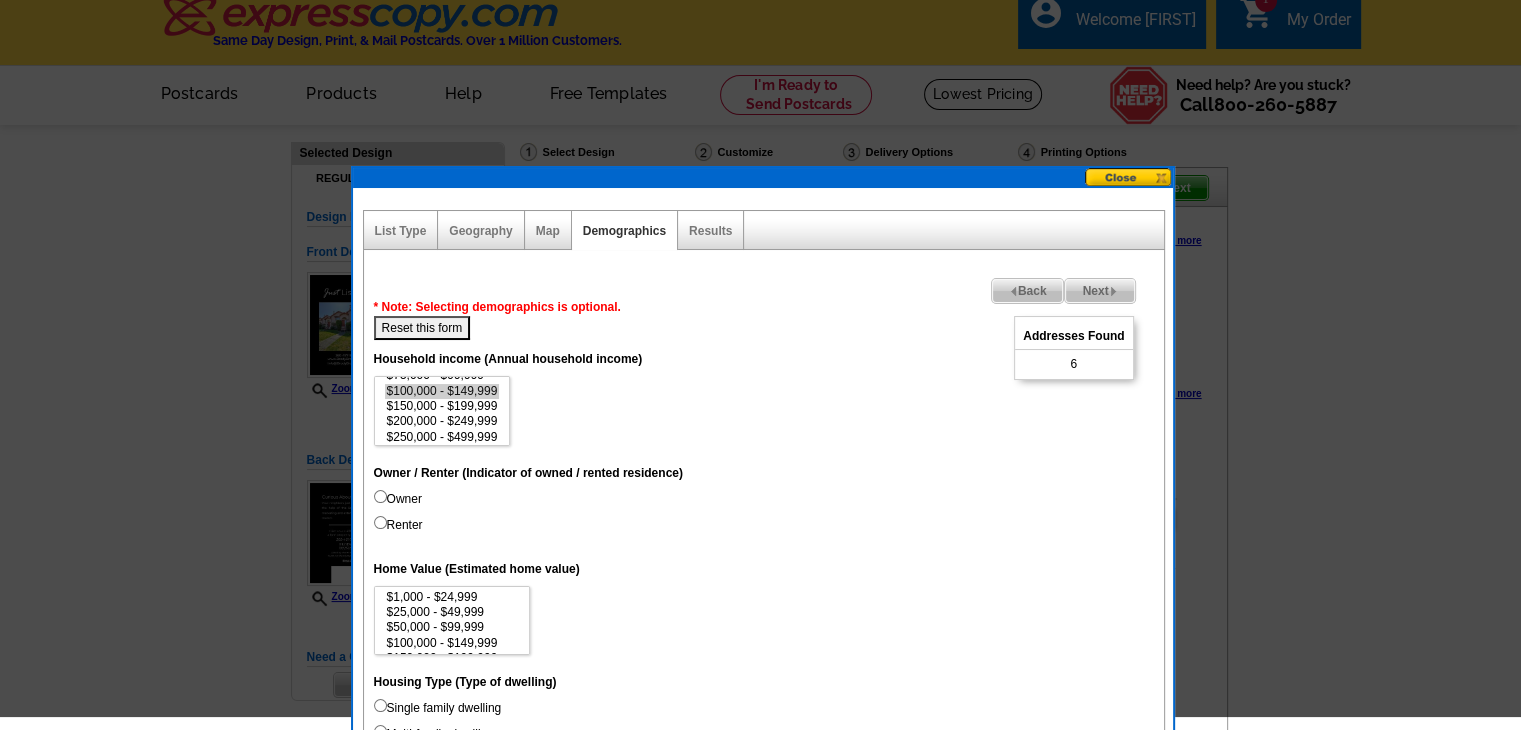 scroll, scrollTop: 0, scrollLeft: 0, axis: both 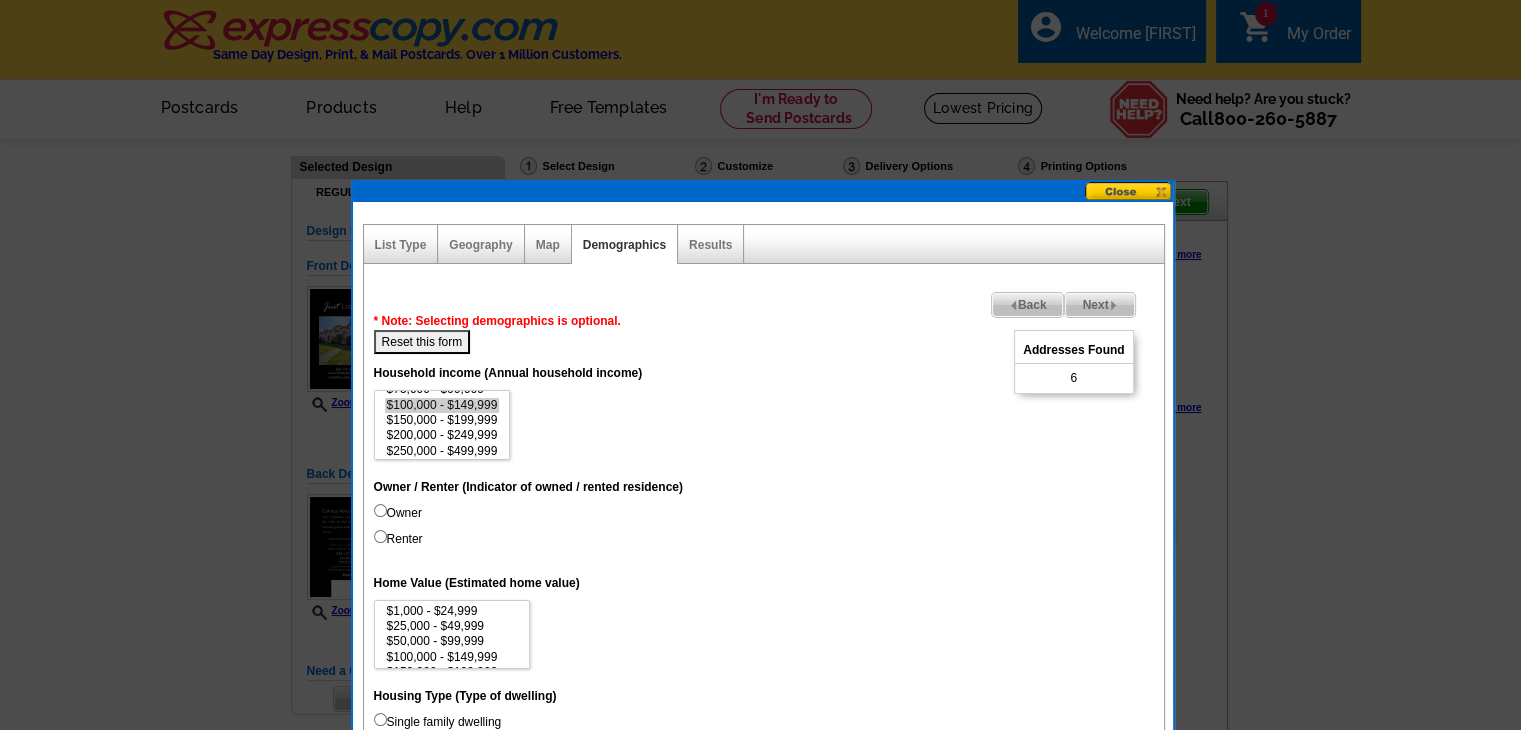 click on "Reset this form" at bounding box center [422, 342] 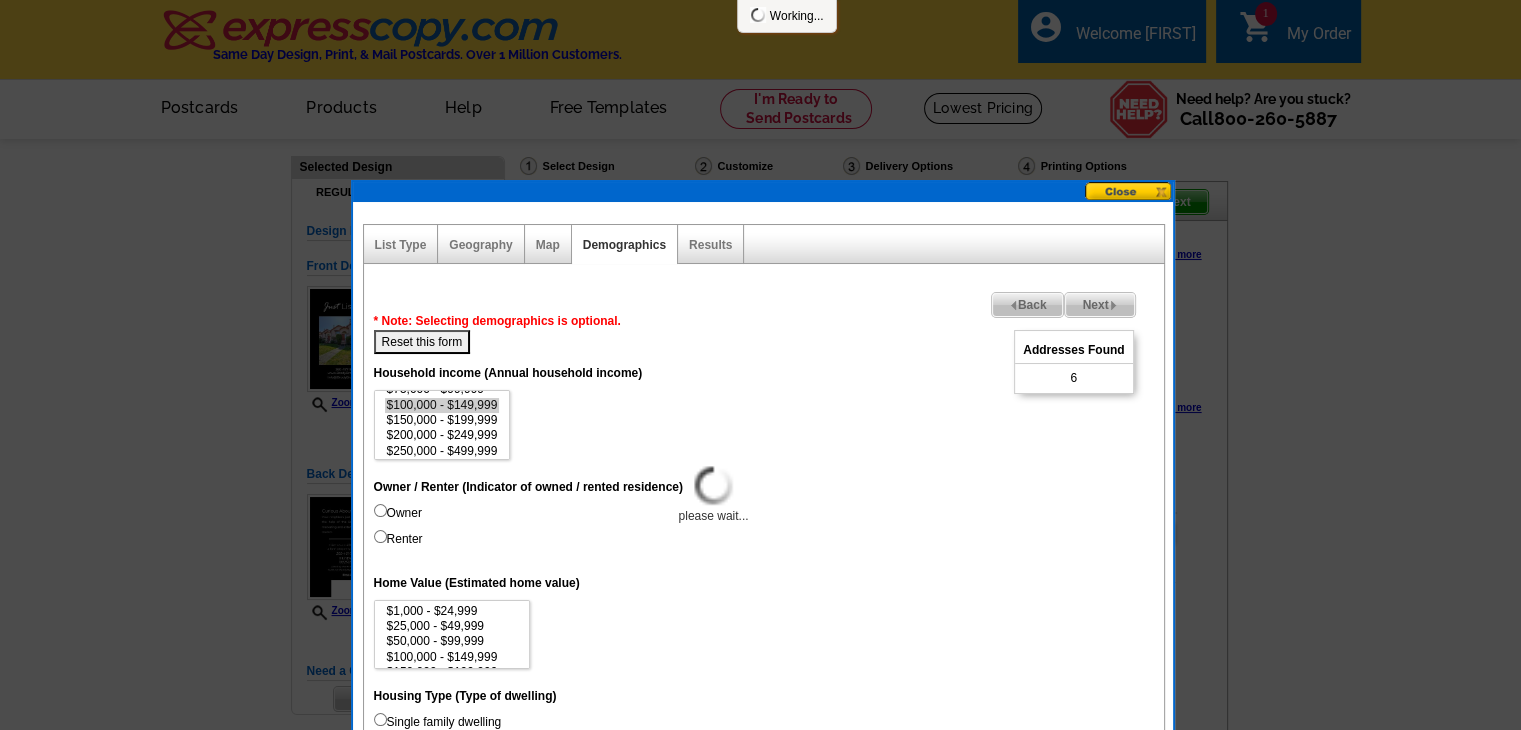 select 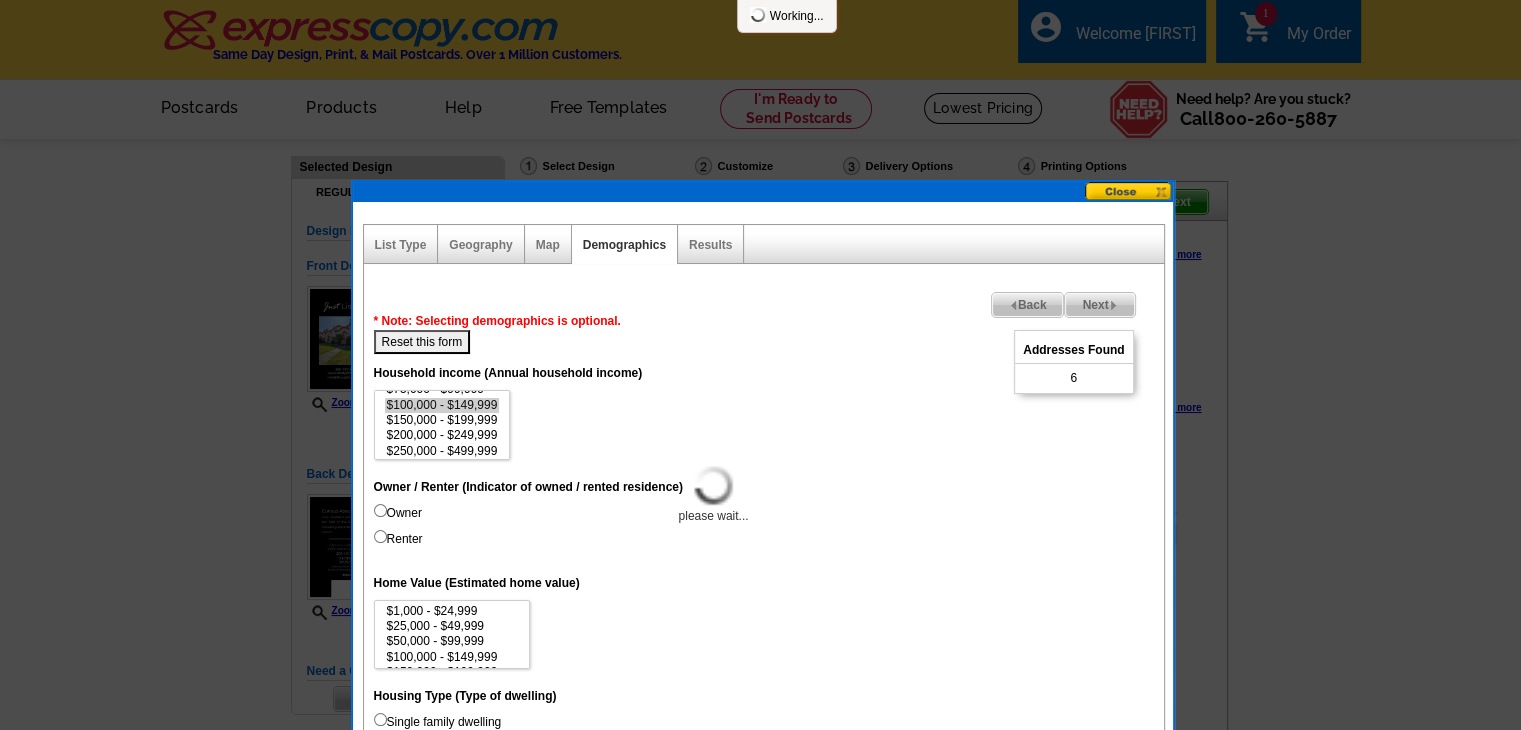 select 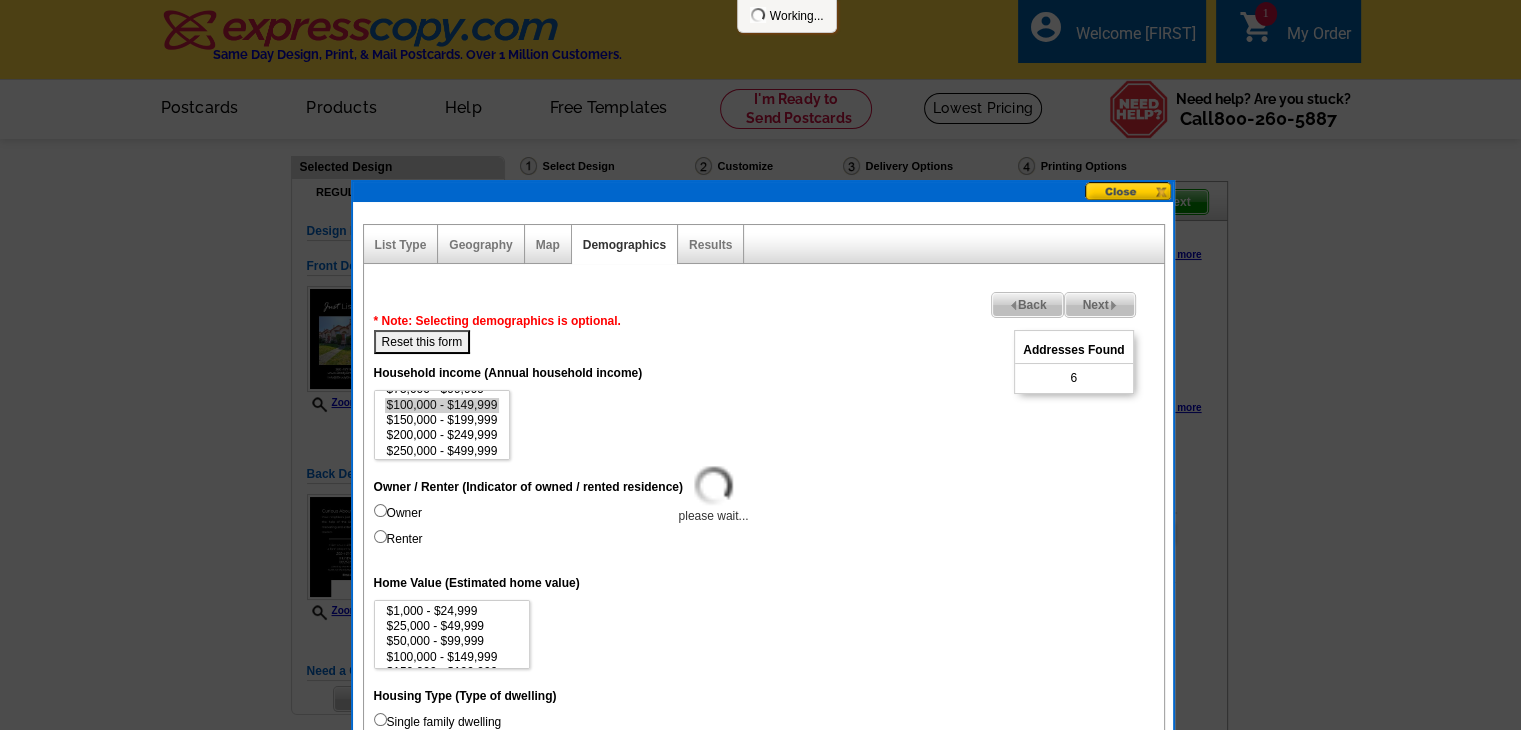 select 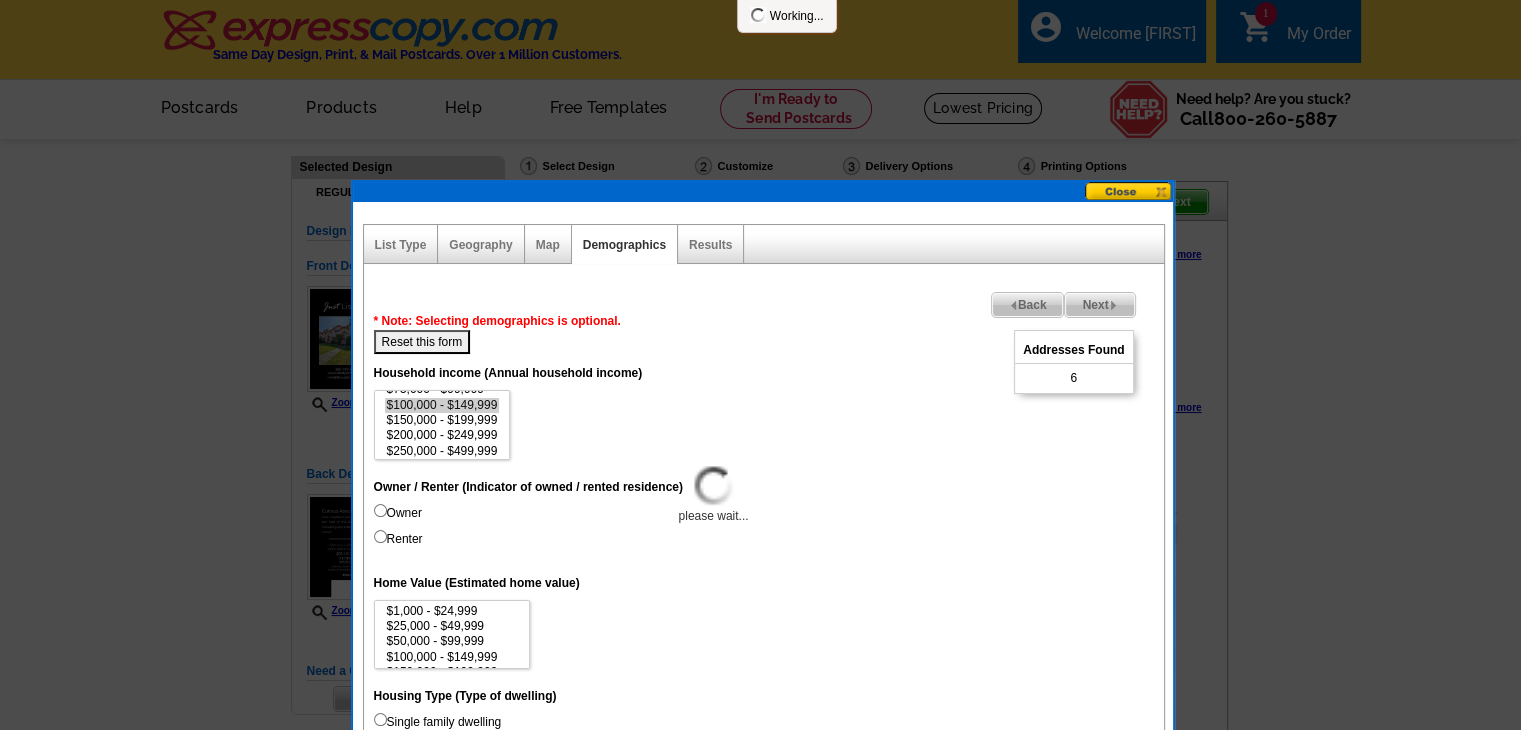 select 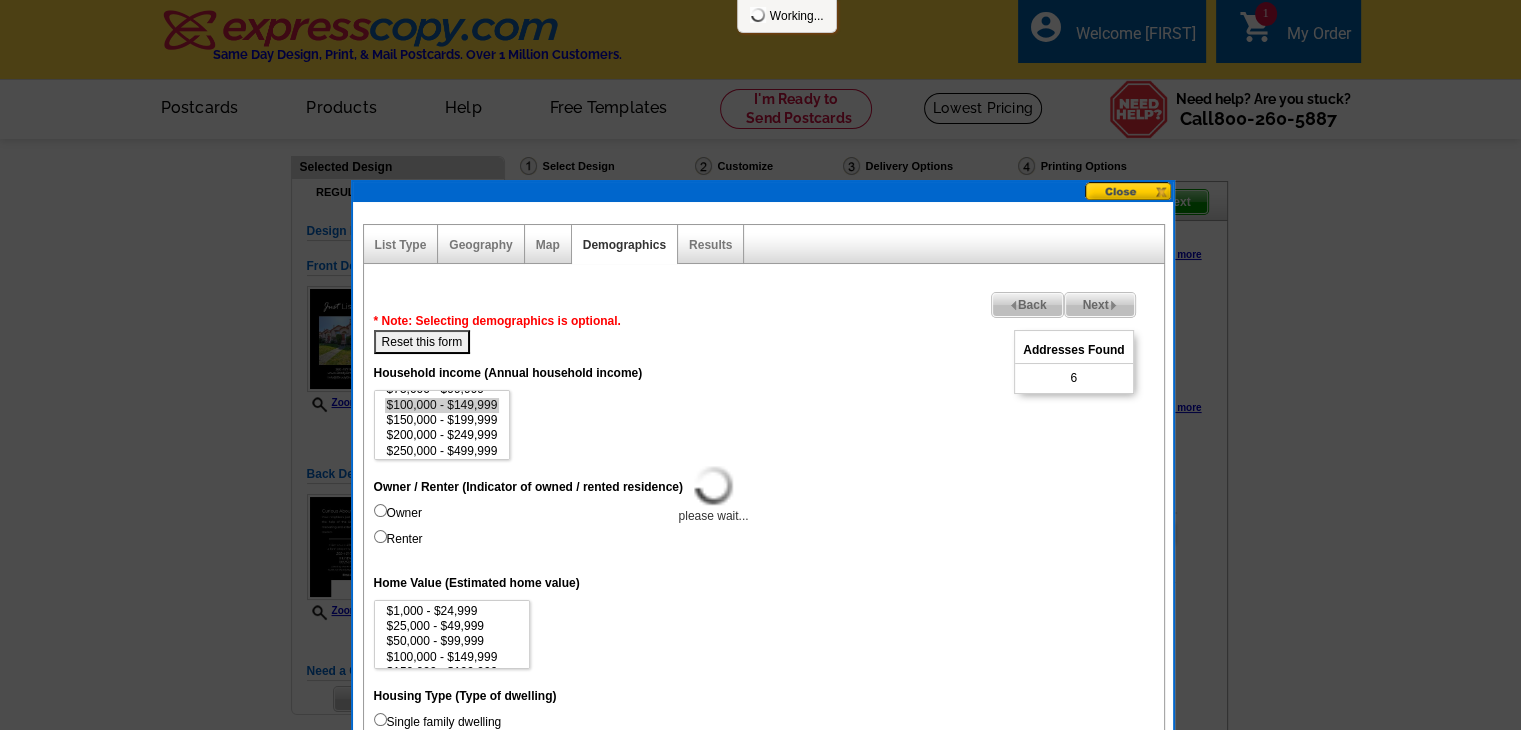 select 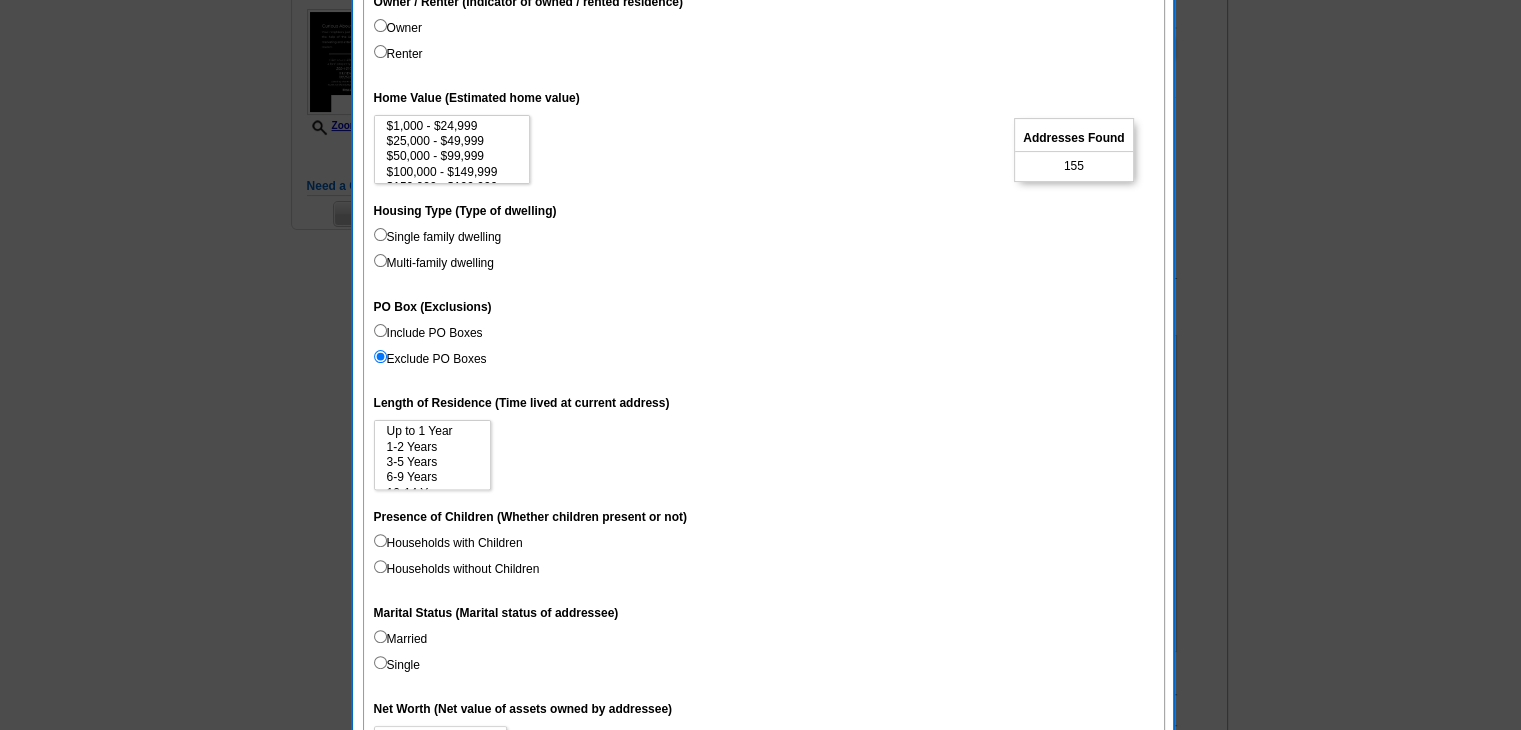 scroll, scrollTop: 500, scrollLeft: 0, axis: vertical 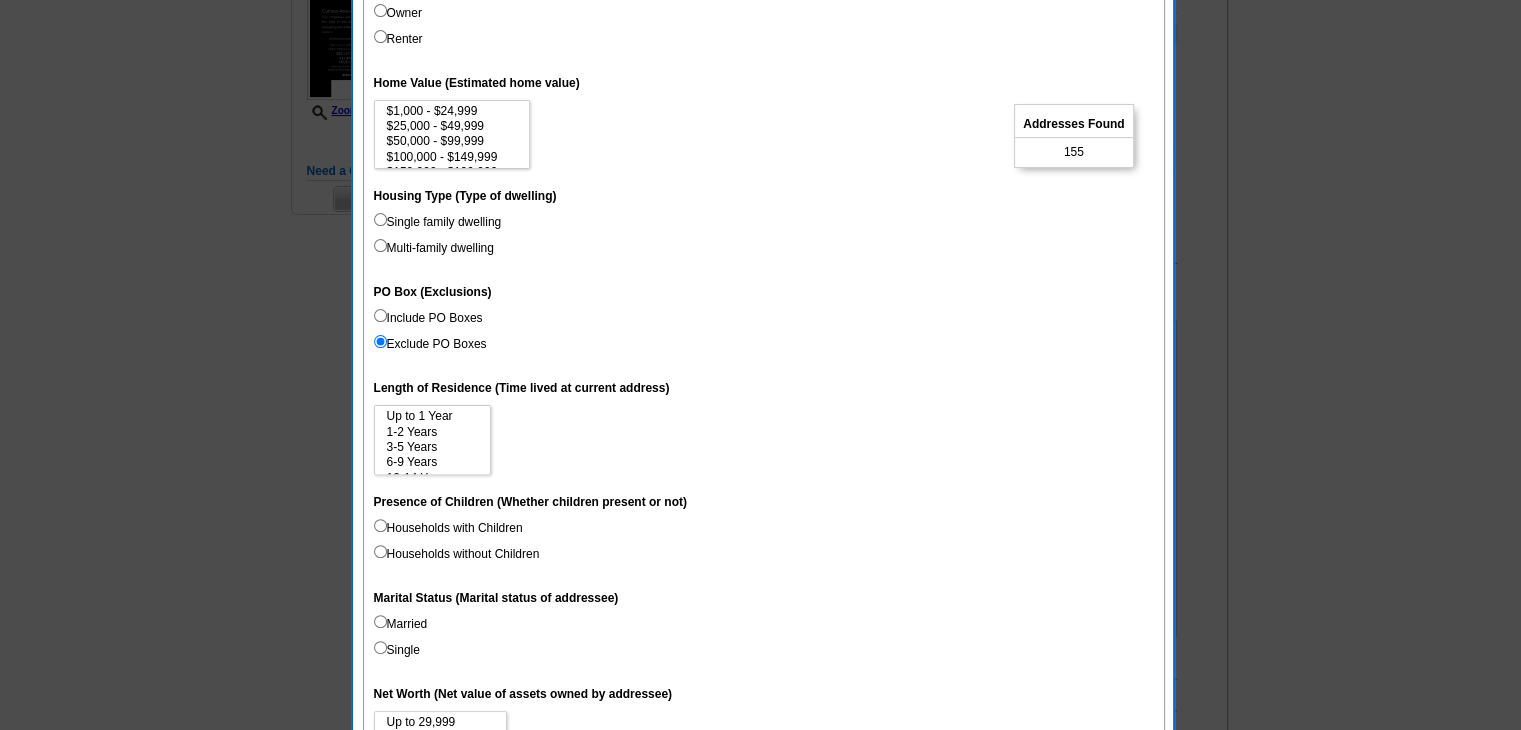 click on "Married" at bounding box center [401, 624] 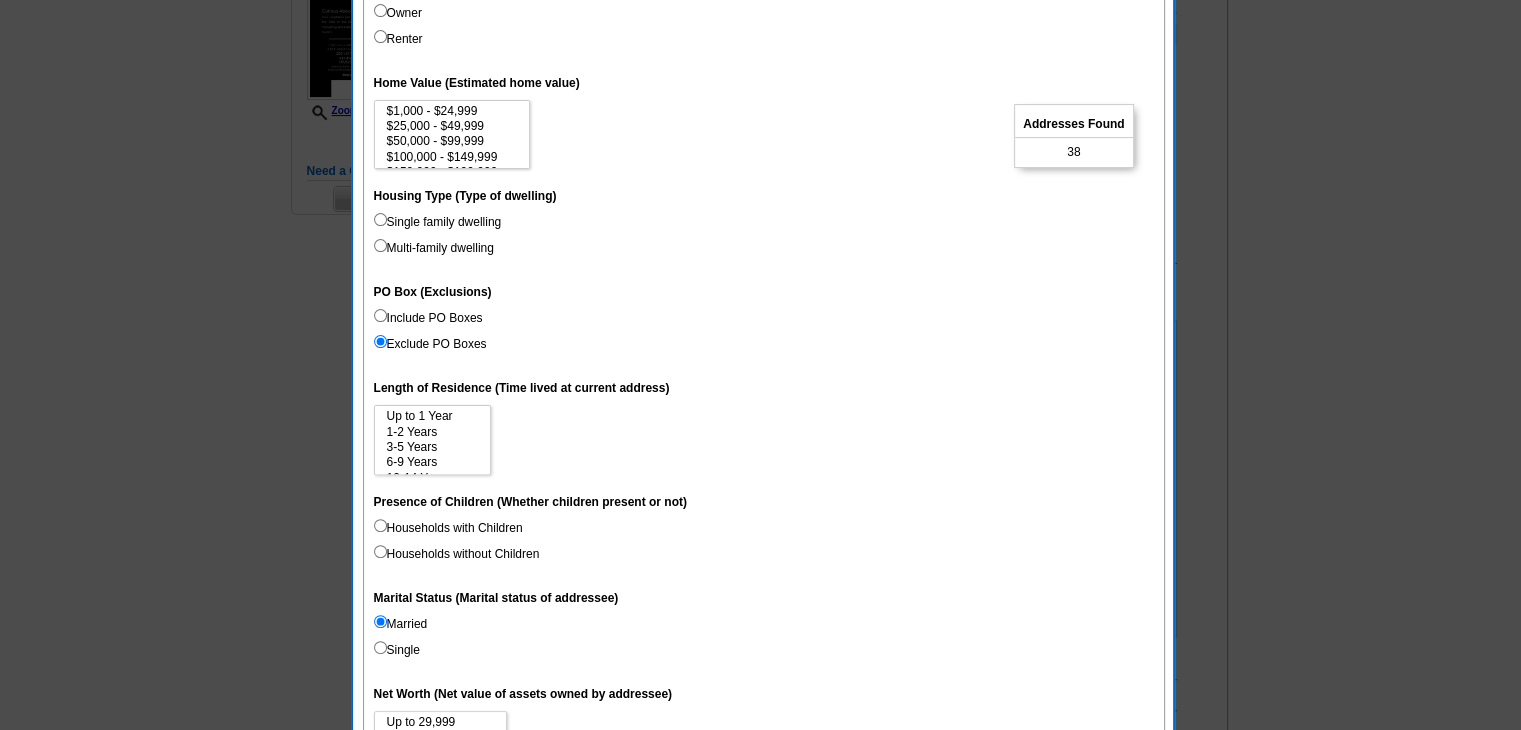 click on "Single" at bounding box center [397, 650] 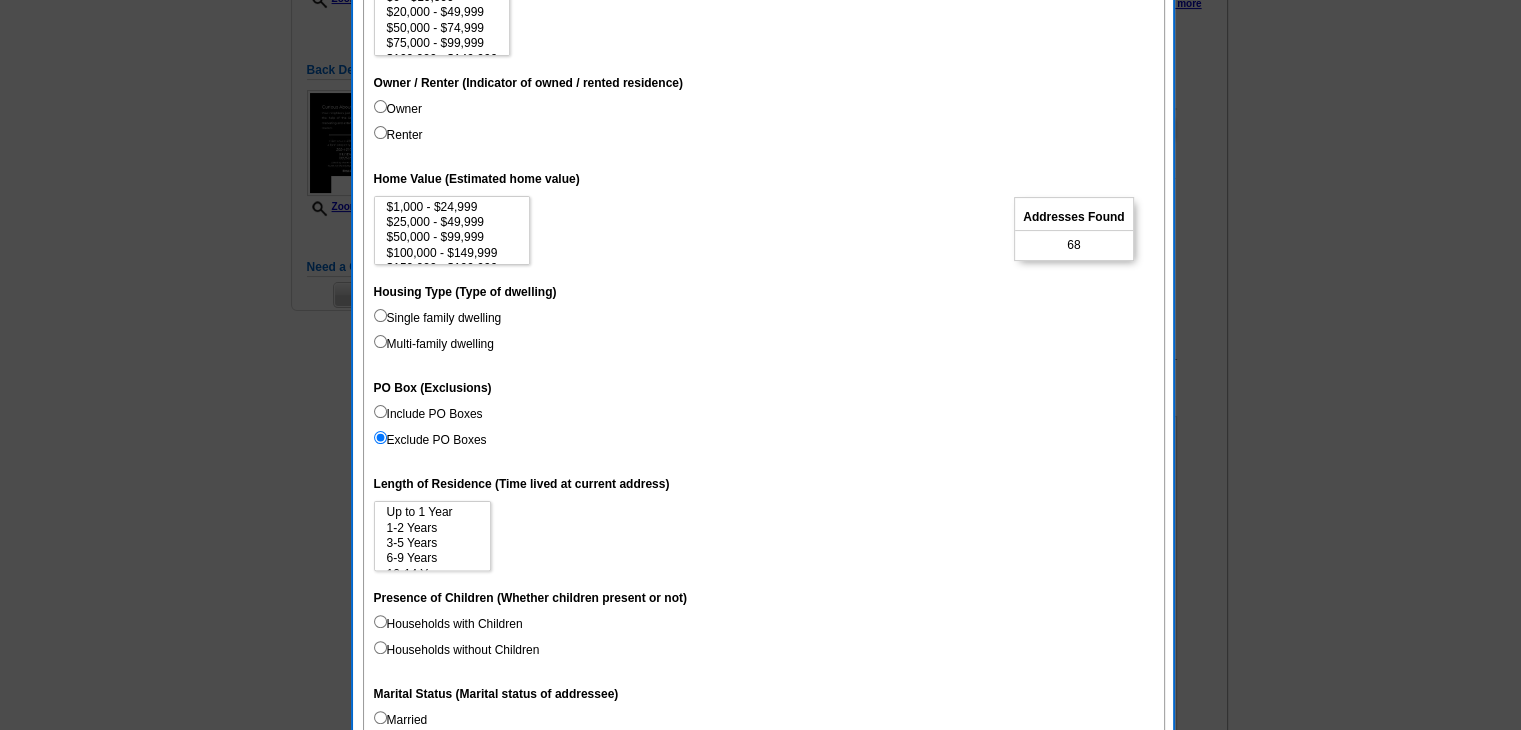 scroll, scrollTop: 200, scrollLeft: 0, axis: vertical 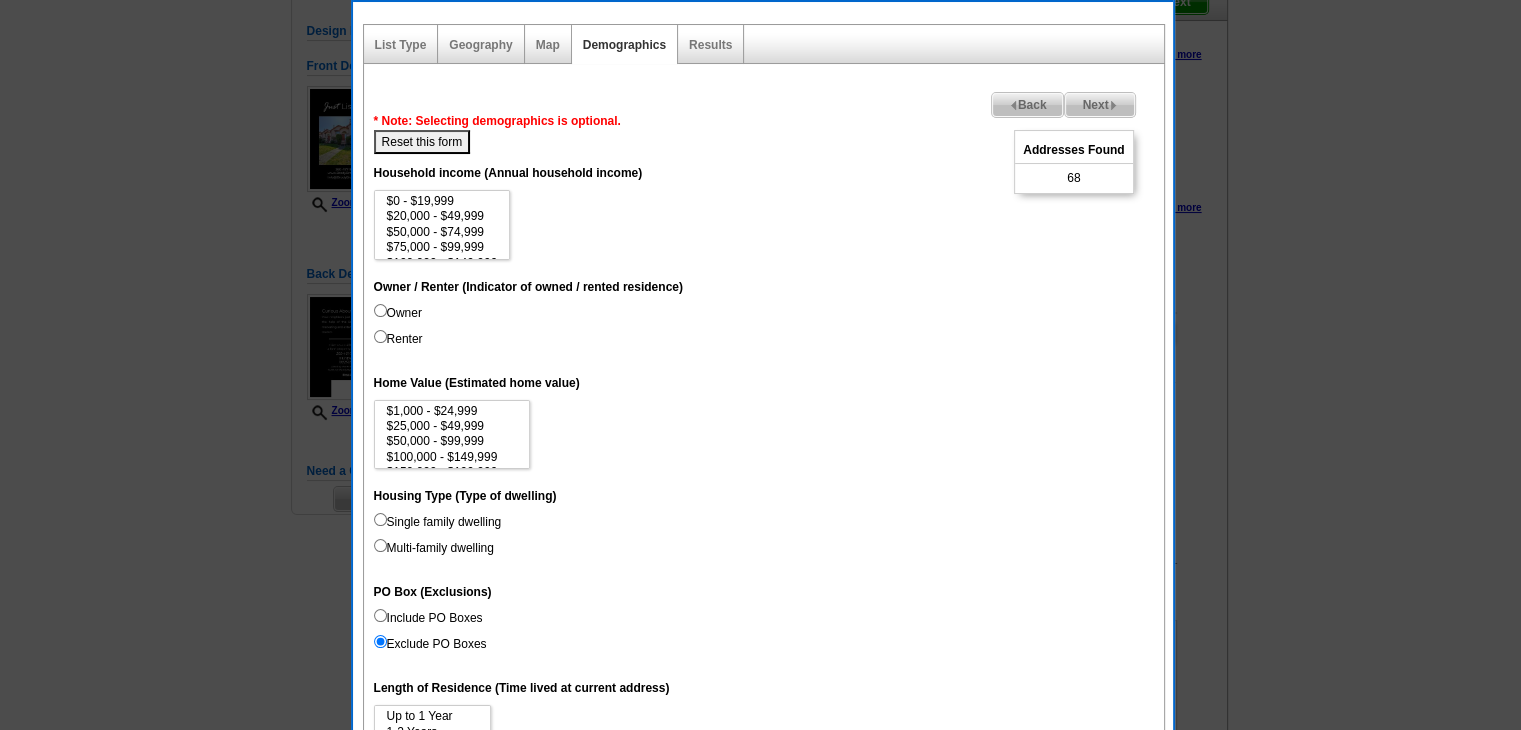 click on "Owner" at bounding box center (398, 313) 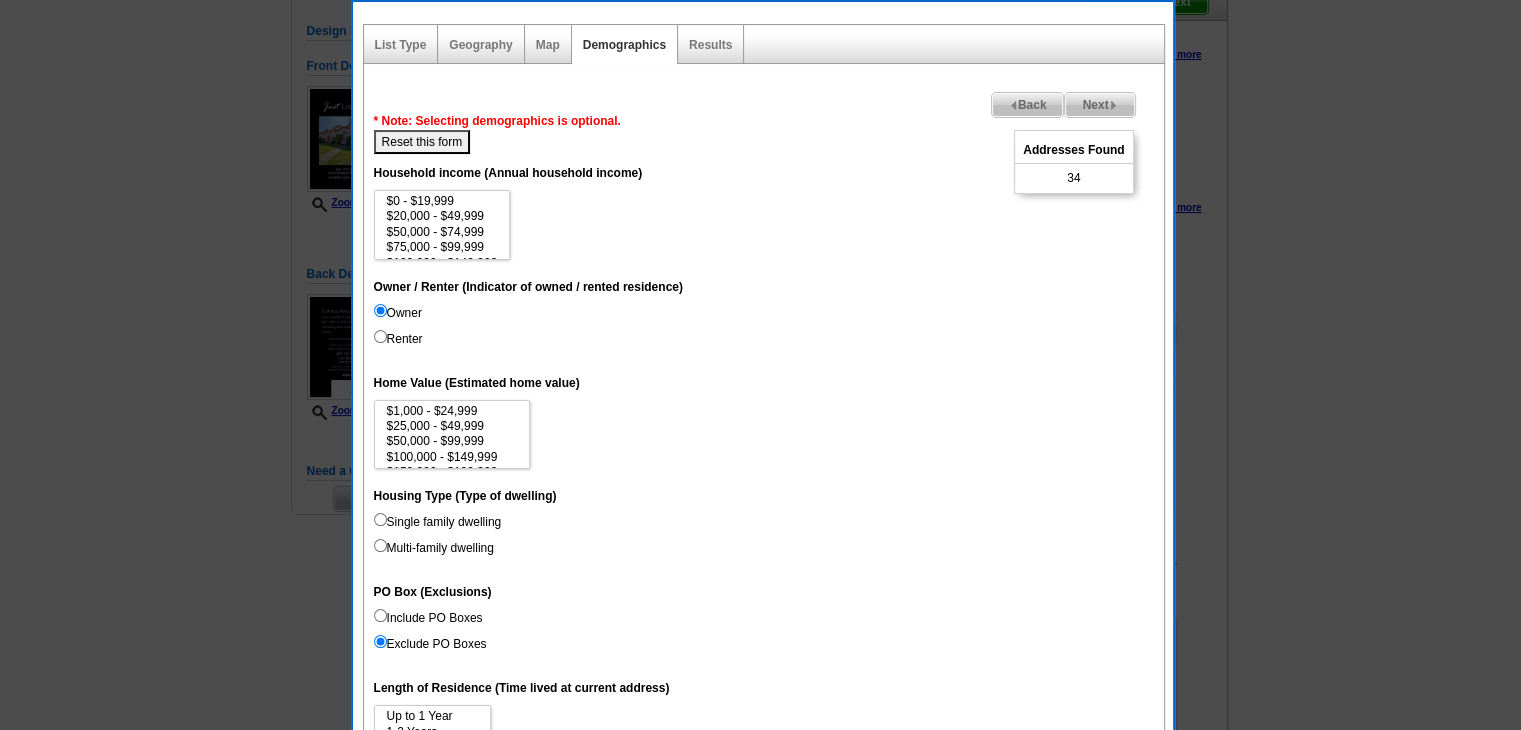 click on "Reset this form" at bounding box center [422, 142] 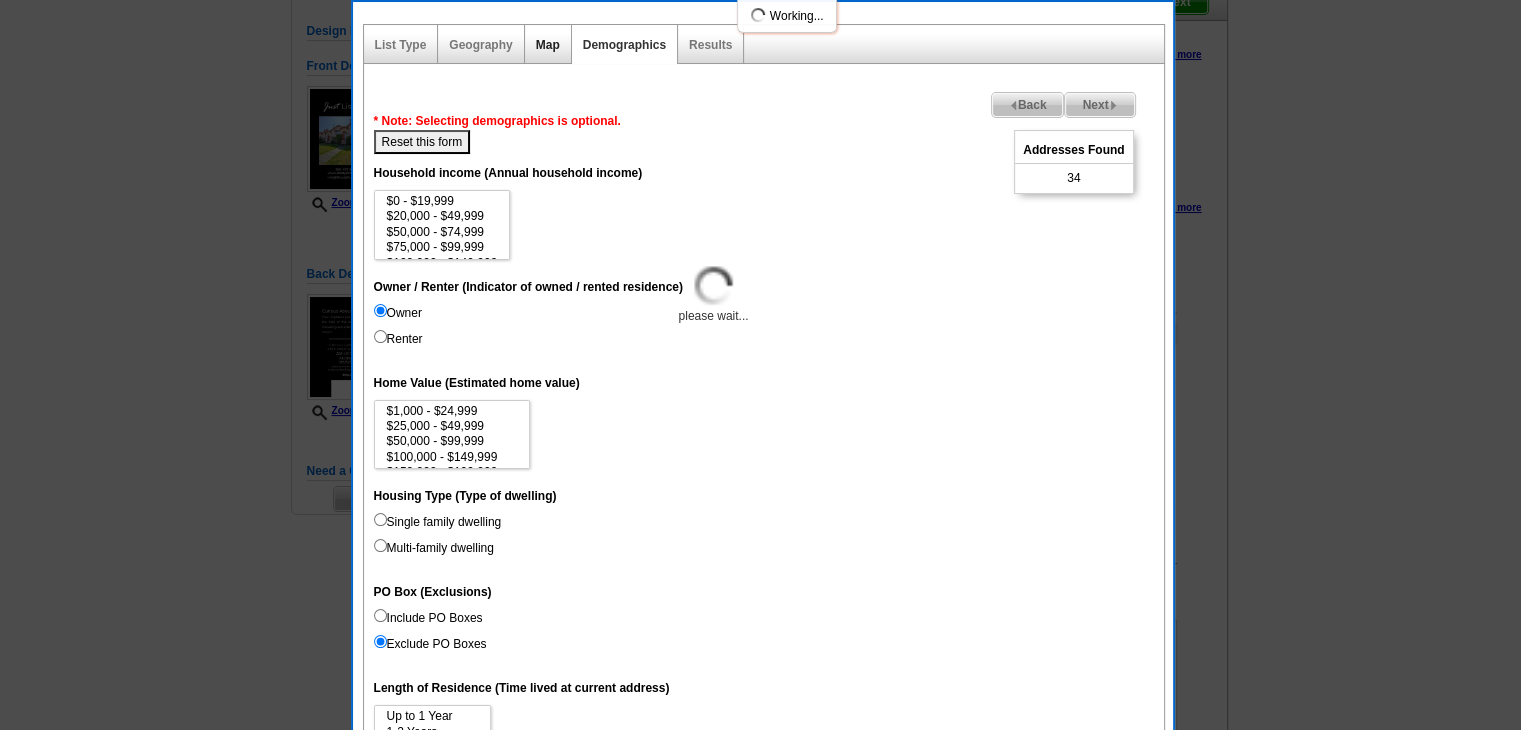 select 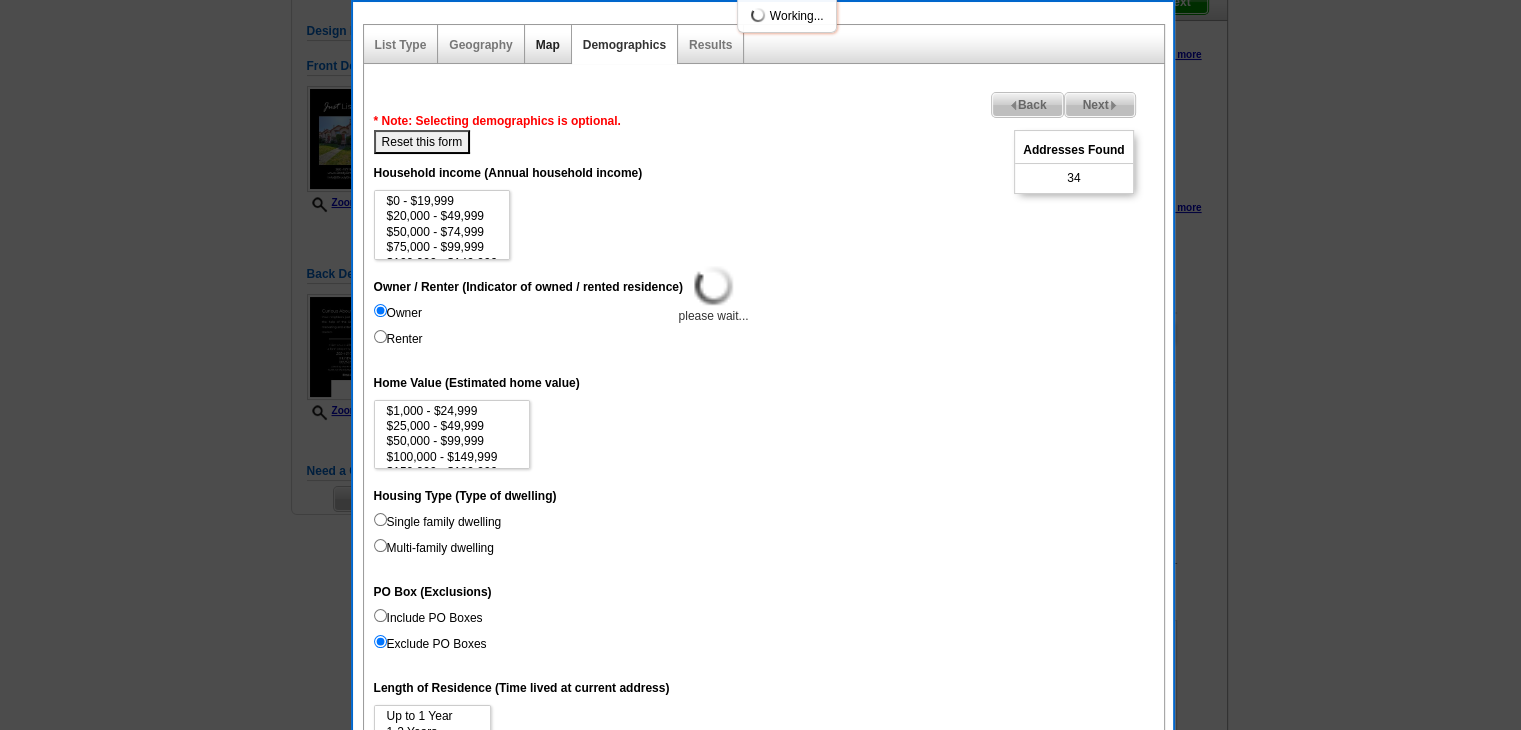 select 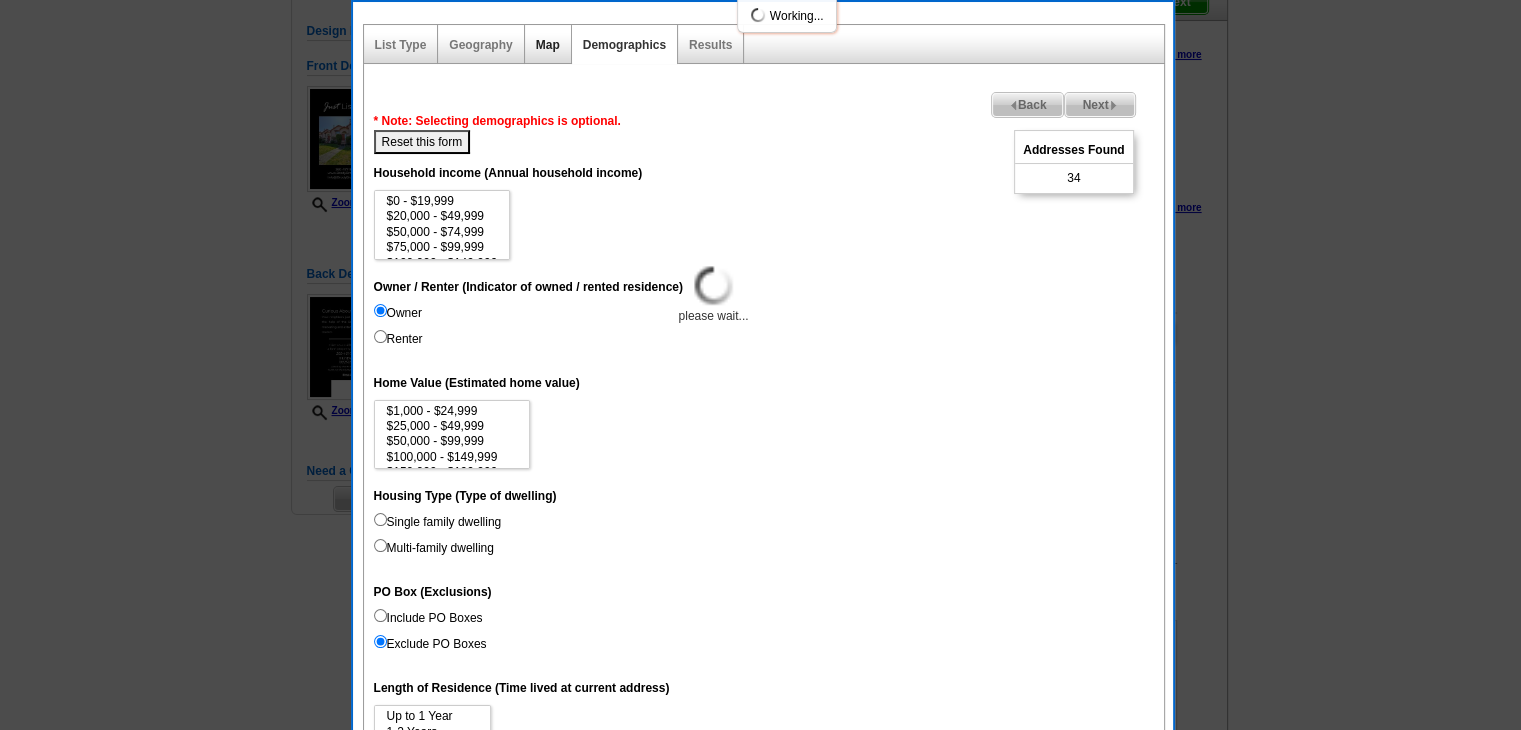 select 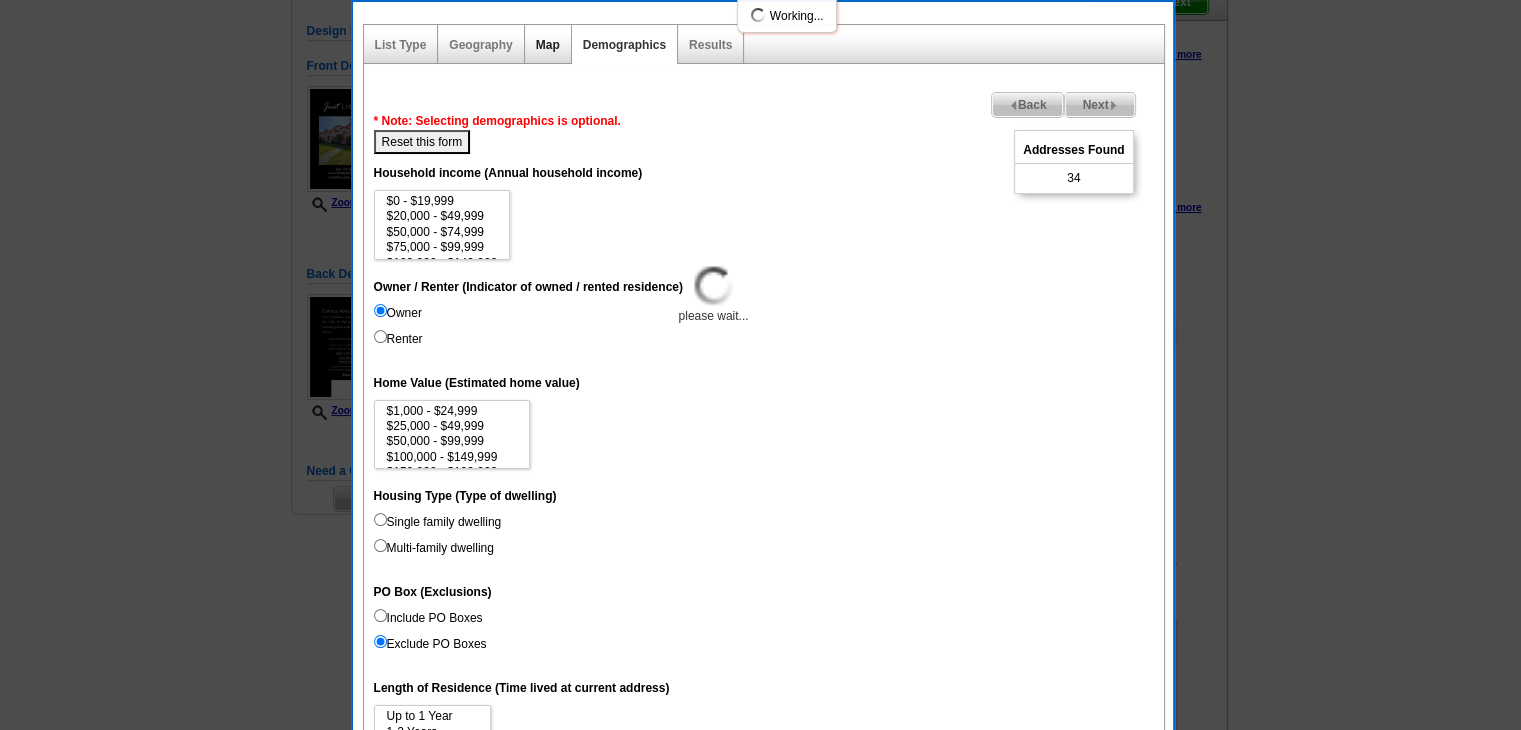 select 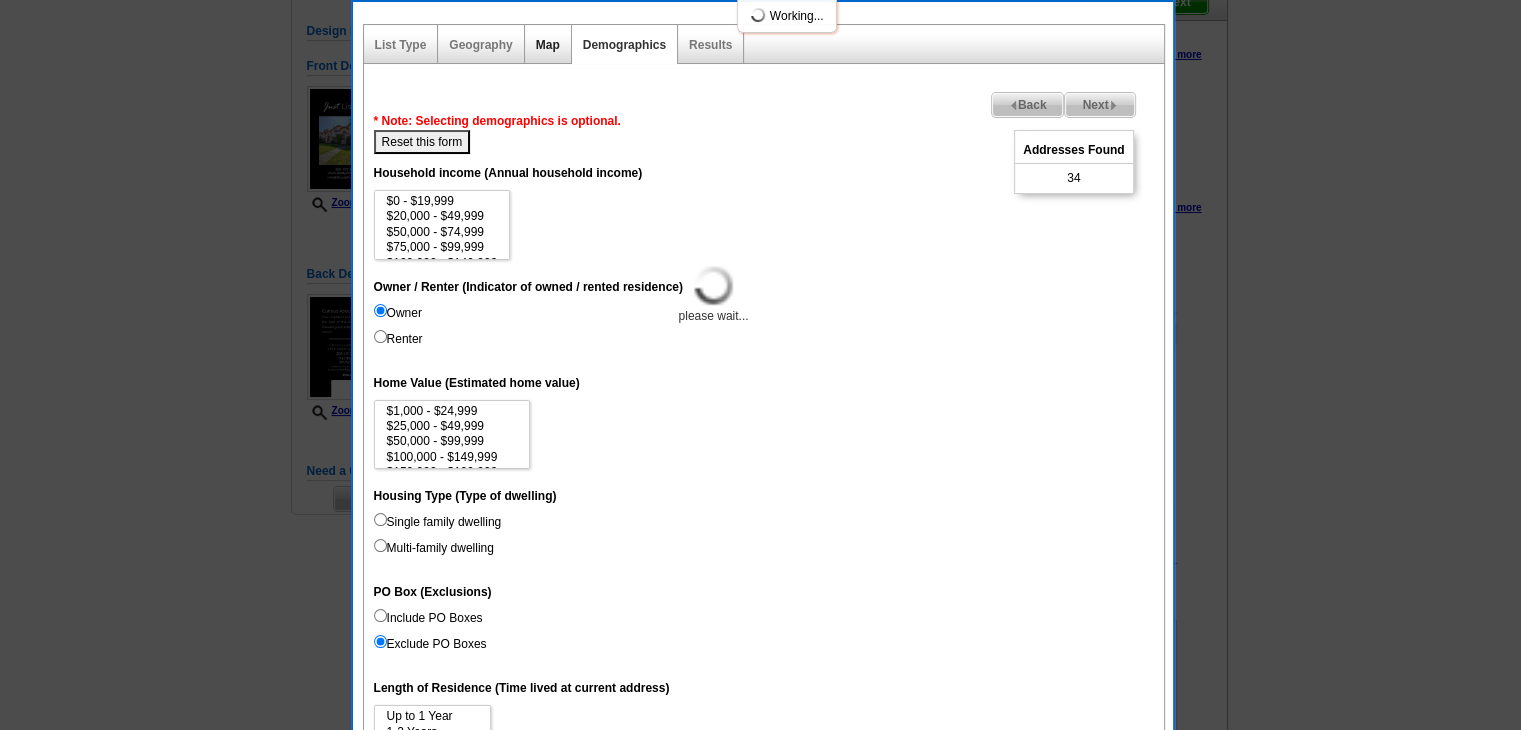 select 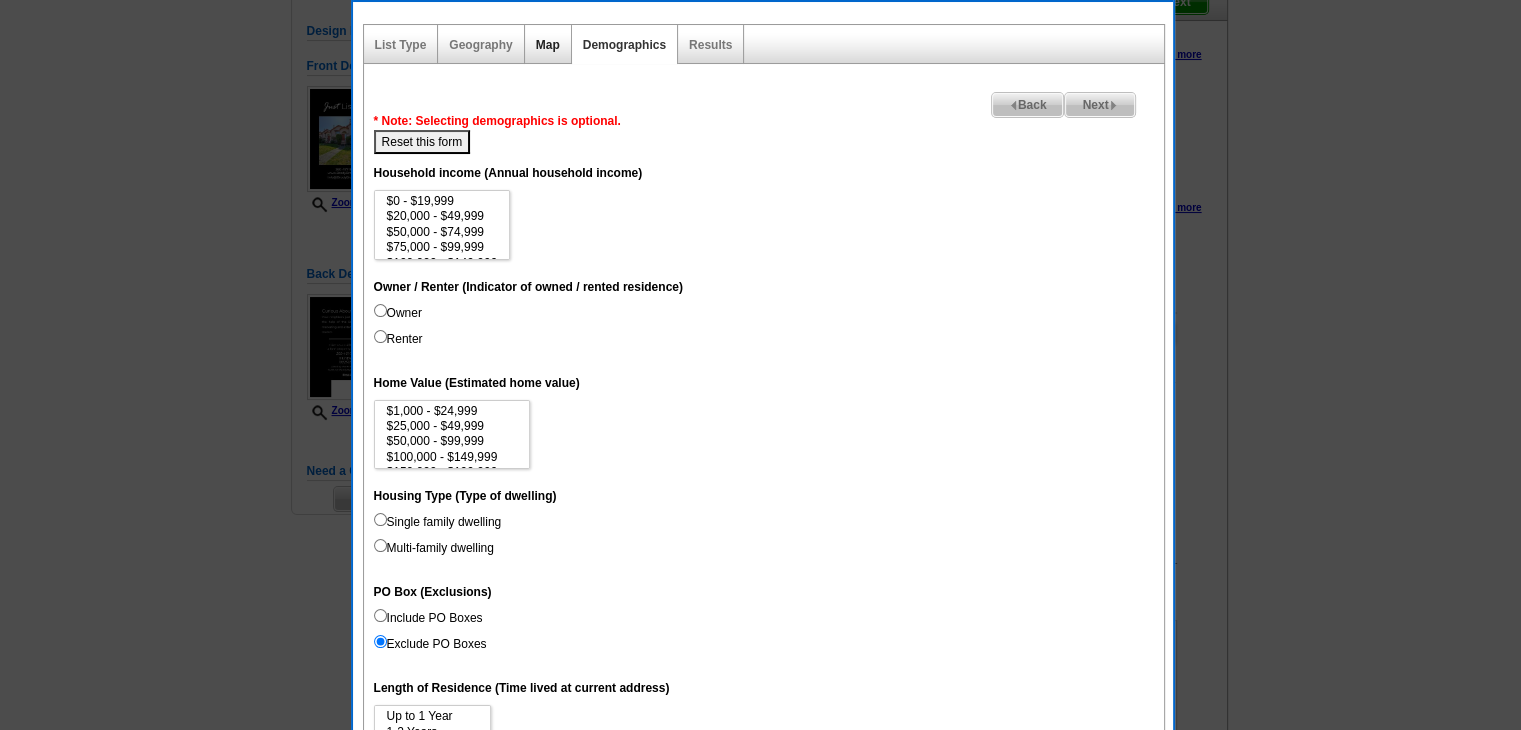 click on "Map" at bounding box center [548, 45] 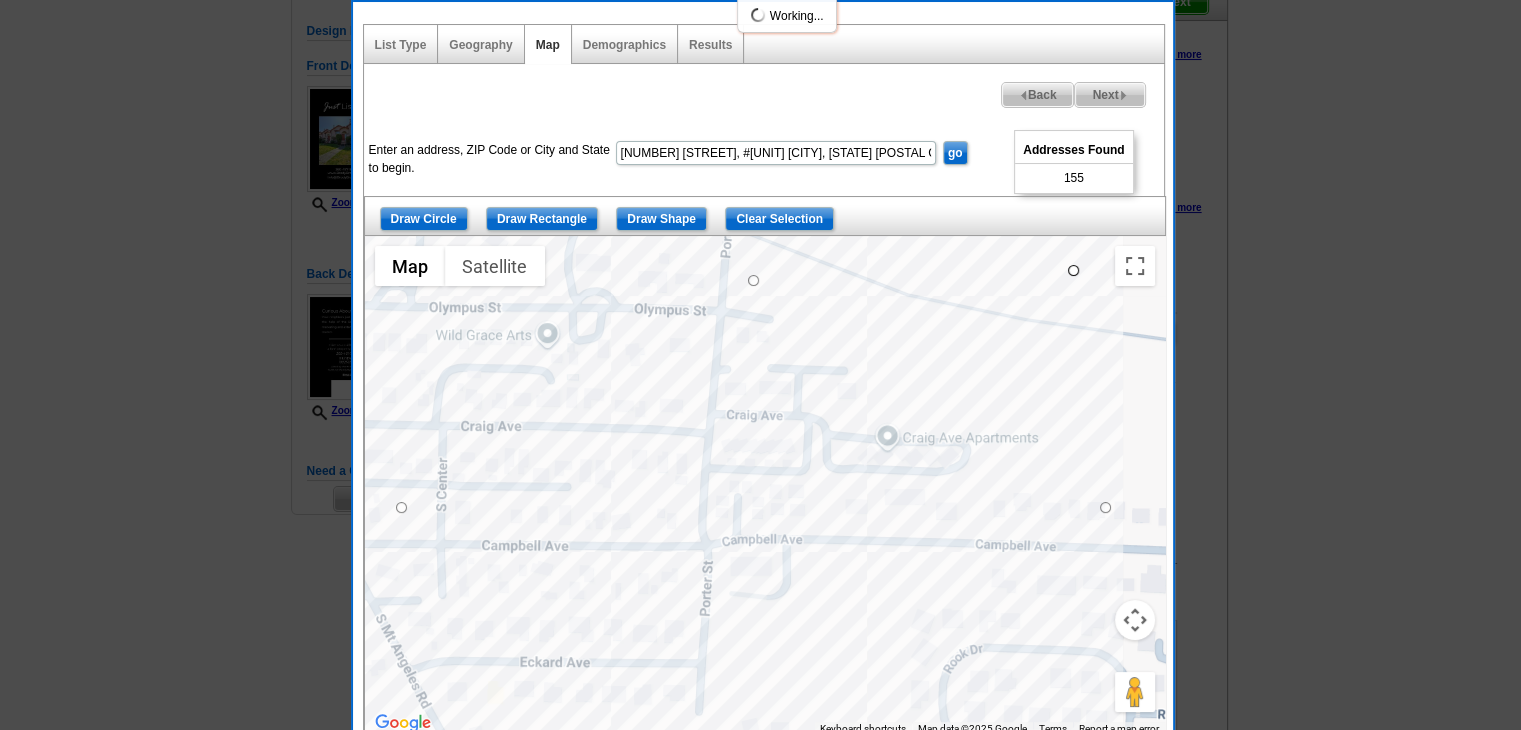 drag, startPoint x: 1102, startPoint y: 243, endPoint x: 1062, endPoint y: 273, distance: 50 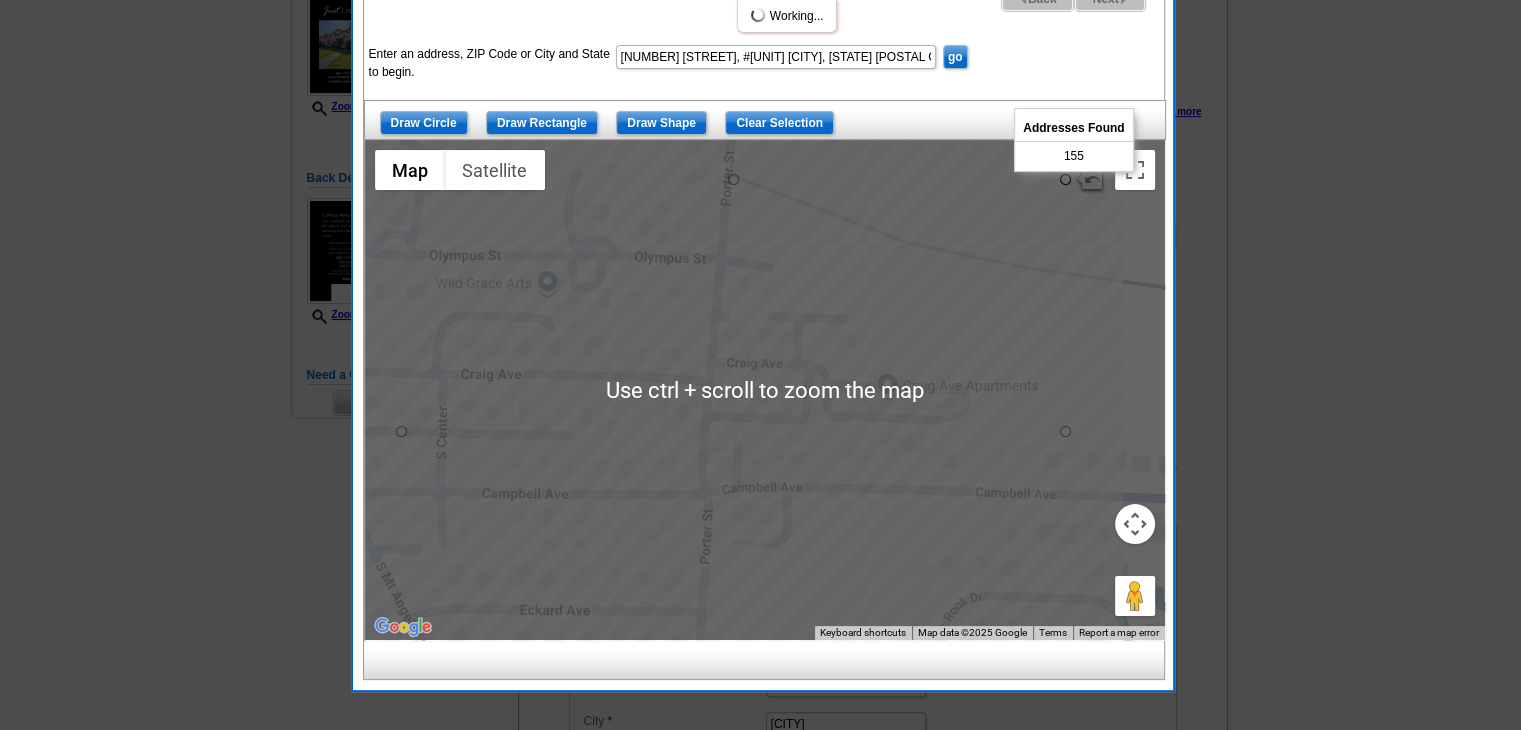 scroll, scrollTop: 300, scrollLeft: 0, axis: vertical 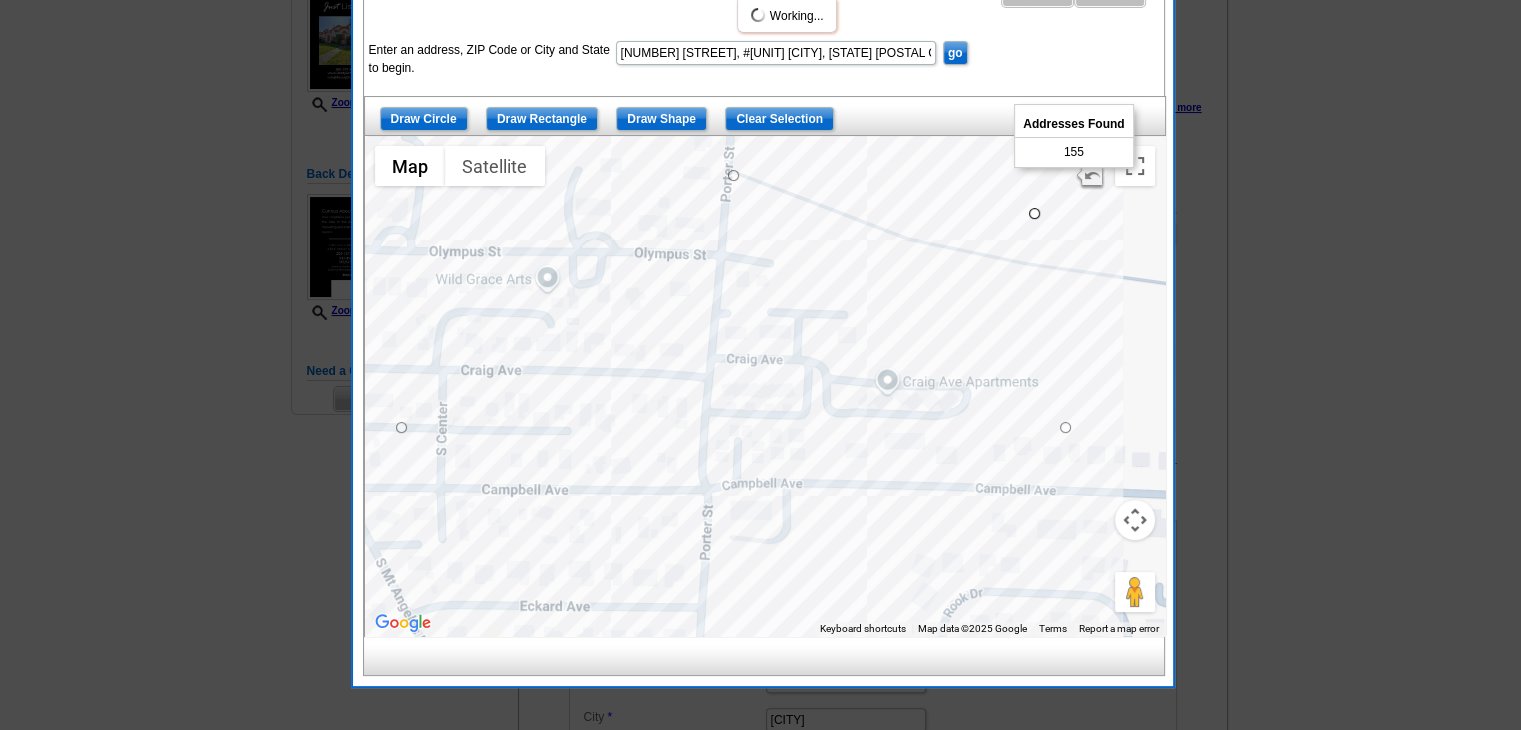 drag, startPoint x: 1063, startPoint y: 174, endPoint x: 1000, endPoint y: 239, distance: 90.52071 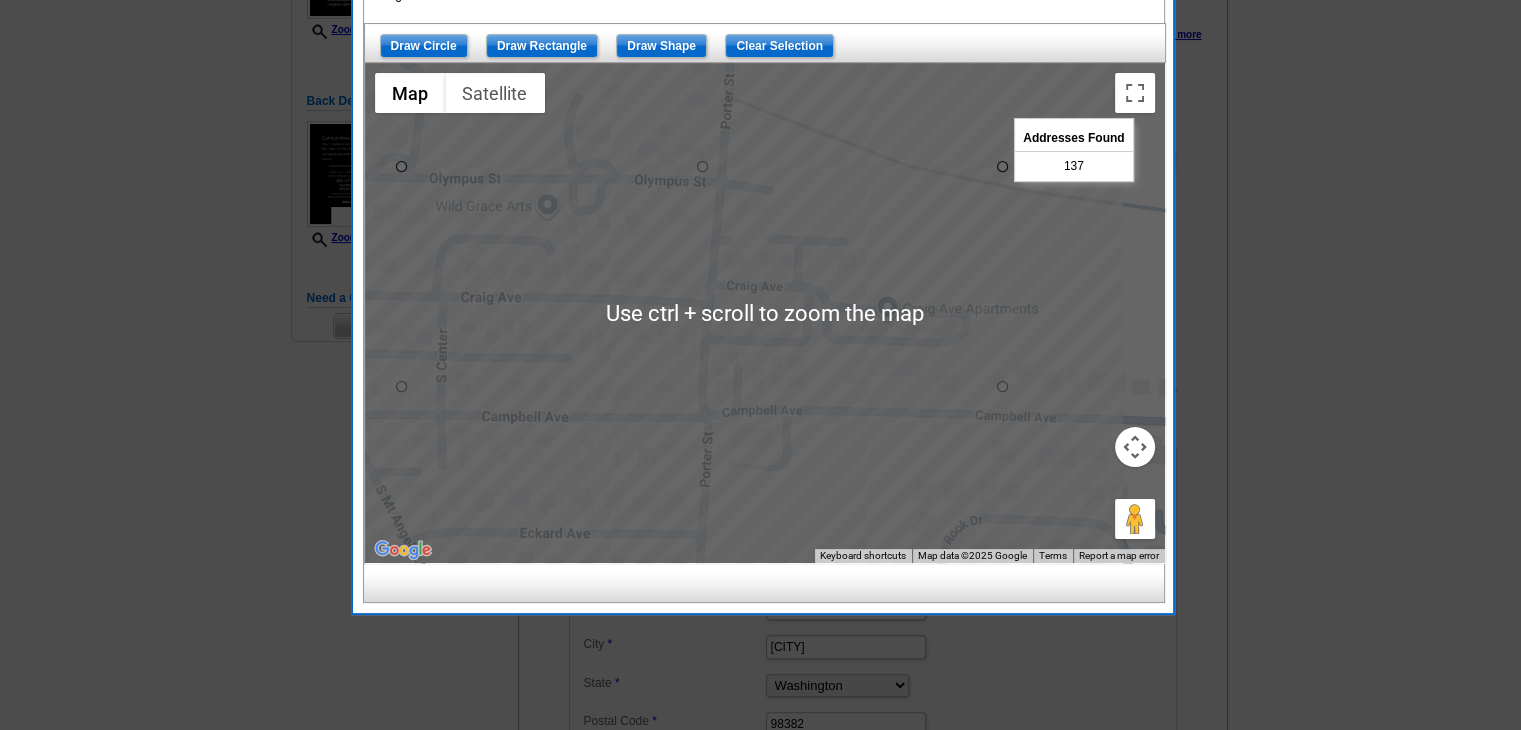 scroll, scrollTop: 300, scrollLeft: 0, axis: vertical 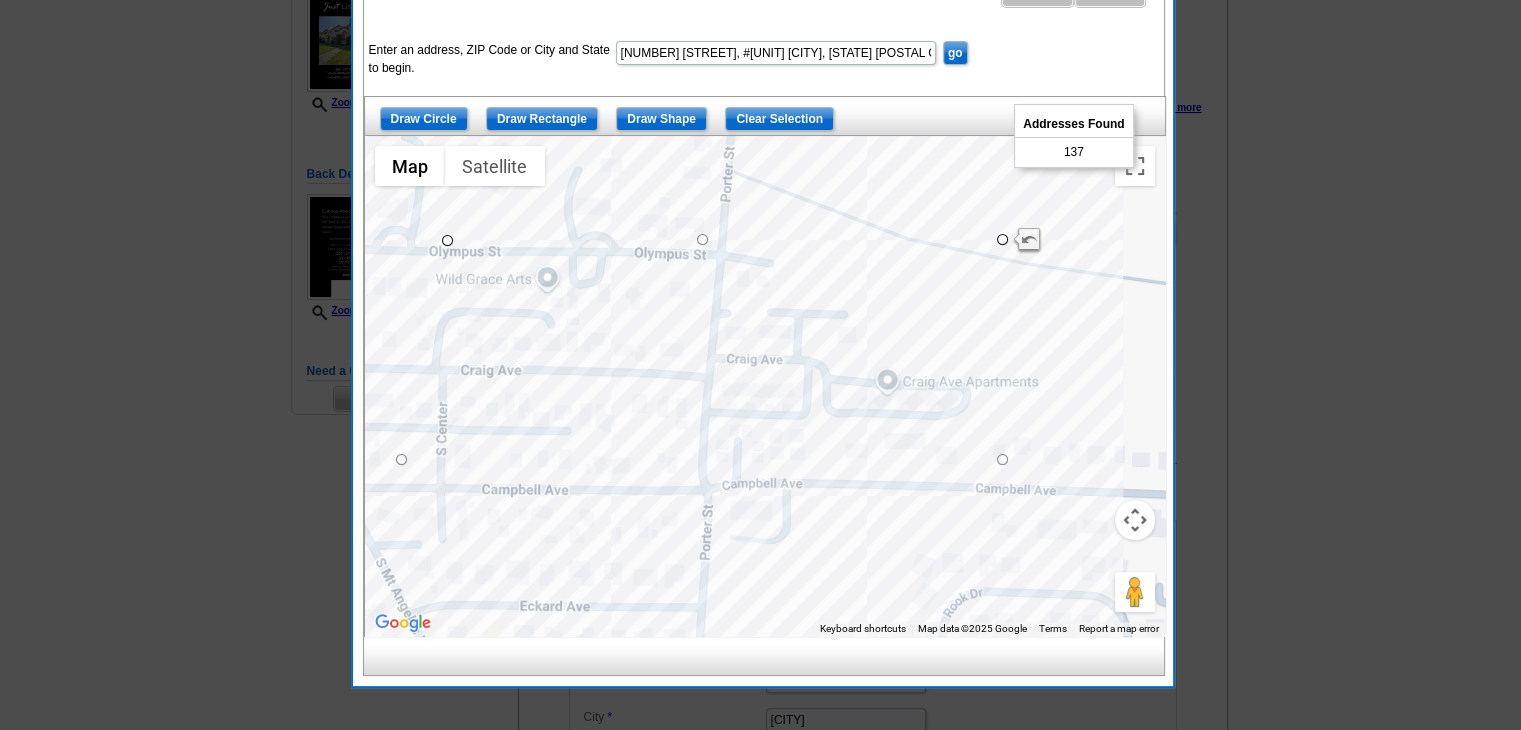 drag, startPoint x: 400, startPoint y: 240, endPoint x: 448, endPoint y: 241, distance: 48.010414 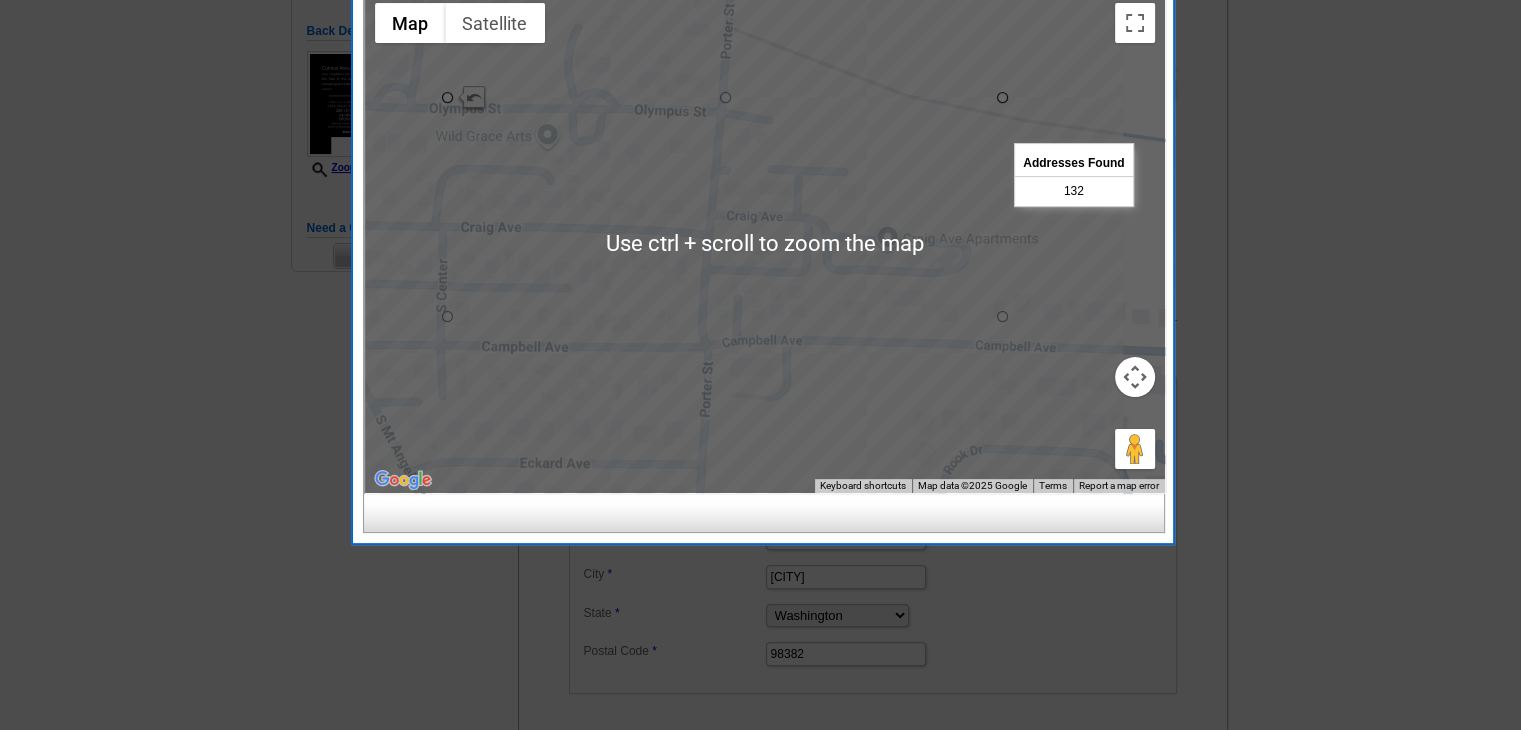 scroll, scrollTop: 500, scrollLeft: 0, axis: vertical 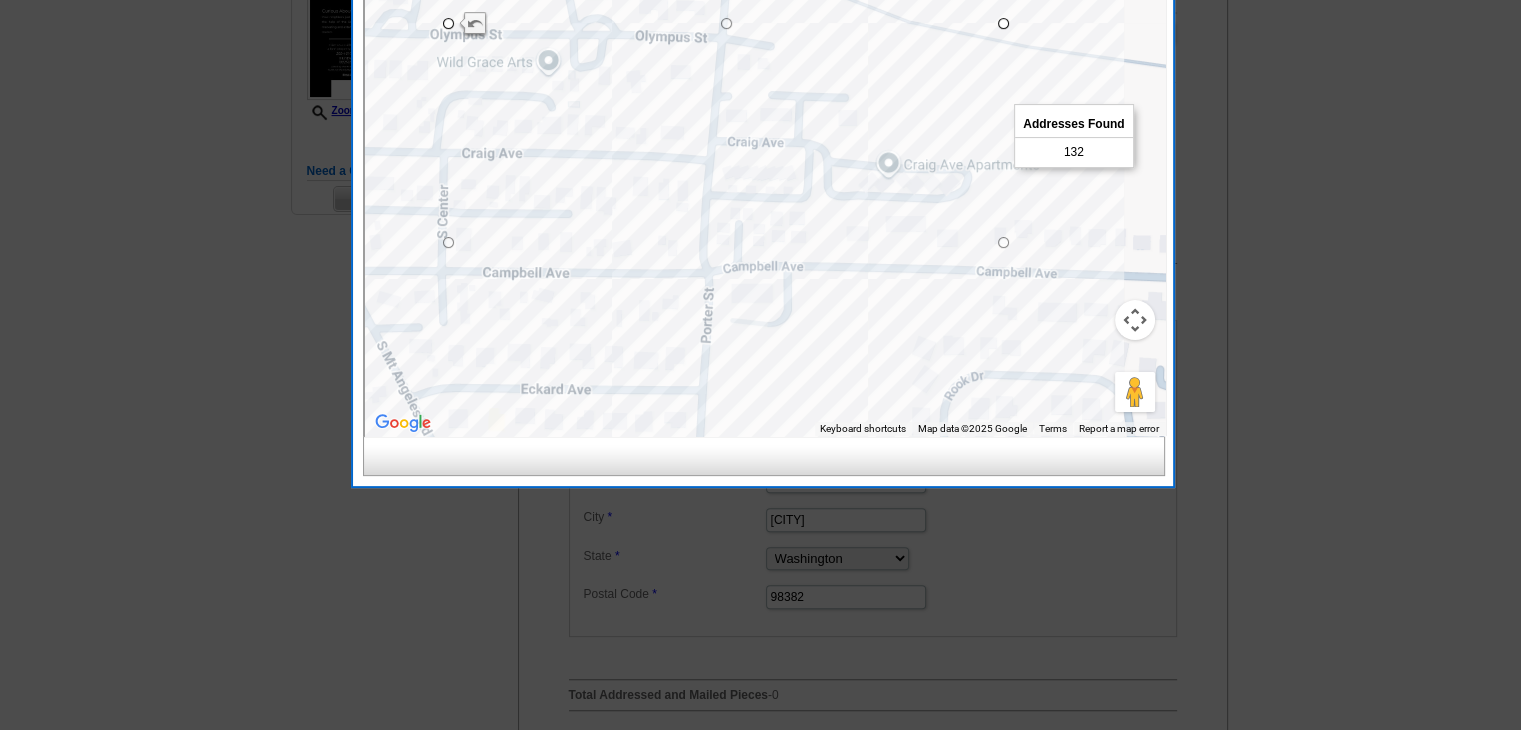 drag, startPoint x: 670, startPoint y: 345, endPoint x: 670, endPoint y: 321, distance: 24 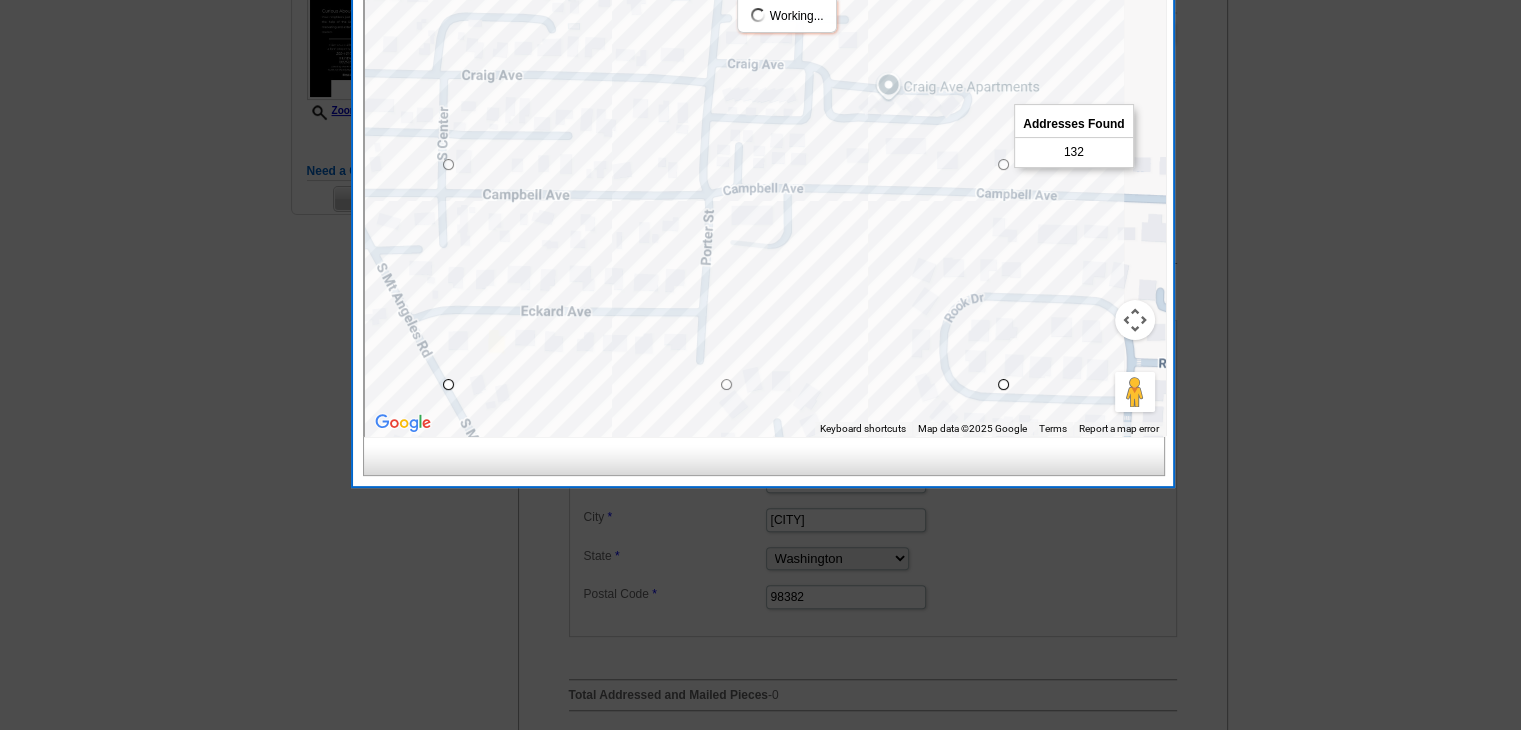drag, startPoint x: 670, startPoint y: 321, endPoint x: 670, endPoint y: 247, distance: 74 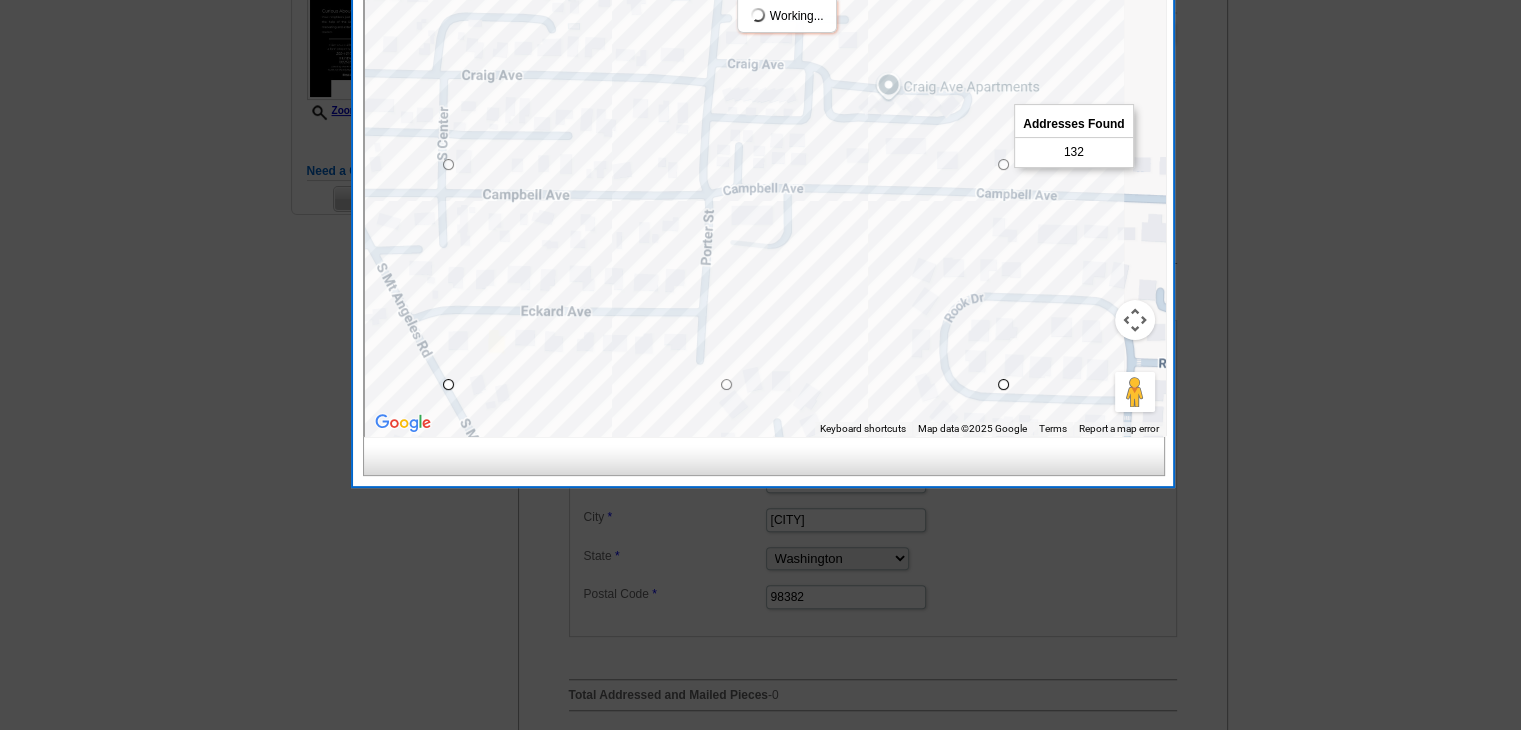 click at bounding box center [765, 186] 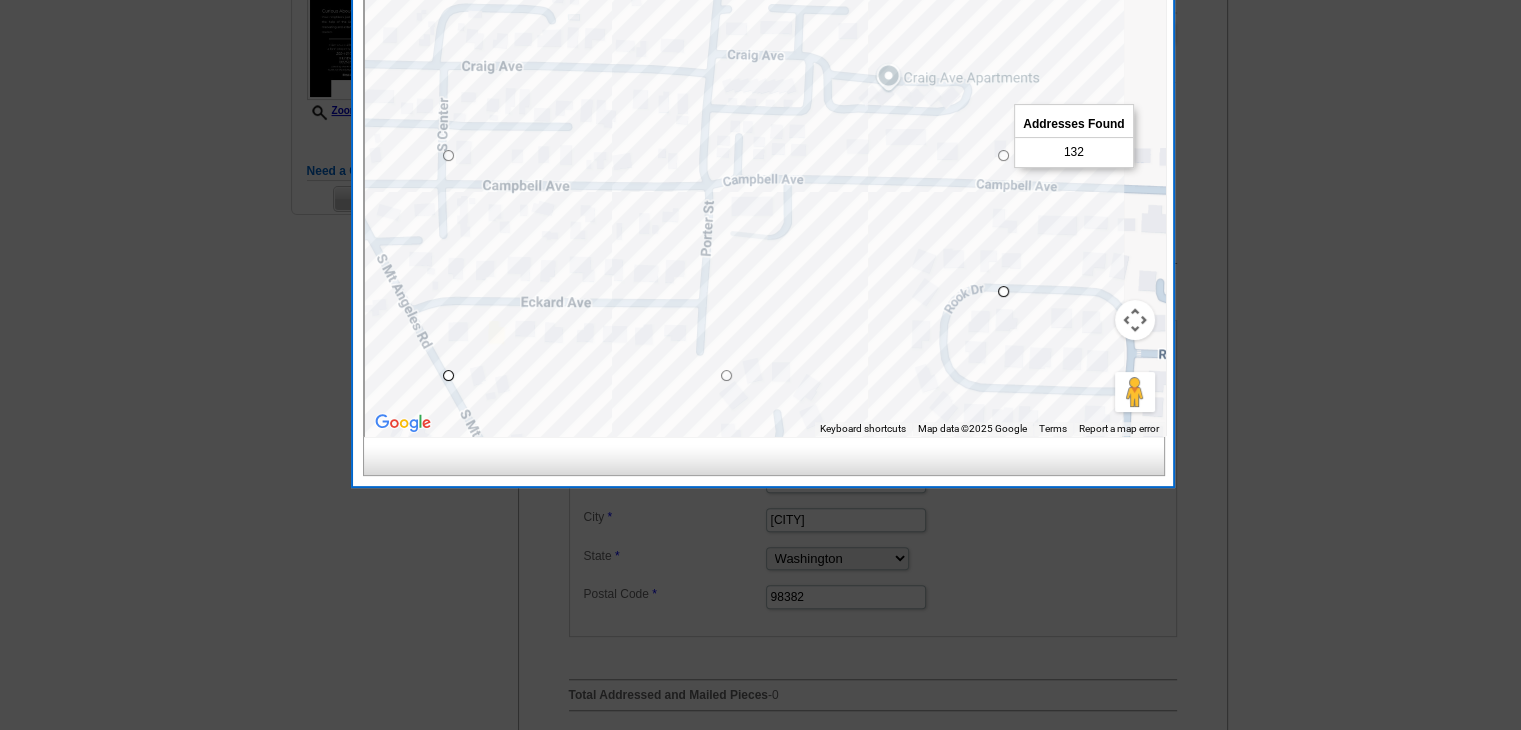 drag, startPoint x: 1001, startPoint y: 373, endPoint x: 1001, endPoint y: 281, distance: 92 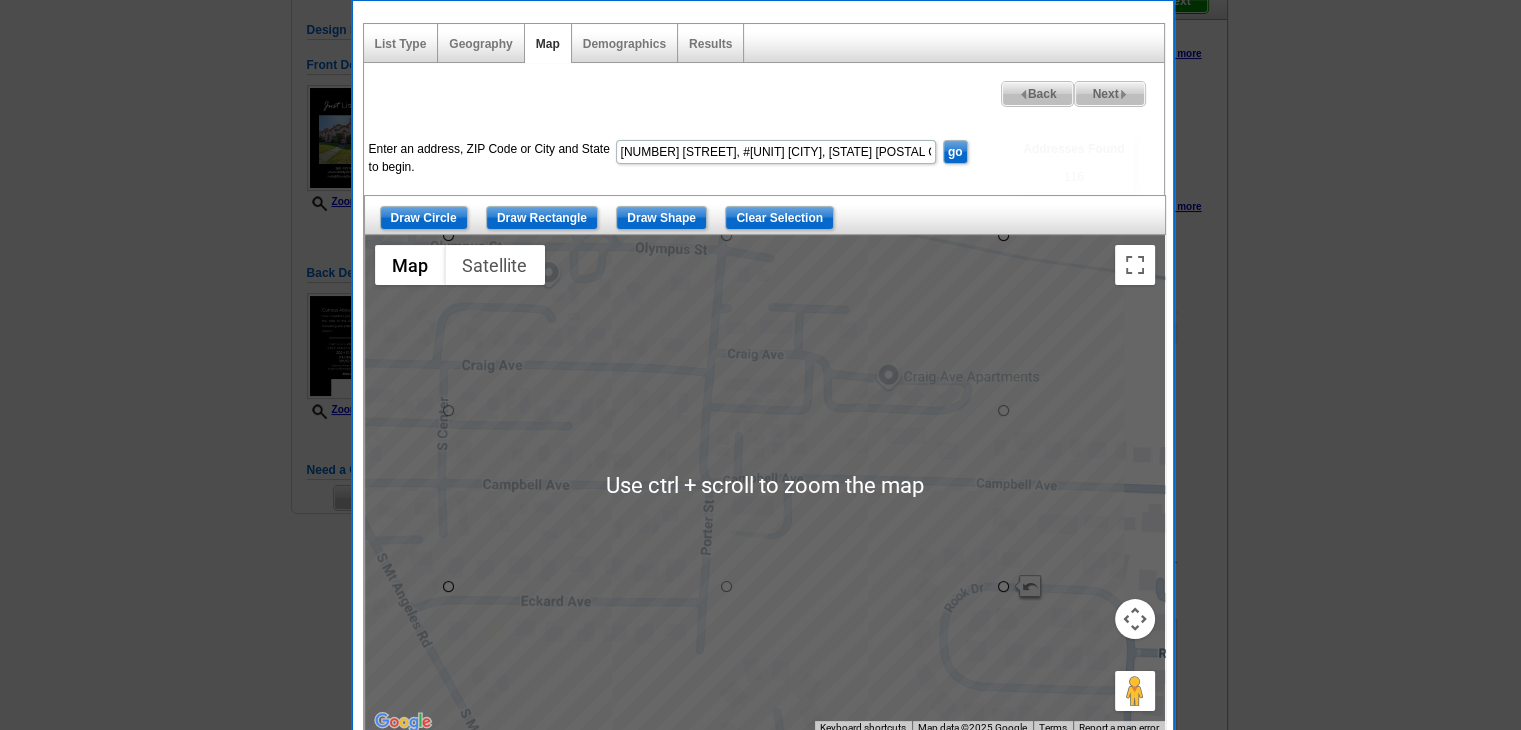 scroll, scrollTop: 200, scrollLeft: 0, axis: vertical 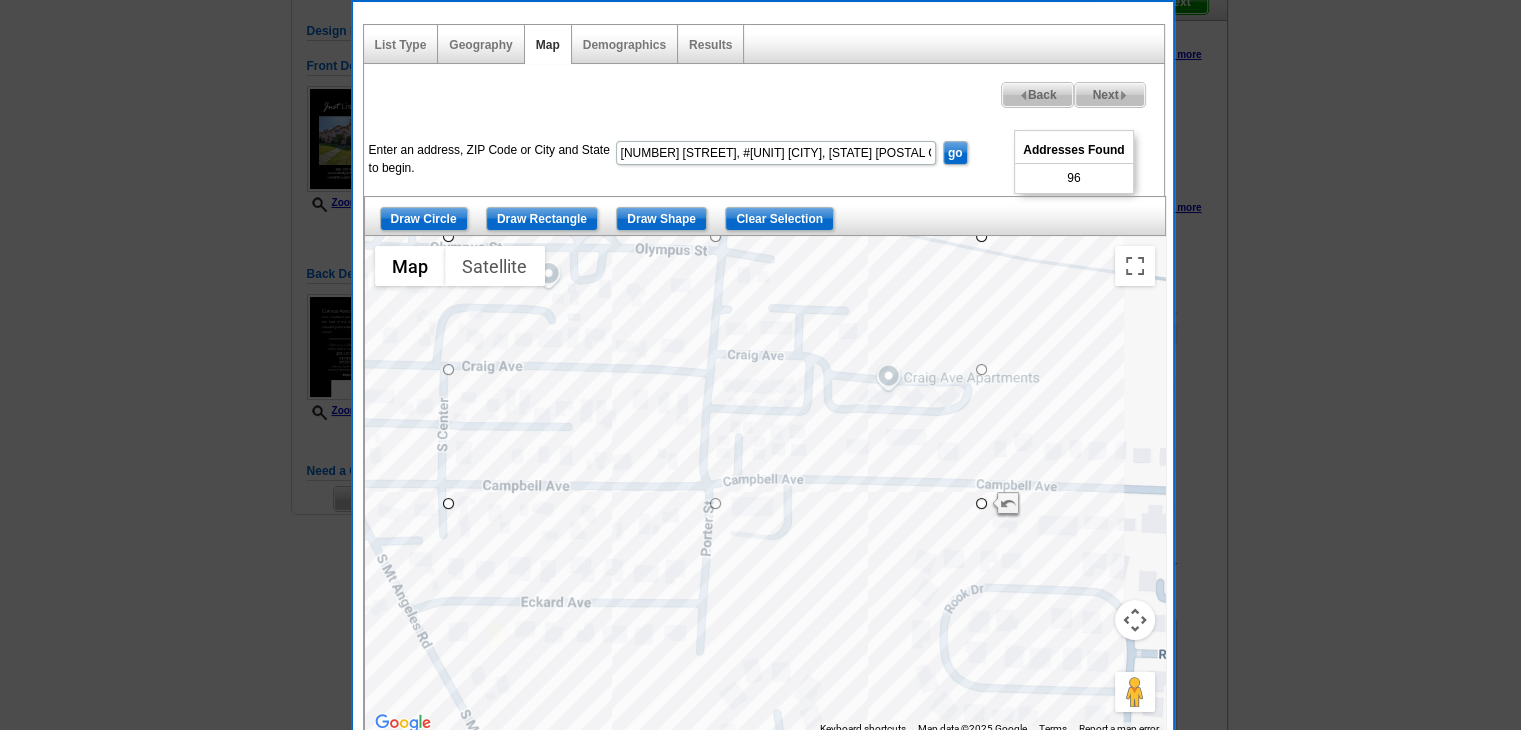 click on "Next" at bounding box center (1109, 95) 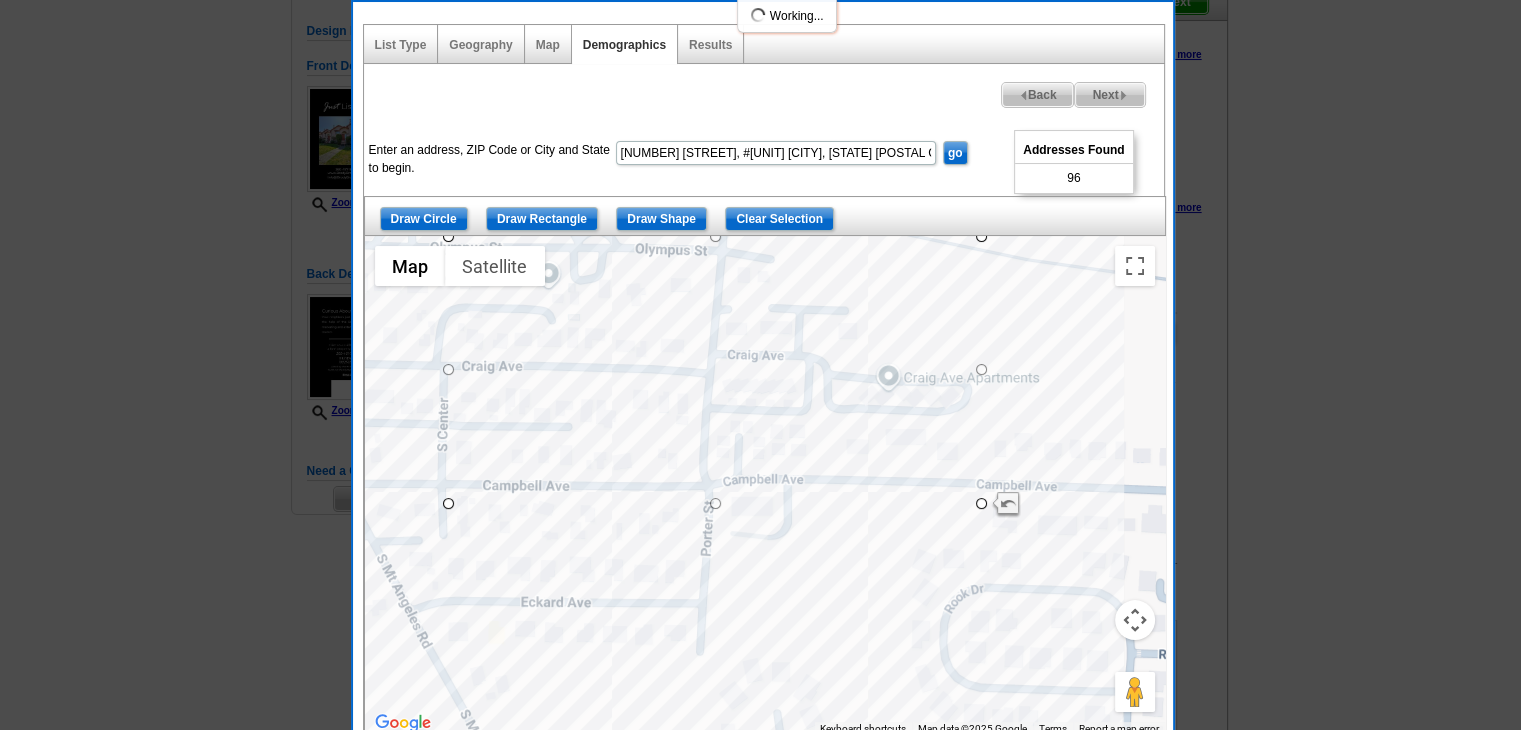 select 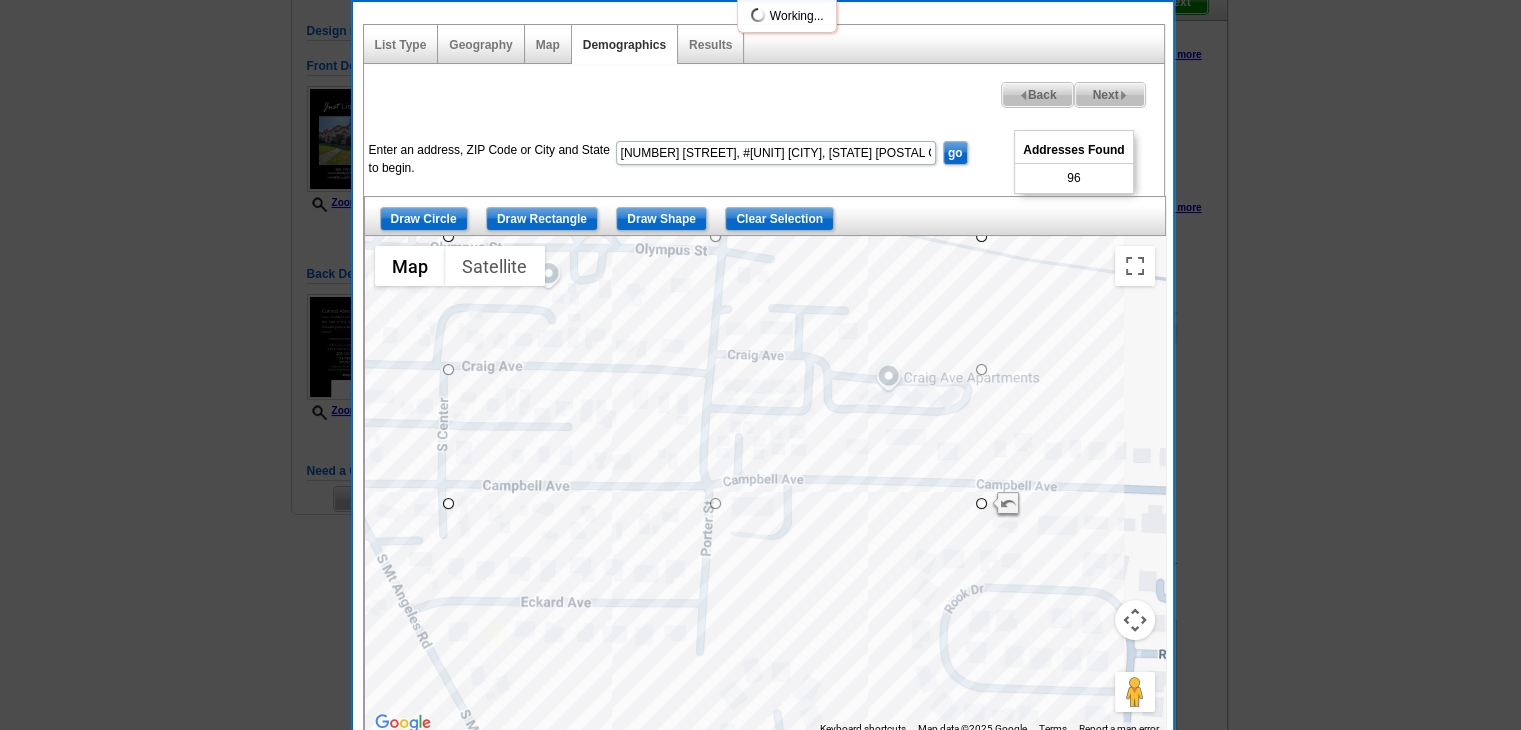 select 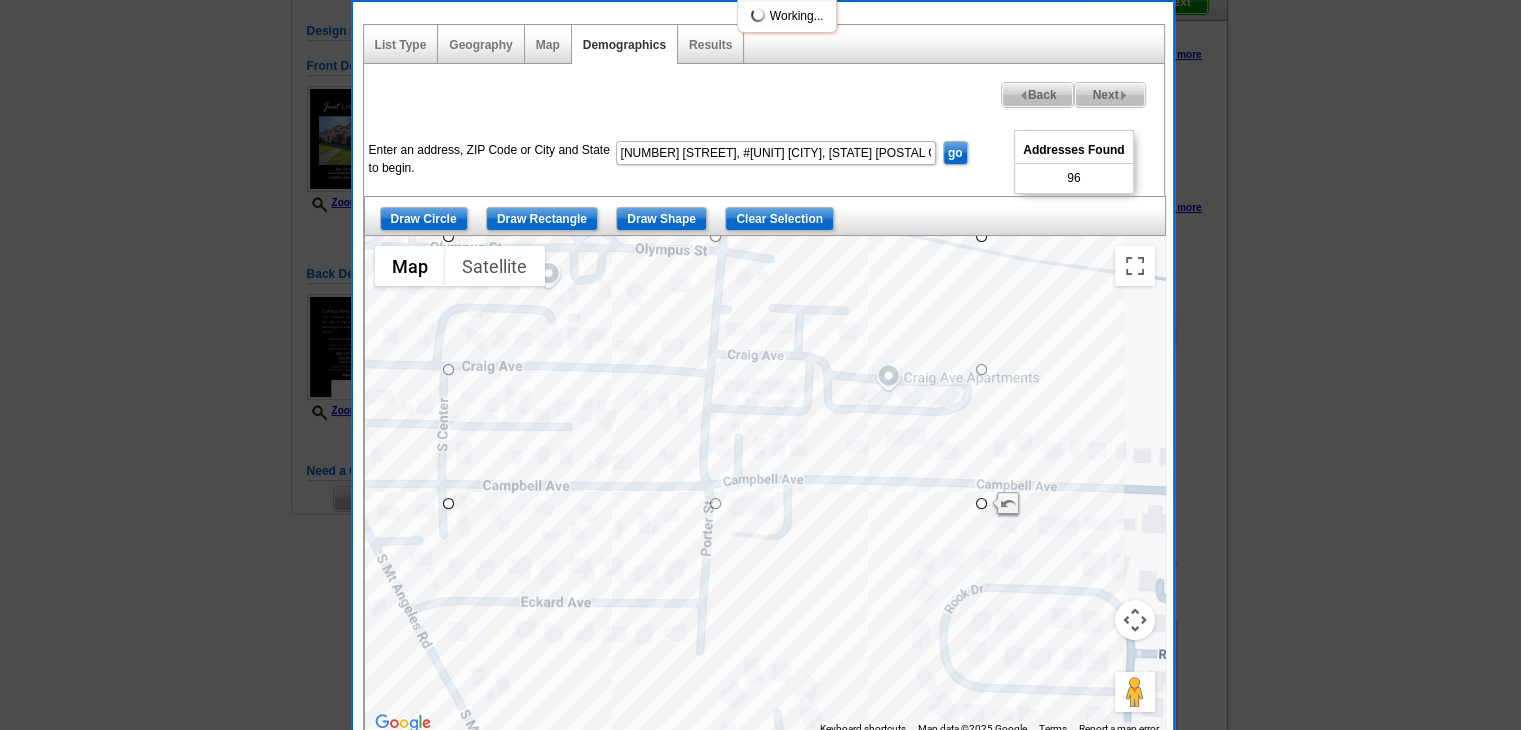 select 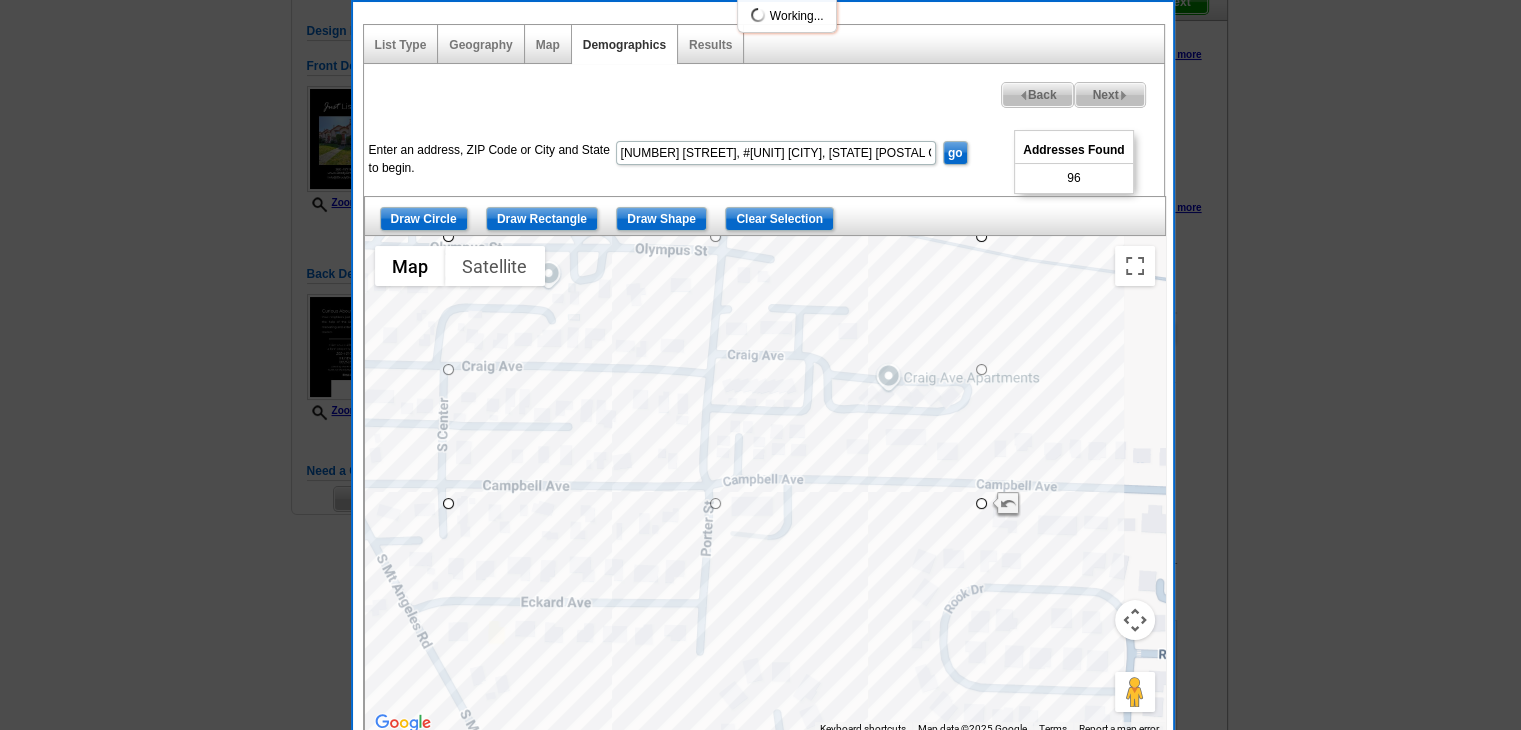 select 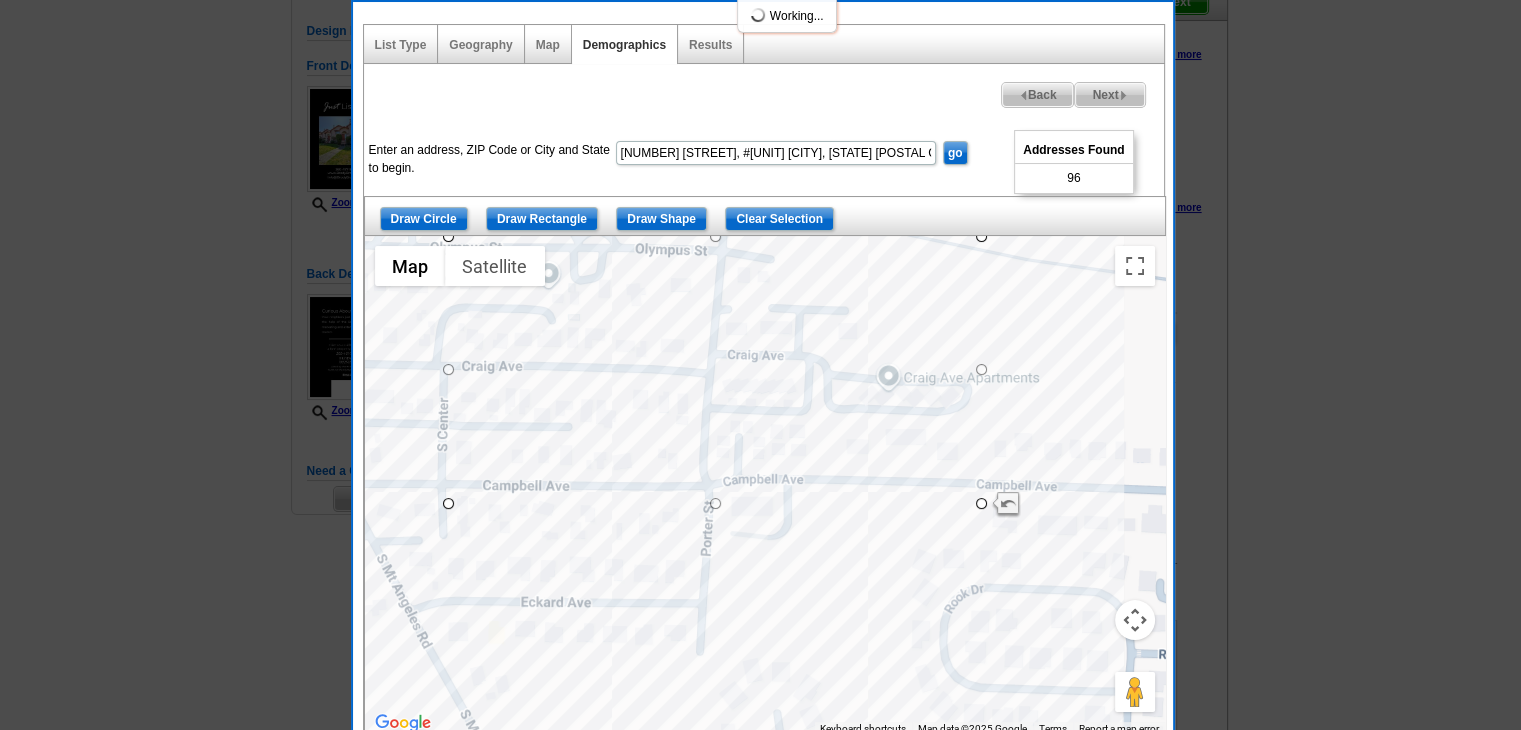 select 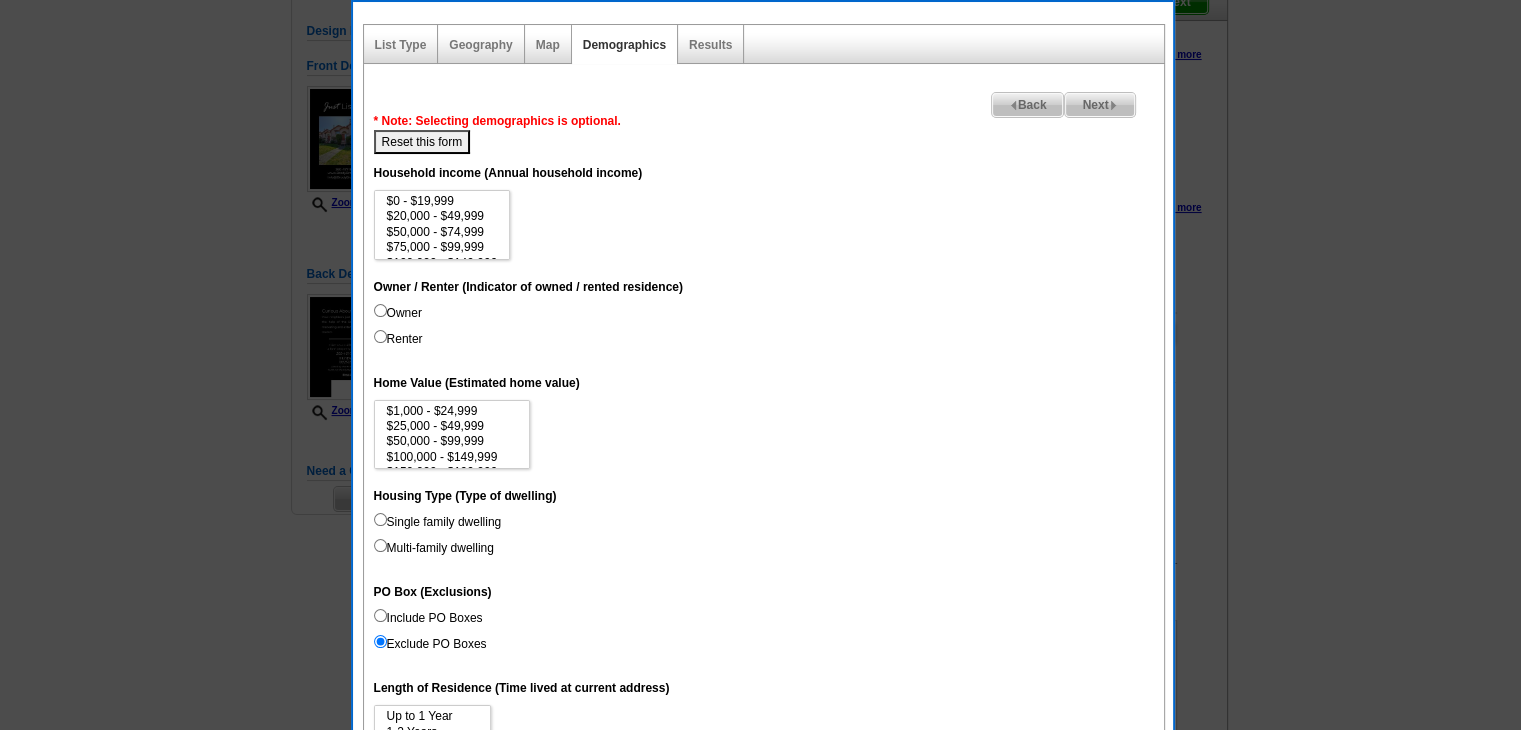 click on "Owner" at bounding box center [398, 313] 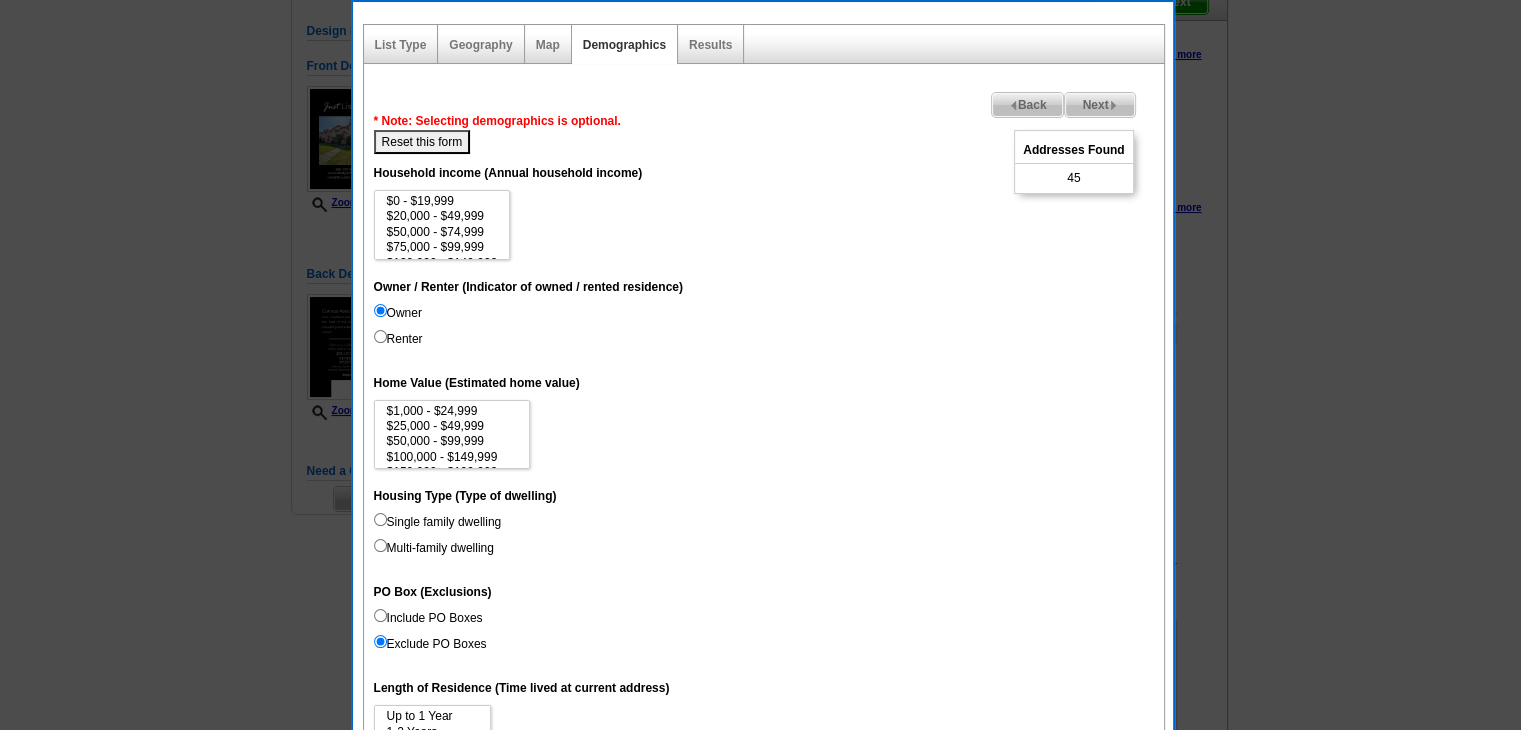 click on "Next
Addresses Found 45
Back
* Note: Selecting demographics is optional.
Reset this form
Unique Address (Unique Address Location)
On
Household income (Annual household income)
$0 - $19,999
$20,000 - $49,999
$50,000 - $74,999
$75,000 - $99,999
$100,000 - $149,999
$150,000 - $199,999
$200,000 - $249,999
$250,000 - $499,999
$500,000 - $999,999
$1,000,000+
Head Of Household (Rank)
1st
Owner / Renter (Indicator of owned / rented residence)
Owner Renter
Home Value (Estimated home value)
$1,000 - $24,999
$25,000 - $49,999
$50,000 - $99,999
$100,000 - $149,999
$150,000 - $199,999
$200,000 - $299,999
$300,000 - $499,999
$500,000 - $999,999
$1,000,000 - $2,999,999
$3,000,000+
Housing Type (Type of dwelling)" at bounding box center (764, 682) 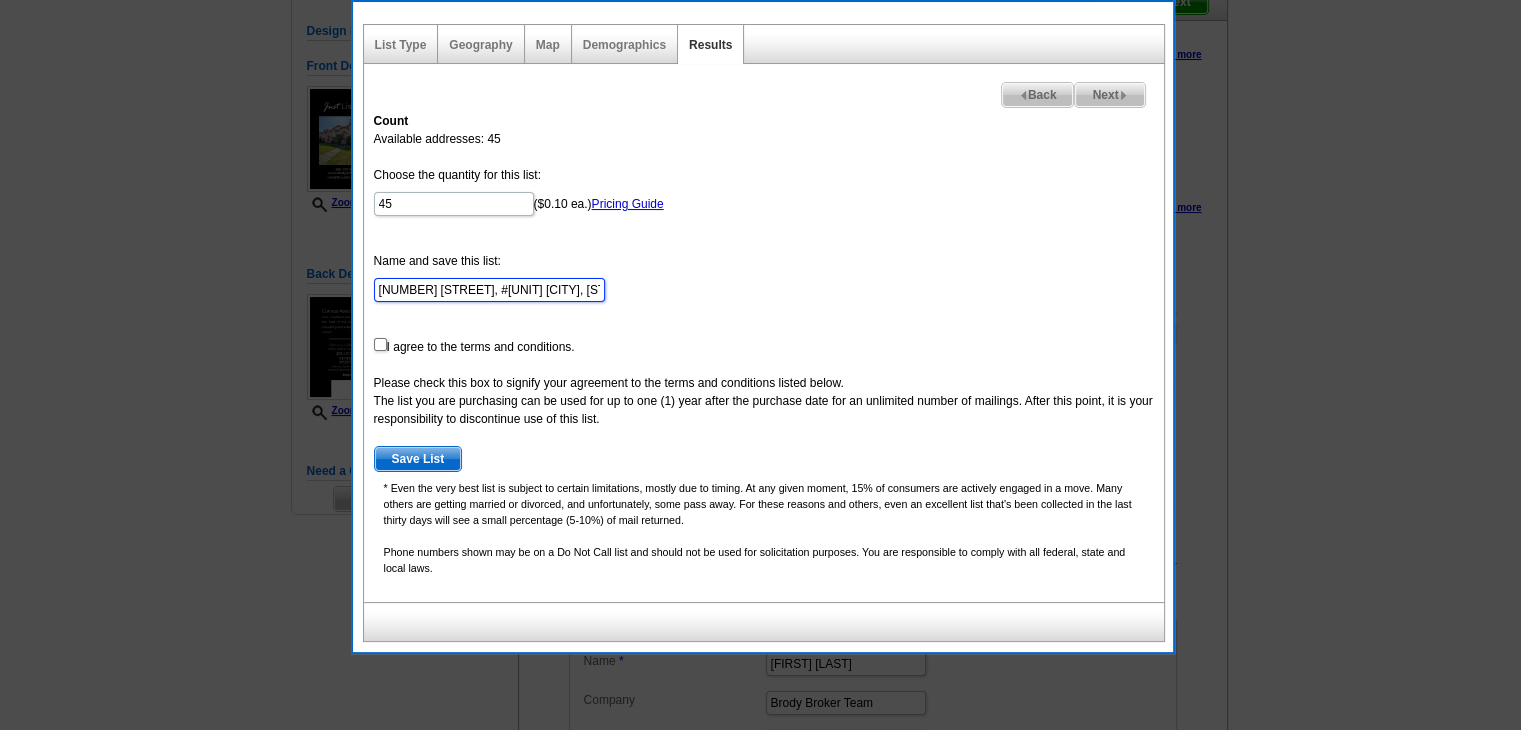 click on "1212 E Craig Avenue, #Unit 2 Port Angeles, WA 98362 - Aug 06" at bounding box center [489, 290] 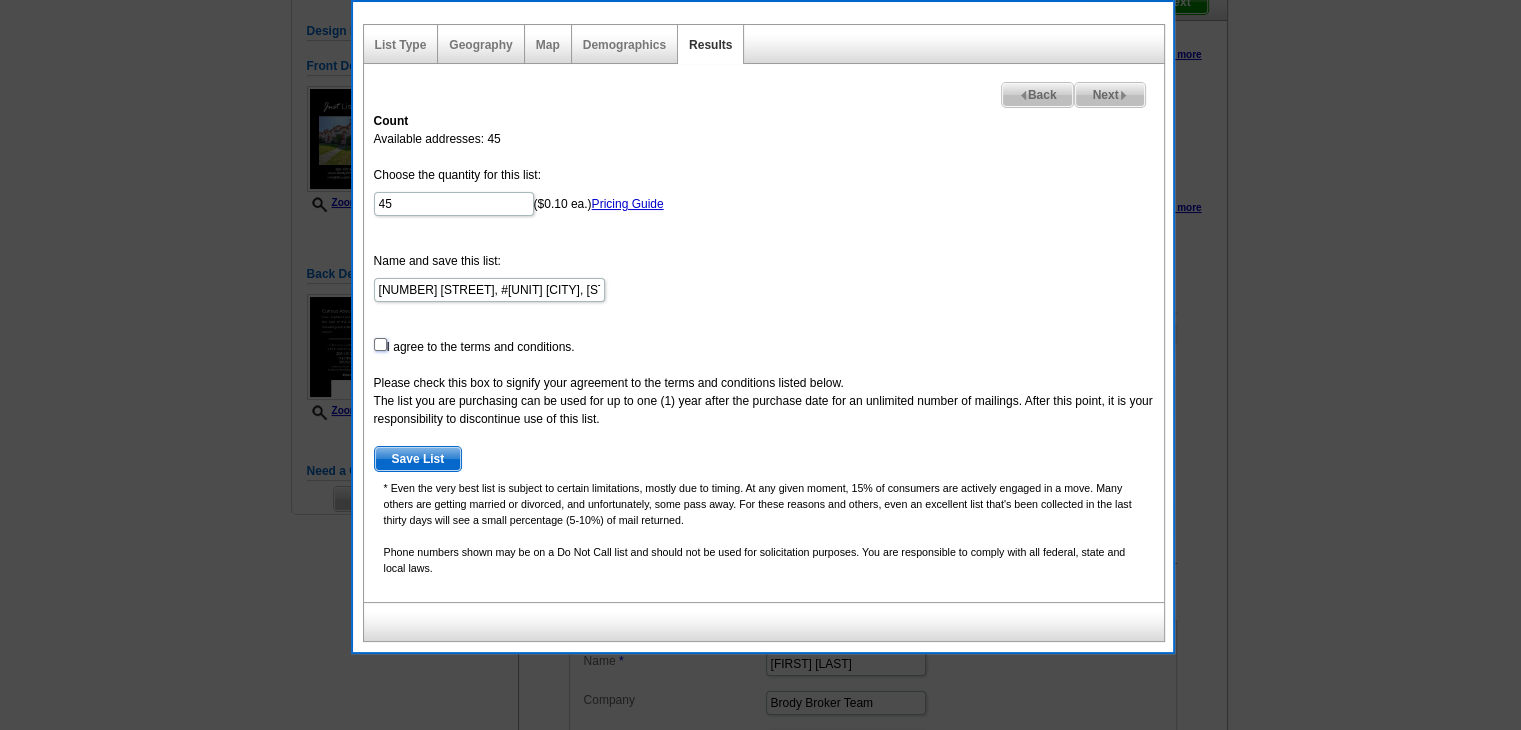 click at bounding box center (380, 344) 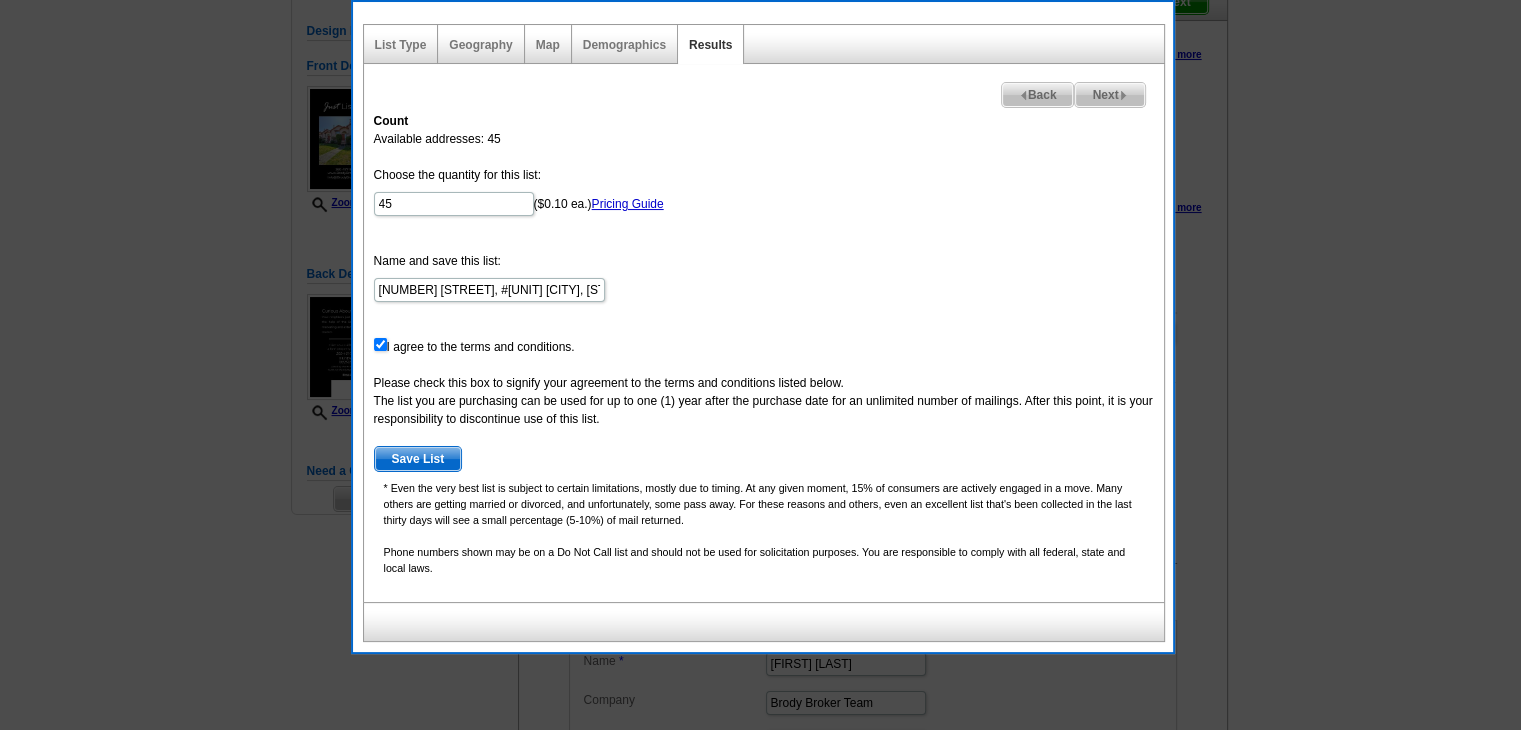 click on "Save List" at bounding box center [418, 459] 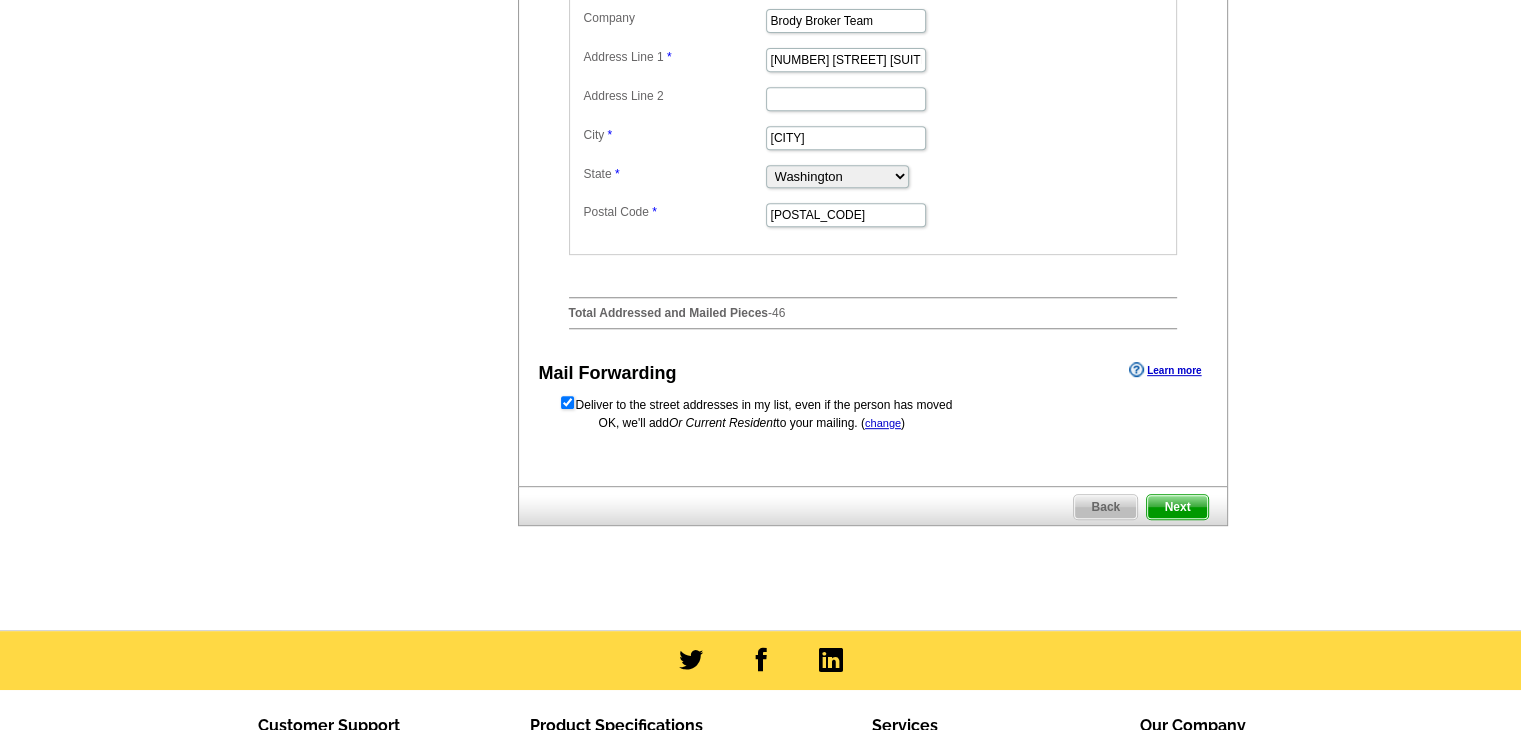 scroll, scrollTop: 900, scrollLeft: 0, axis: vertical 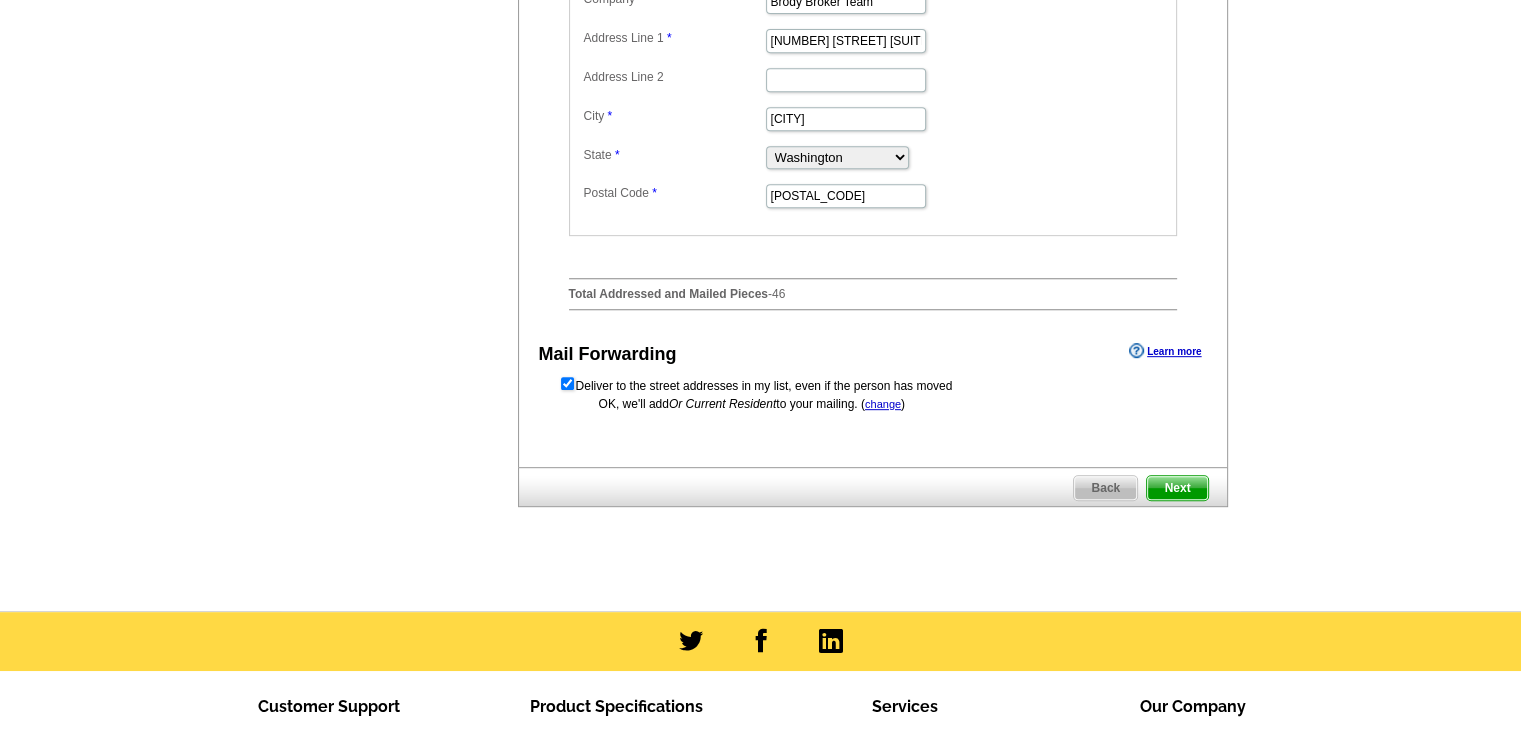 click on "Next" at bounding box center (1177, 488) 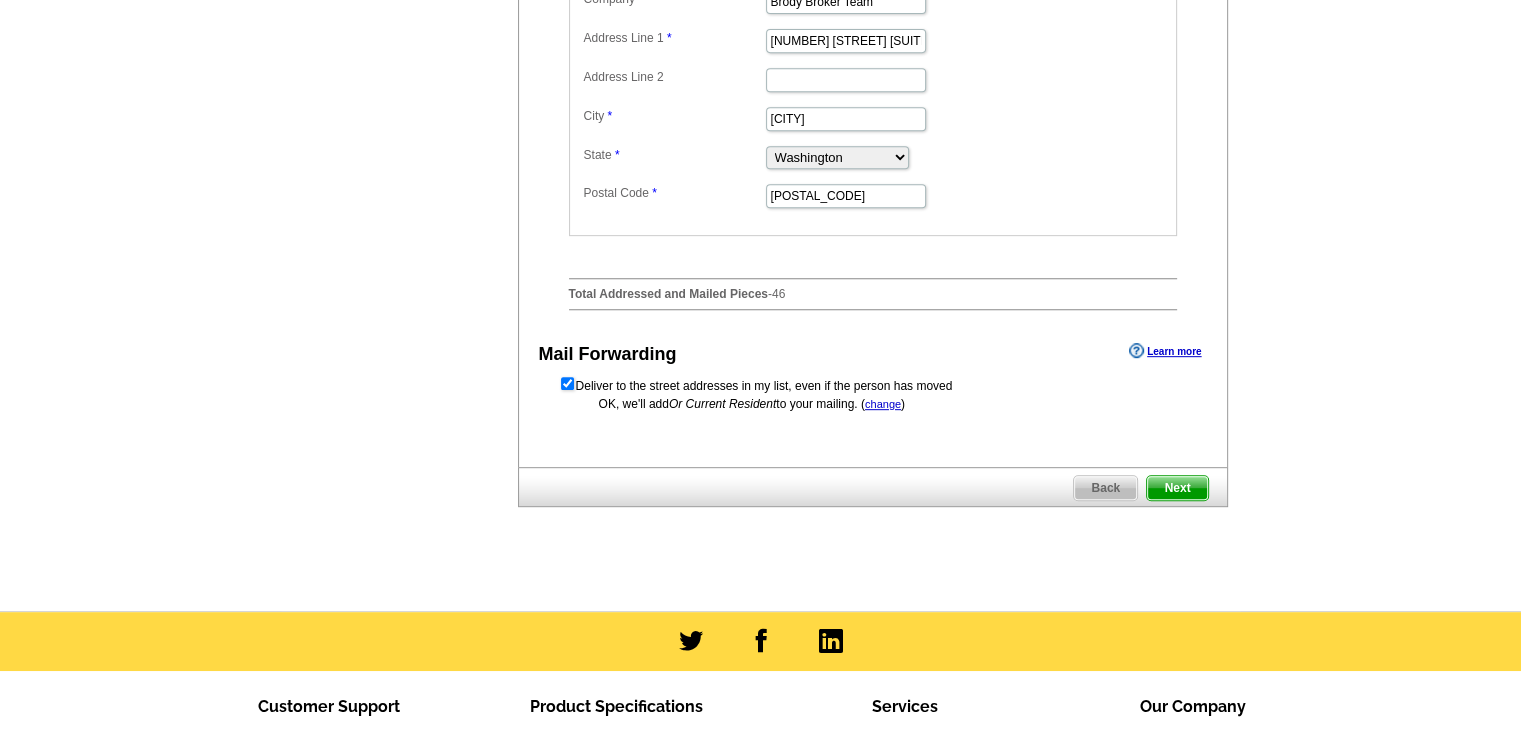 scroll, scrollTop: 0, scrollLeft: 0, axis: both 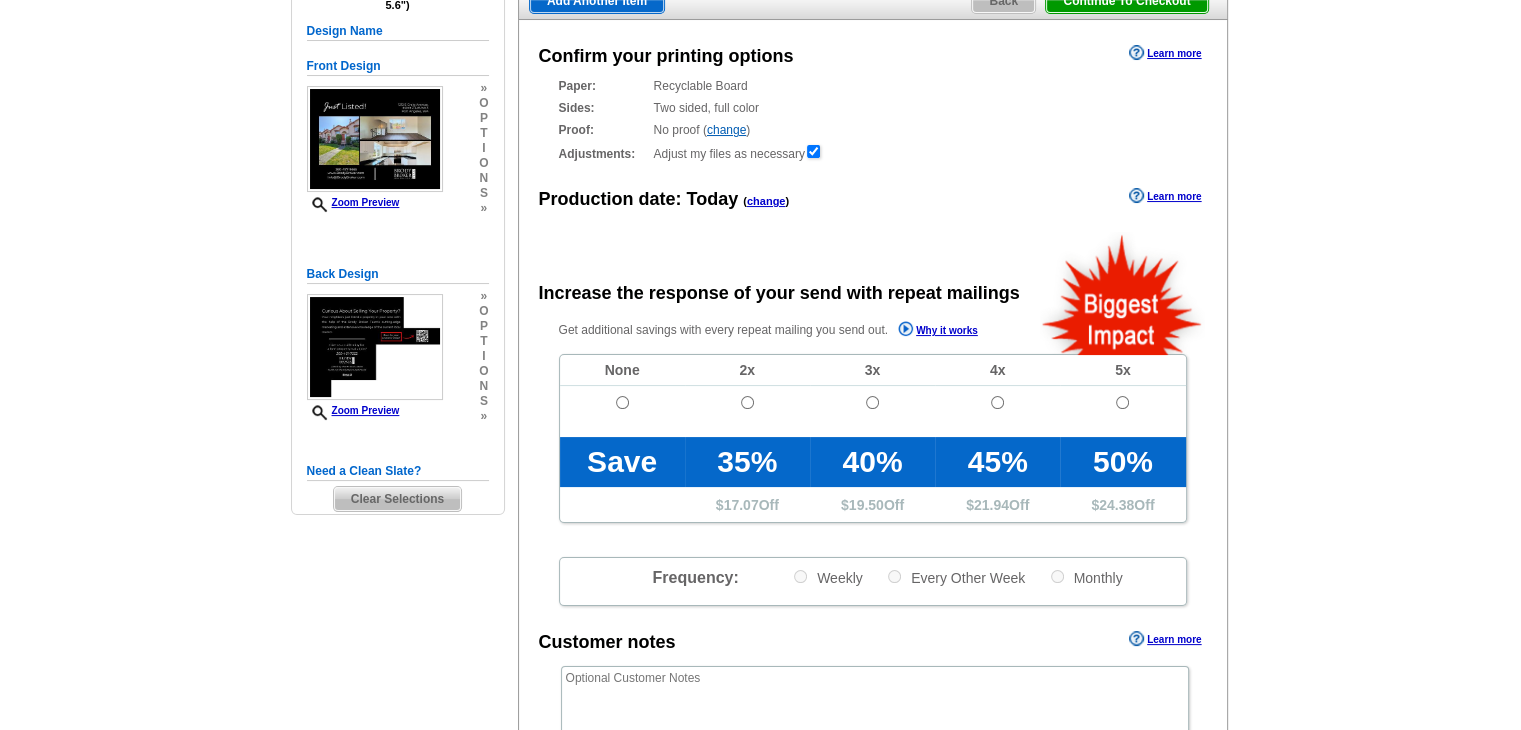 click at bounding box center (622, 411) 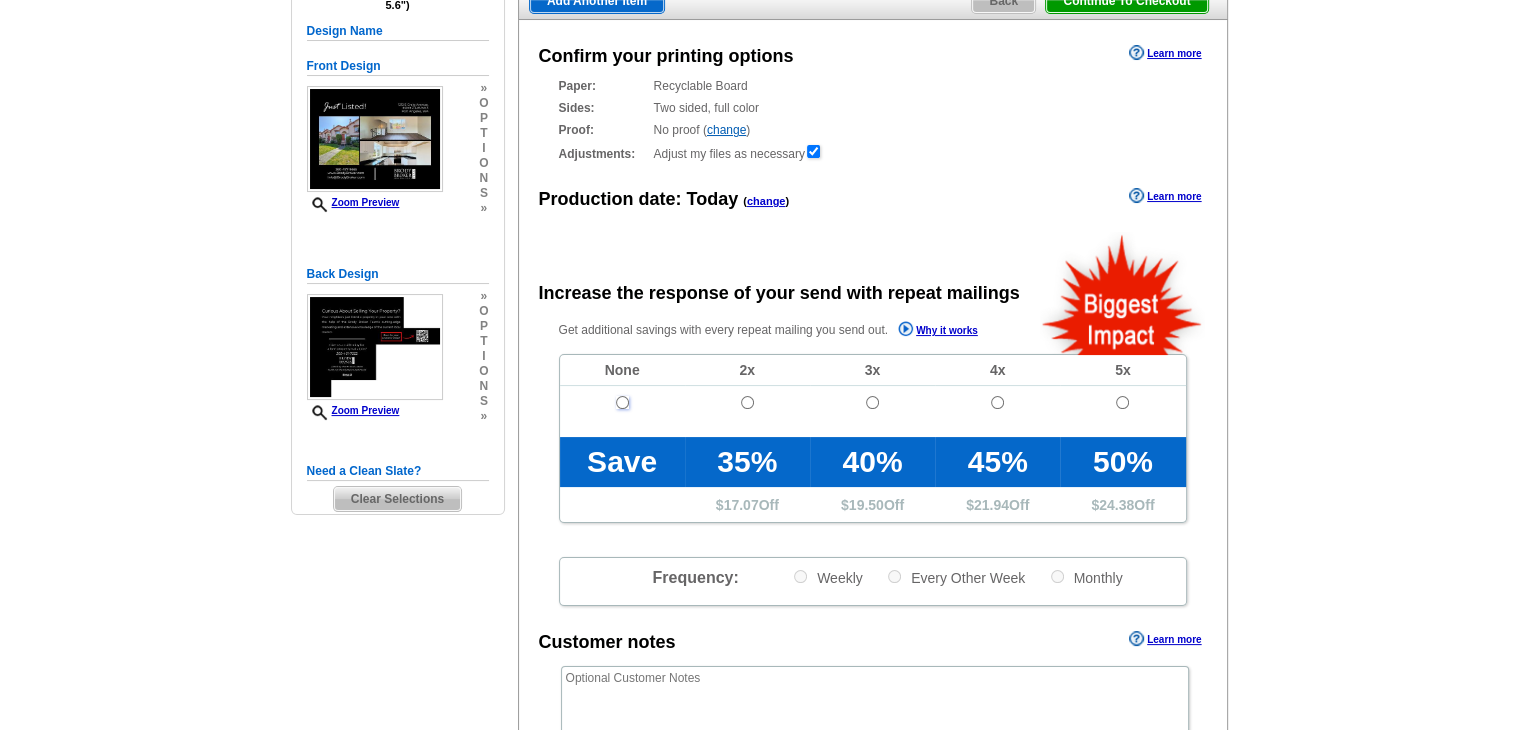 click at bounding box center [622, 402] 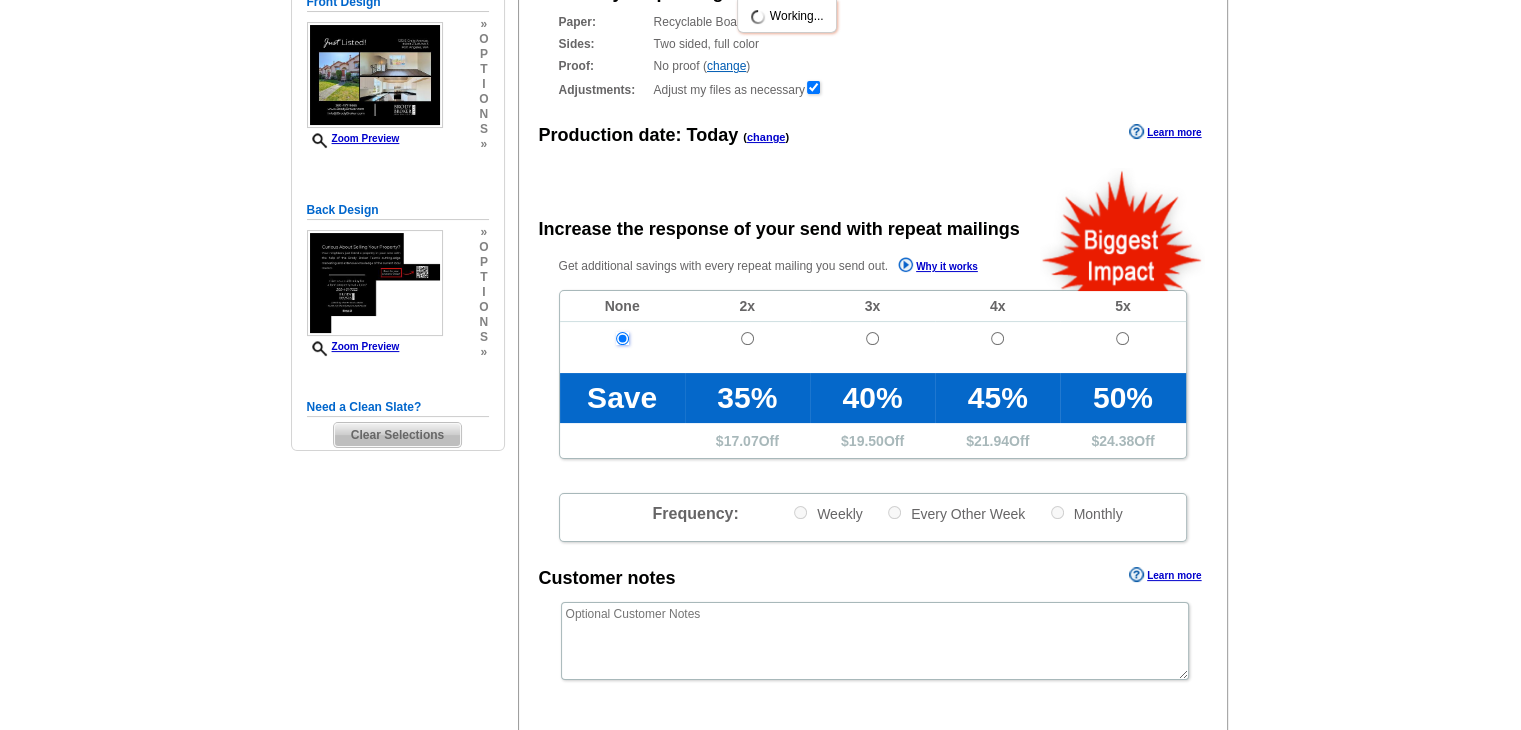 scroll, scrollTop: 500, scrollLeft: 0, axis: vertical 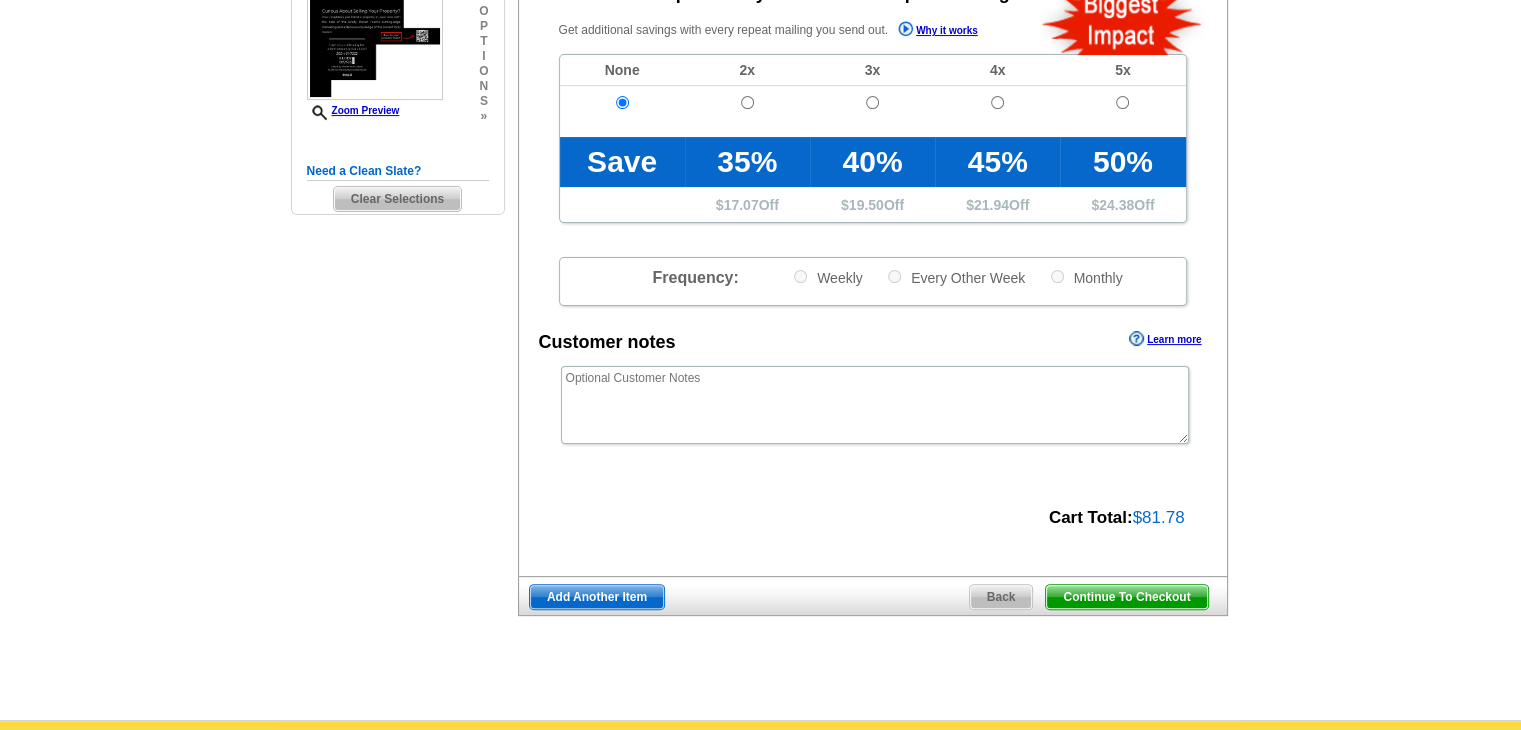 click on "Customer notes
Learn more" at bounding box center (873, 341) 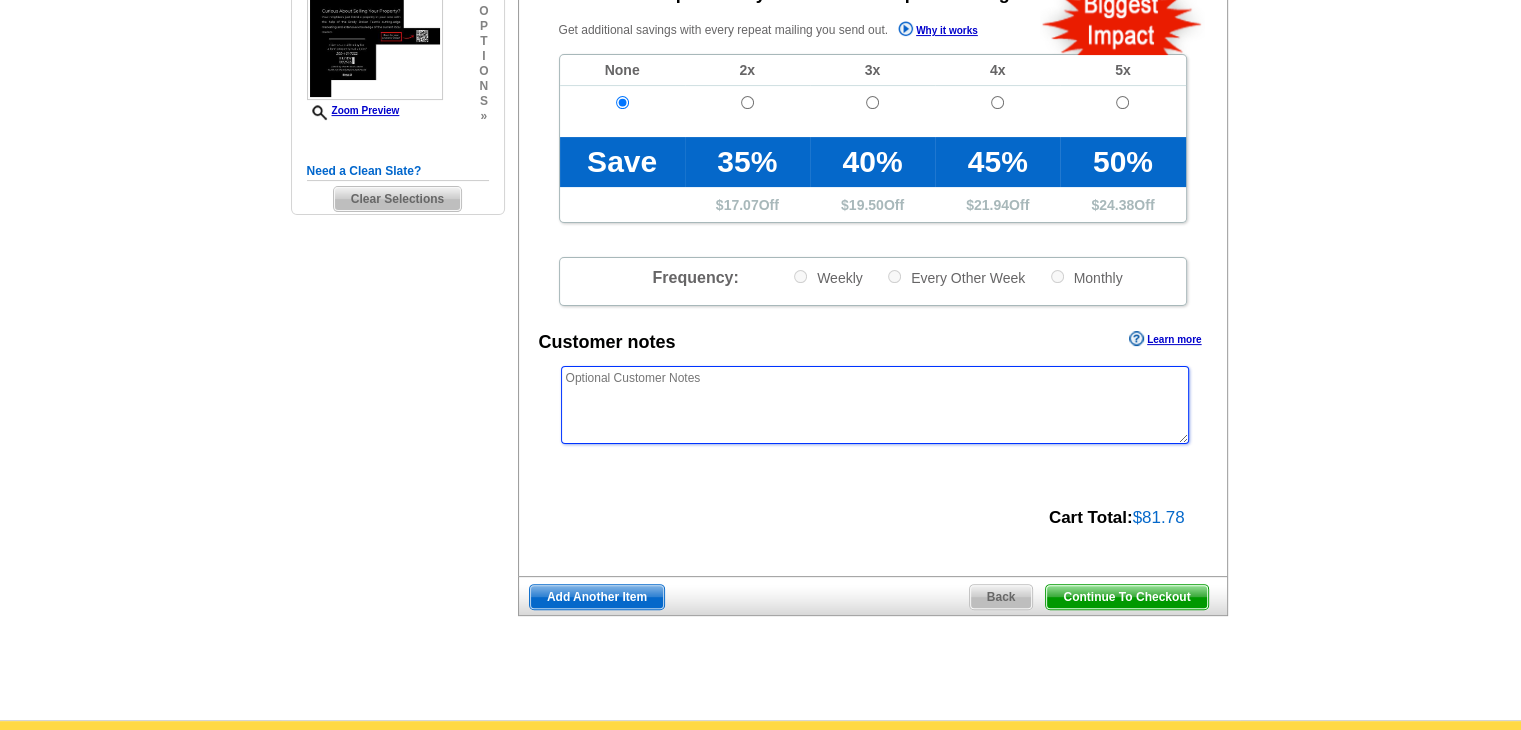 click at bounding box center [875, 405] 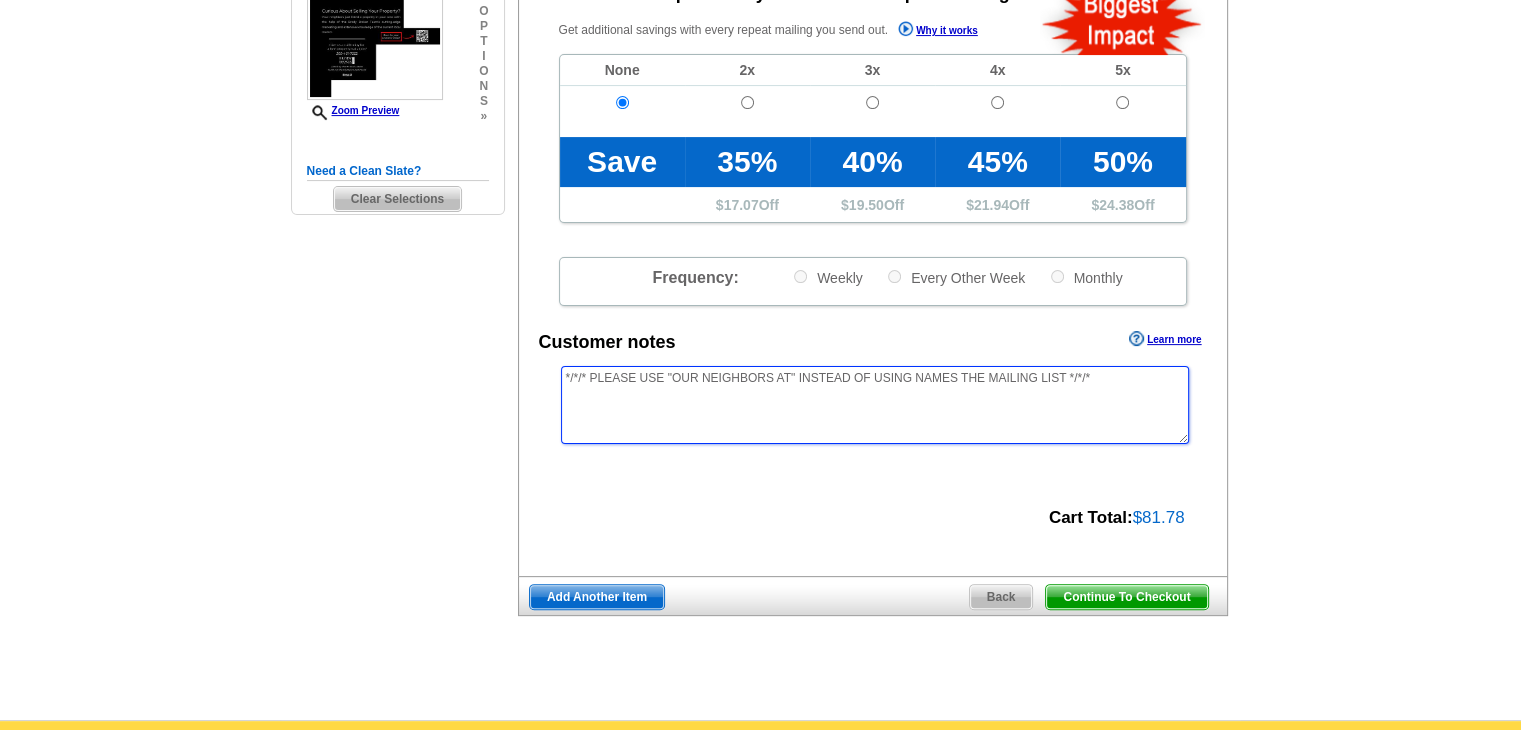 type on "*/*/* PLEASE USE "OUR NEIGHBORS AT" INSTEAD OF USING NAMES THE MAILING LIST */*/*" 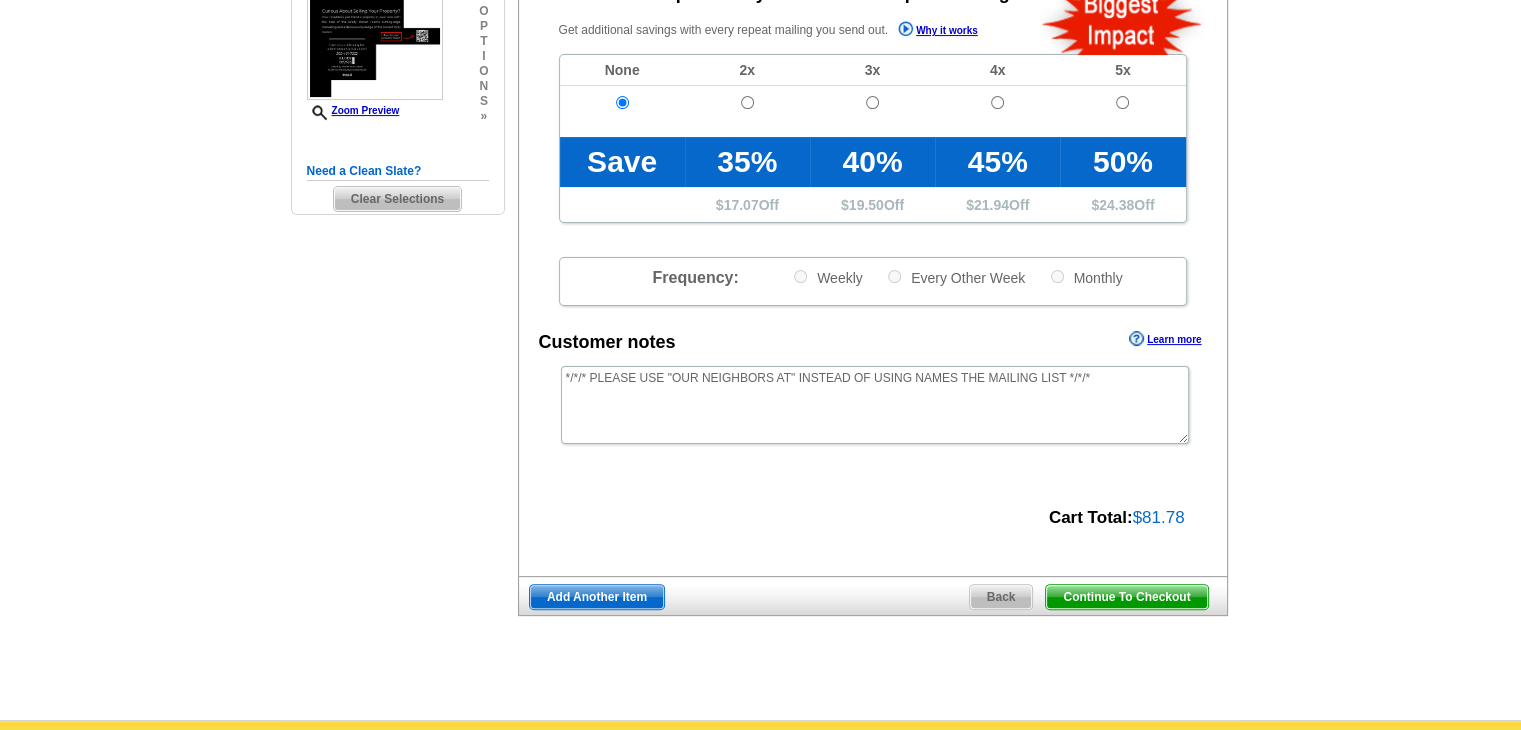 click on "Continue To Checkout" at bounding box center (1126, 597) 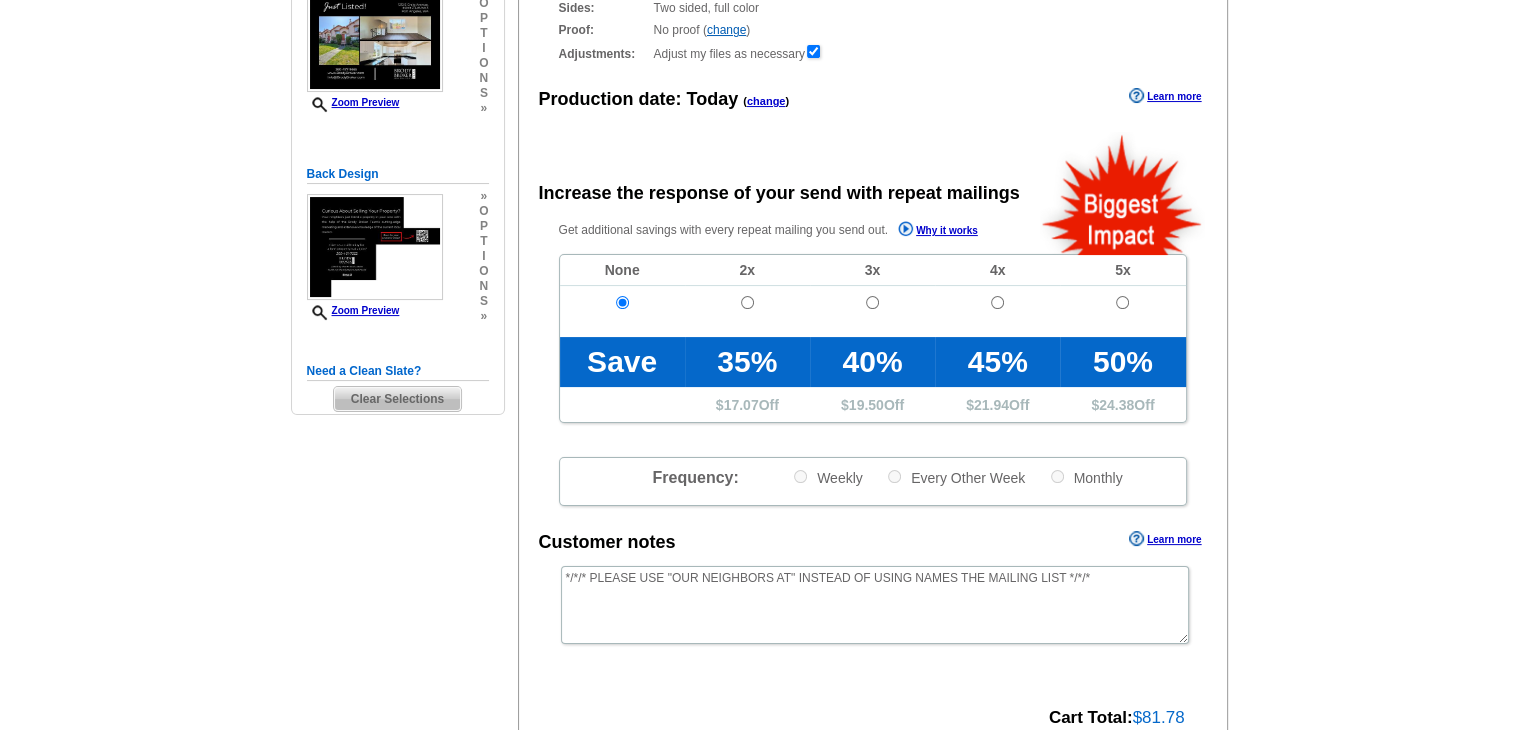 scroll, scrollTop: 0, scrollLeft: 0, axis: both 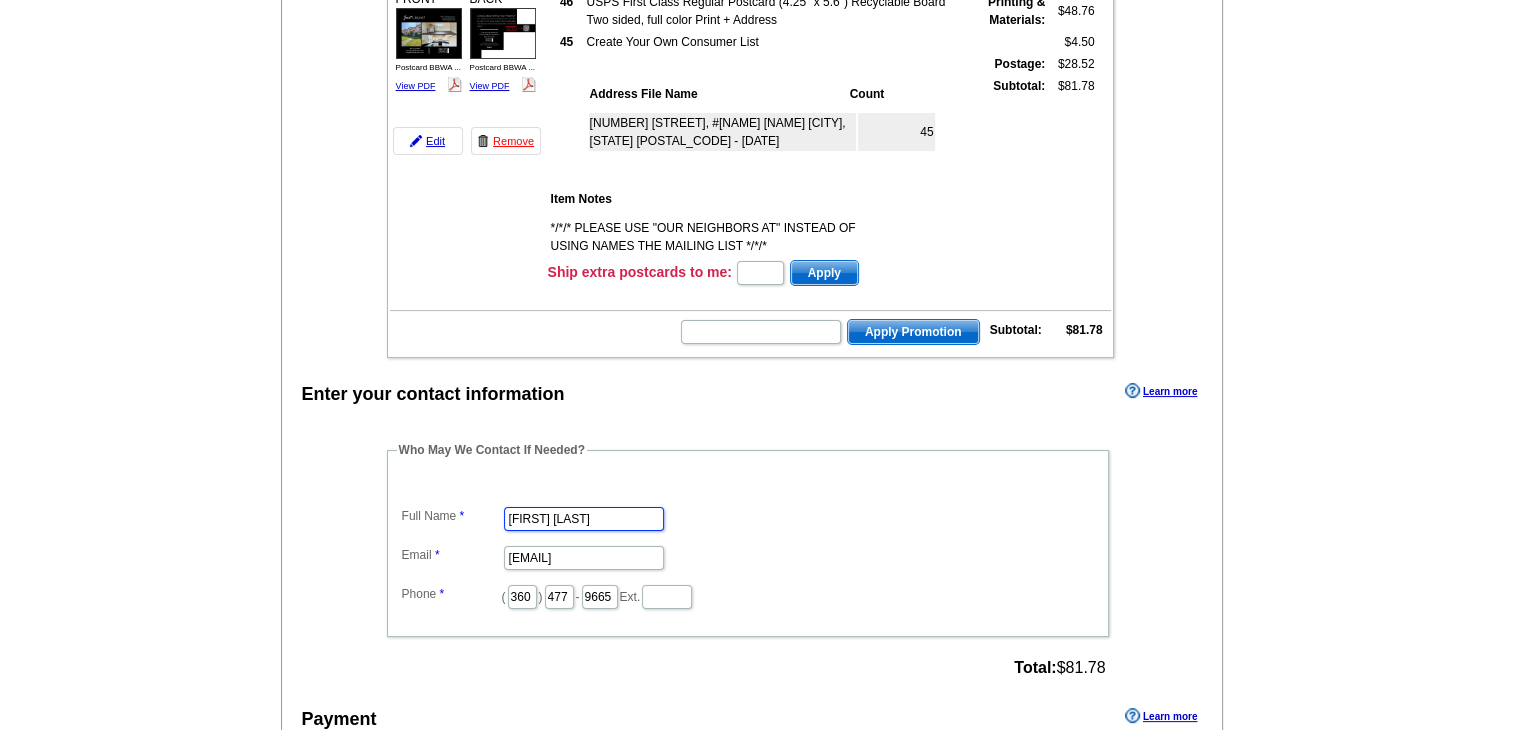 click on "Rose McCreary" at bounding box center [584, 519] 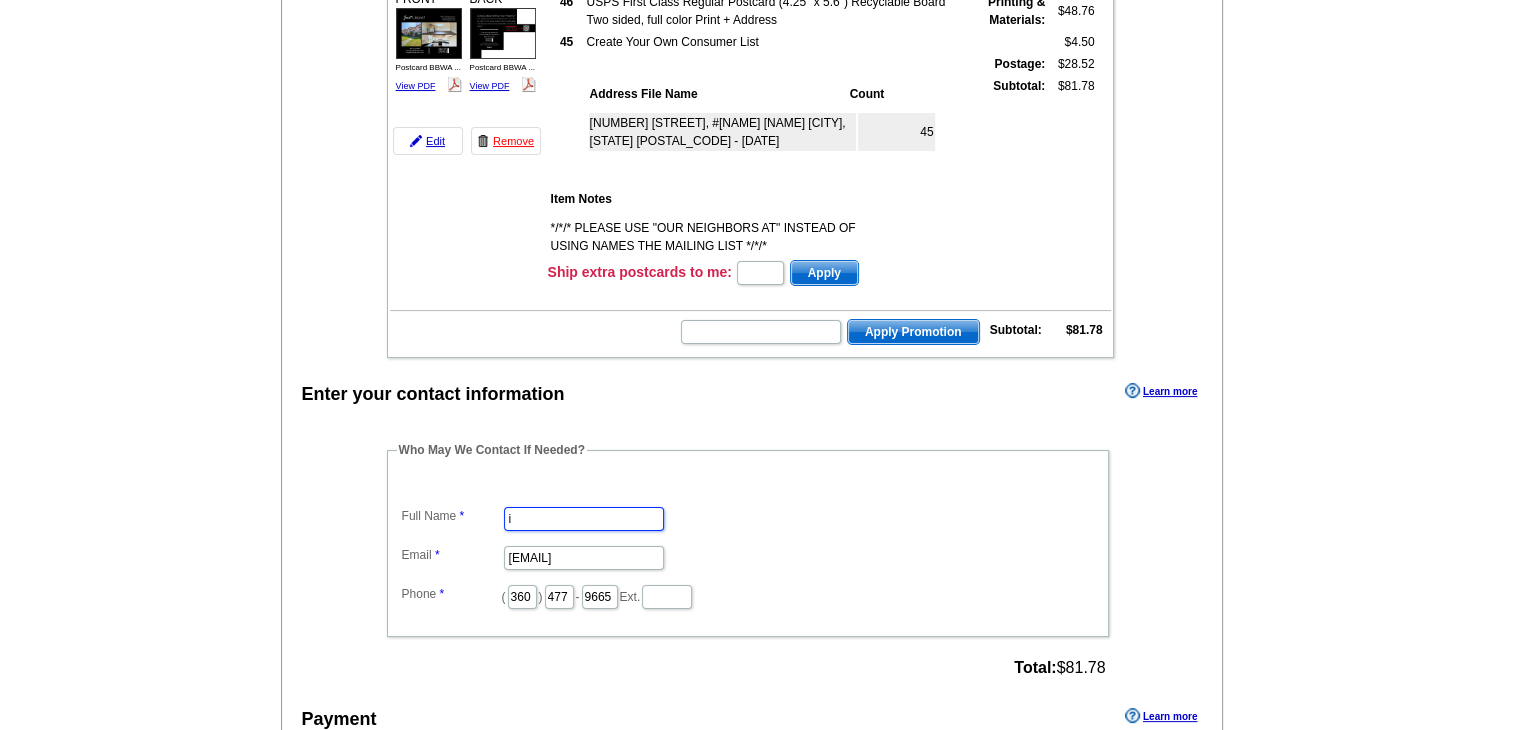 type on "[FIRST] [LAST] [LAST]" 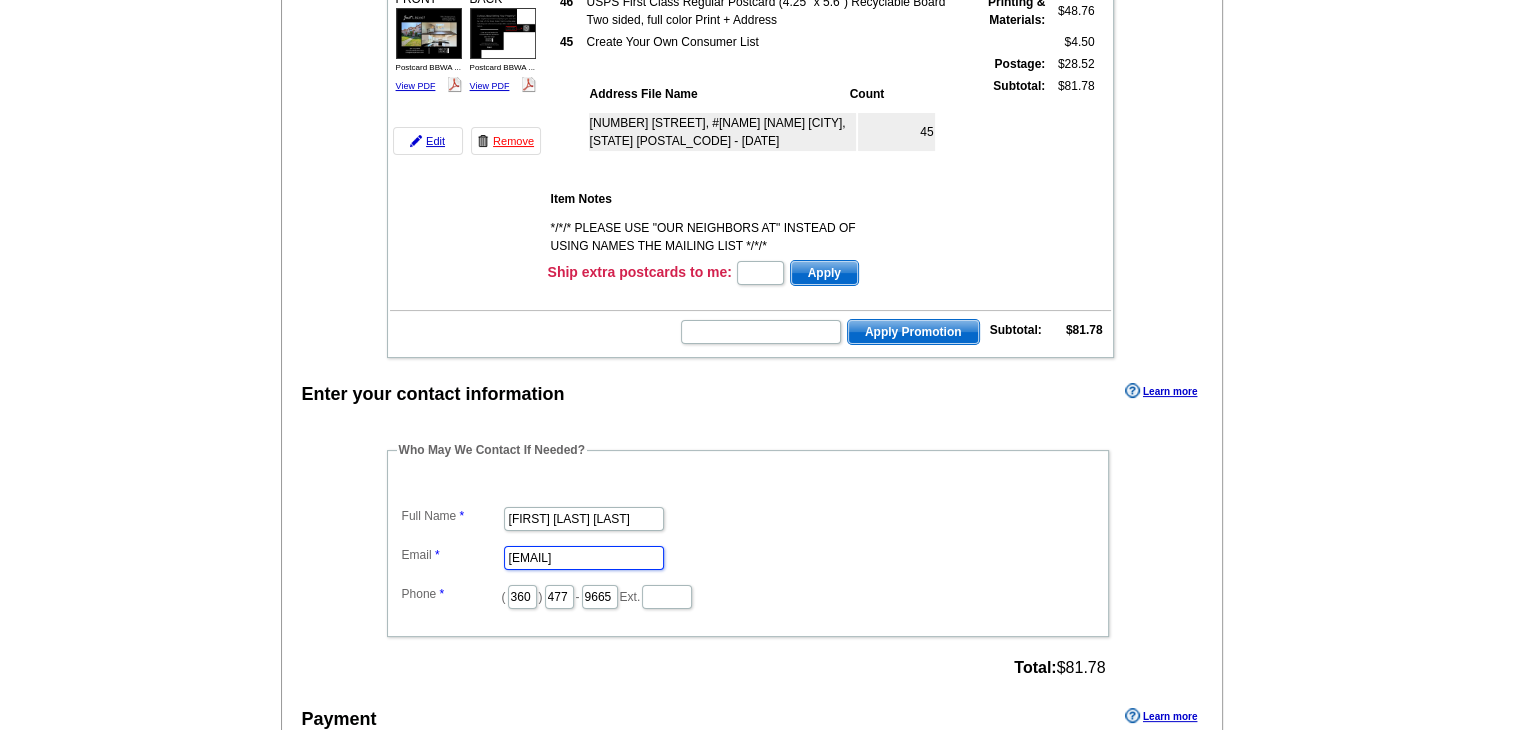 scroll, scrollTop: 0, scrollLeft: 0, axis: both 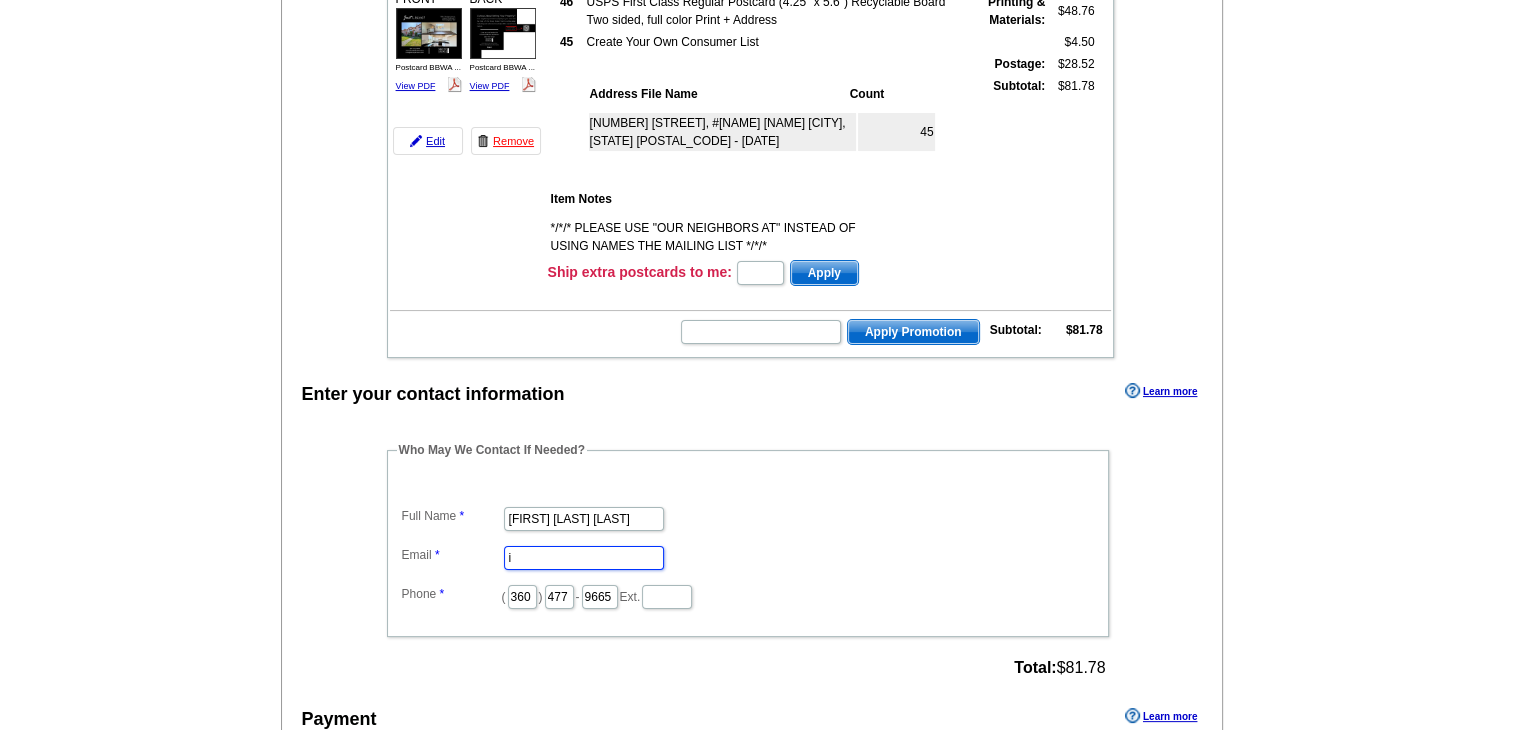 type on "[EMAIL]" 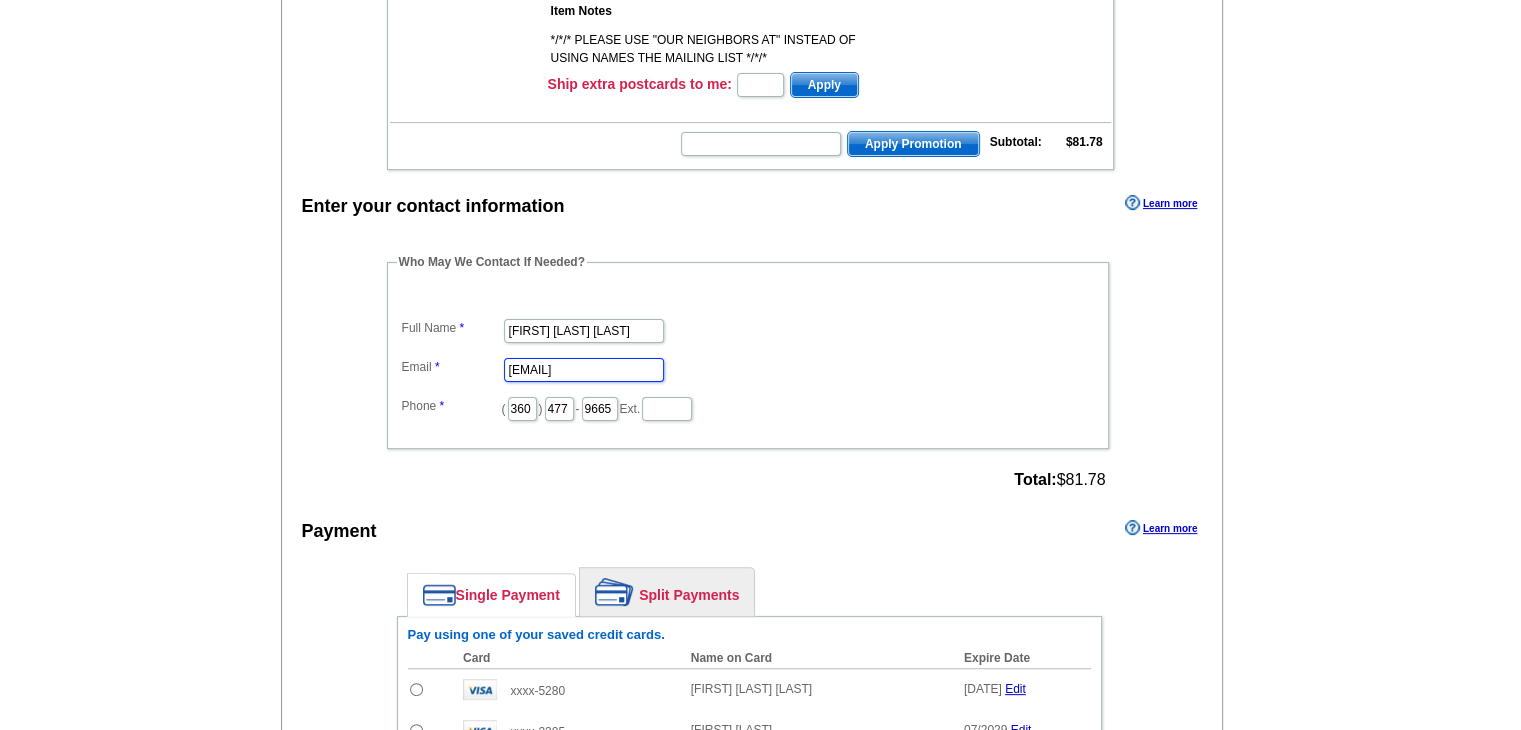 scroll, scrollTop: 600, scrollLeft: 0, axis: vertical 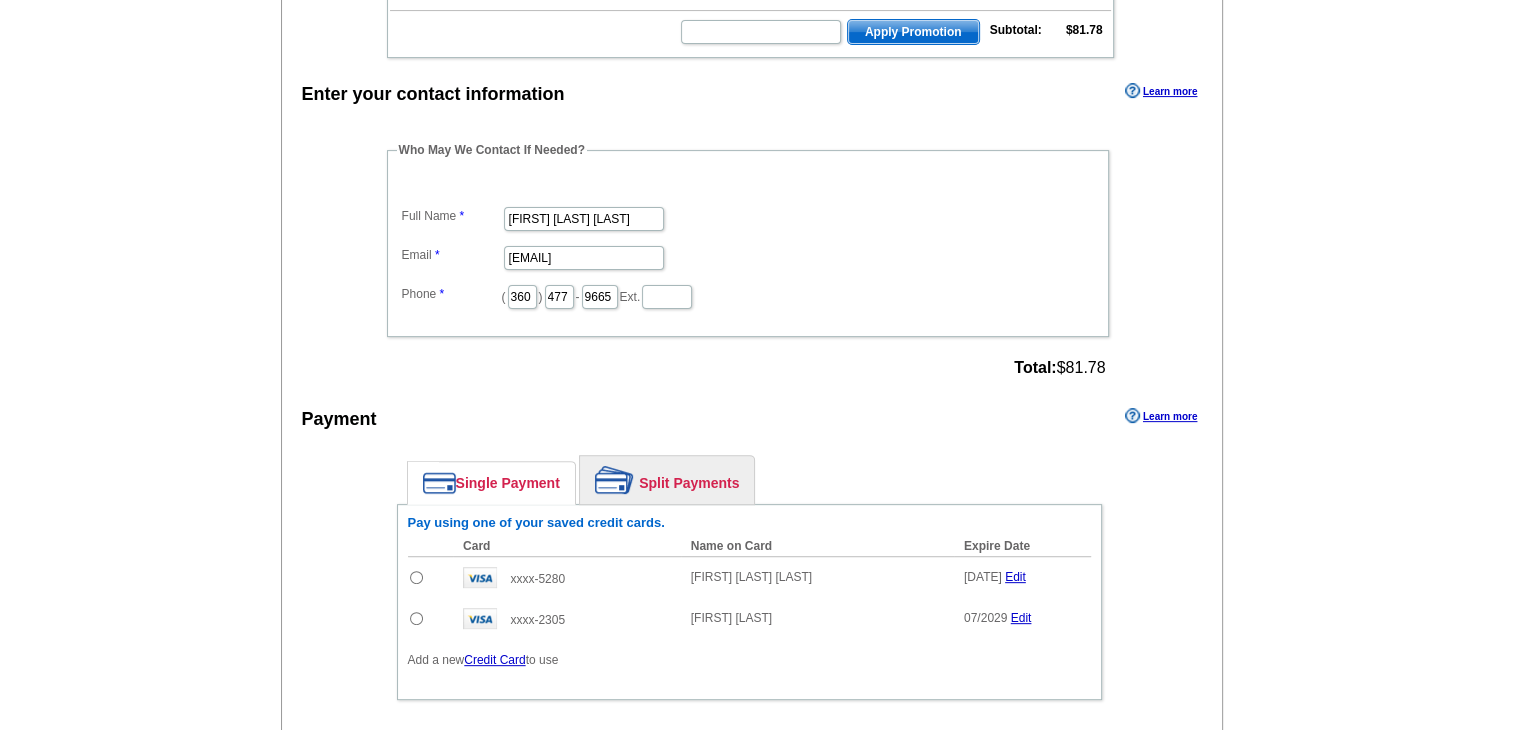 click at bounding box center [416, 577] 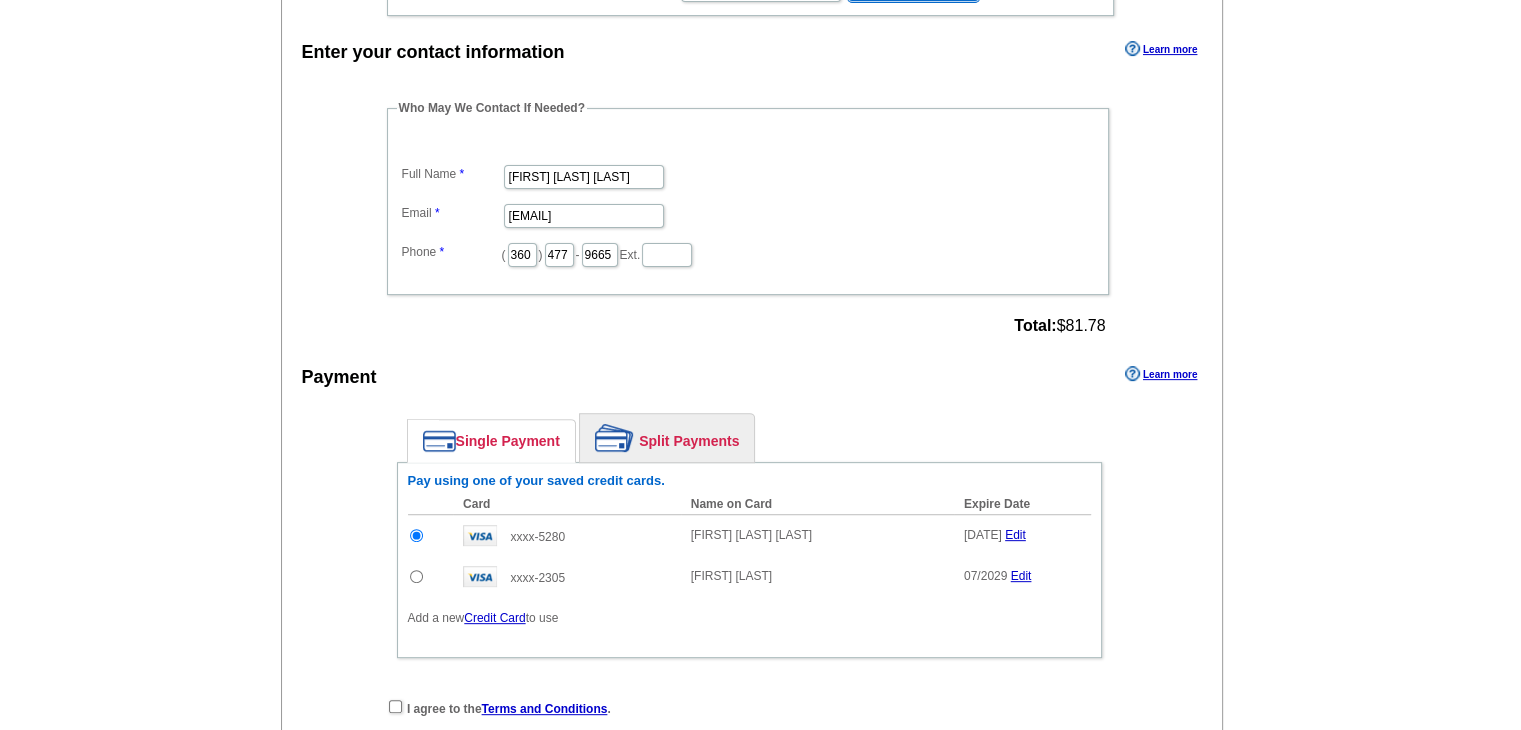 scroll, scrollTop: 800, scrollLeft: 0, axis: vertical 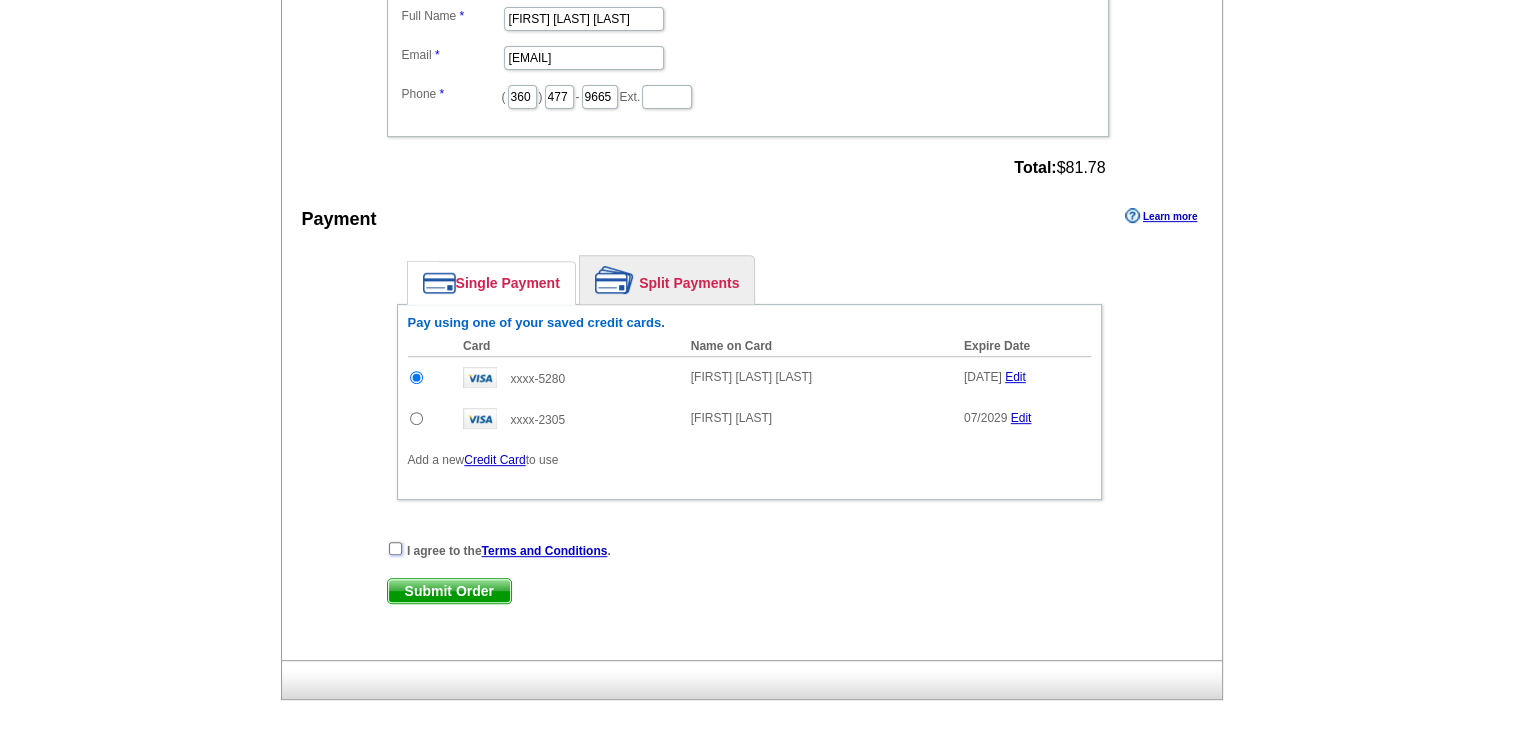 click at bounding box center (395, 548) 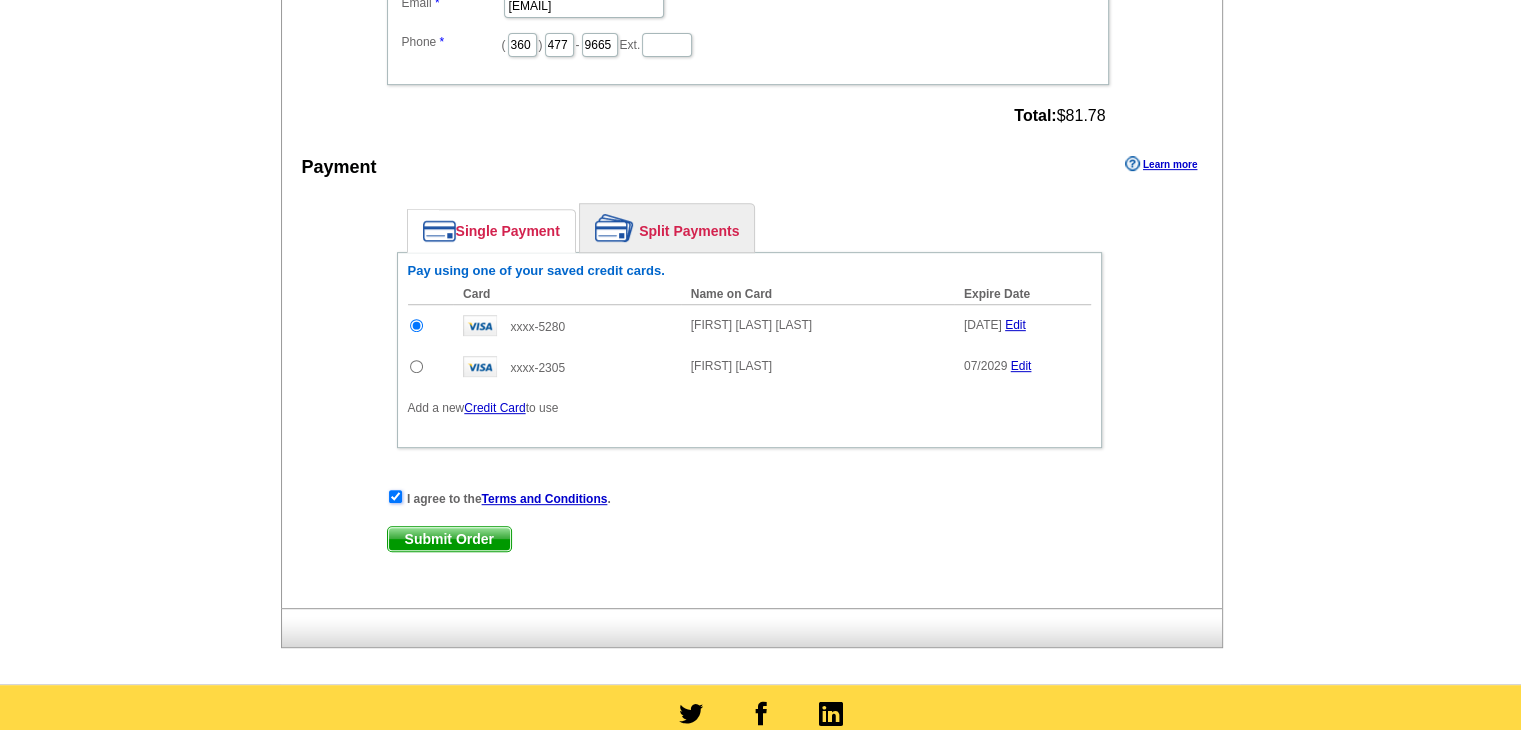 scroll, scrollTop: 900, scrollLeft: 0, axis: vertical 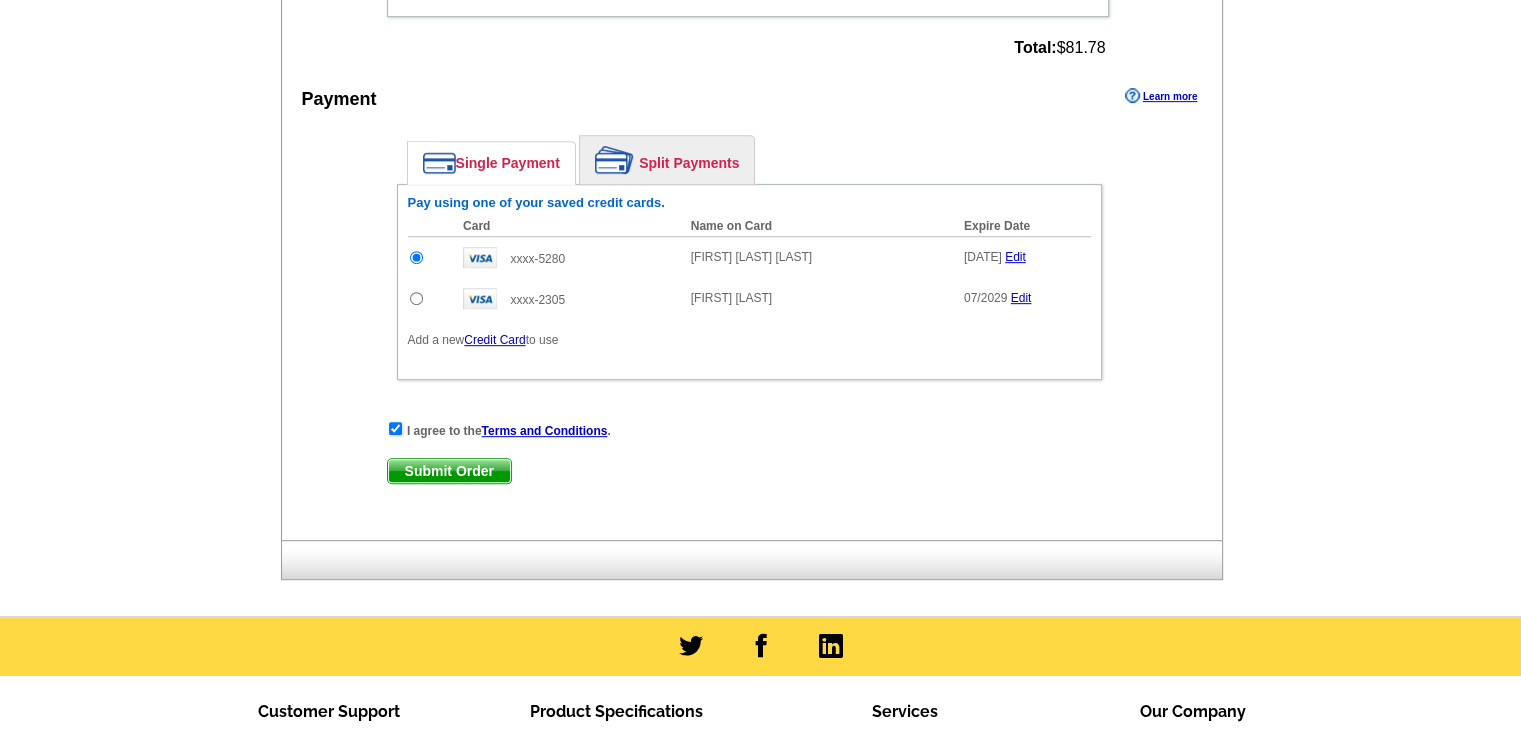 click on "Add Another Item
Checkout
Order Name:
My Order 2025-08-06
Save Order
Review your order
Learn more
Quantity
Description
46 45" at bounding box center (760, -86) 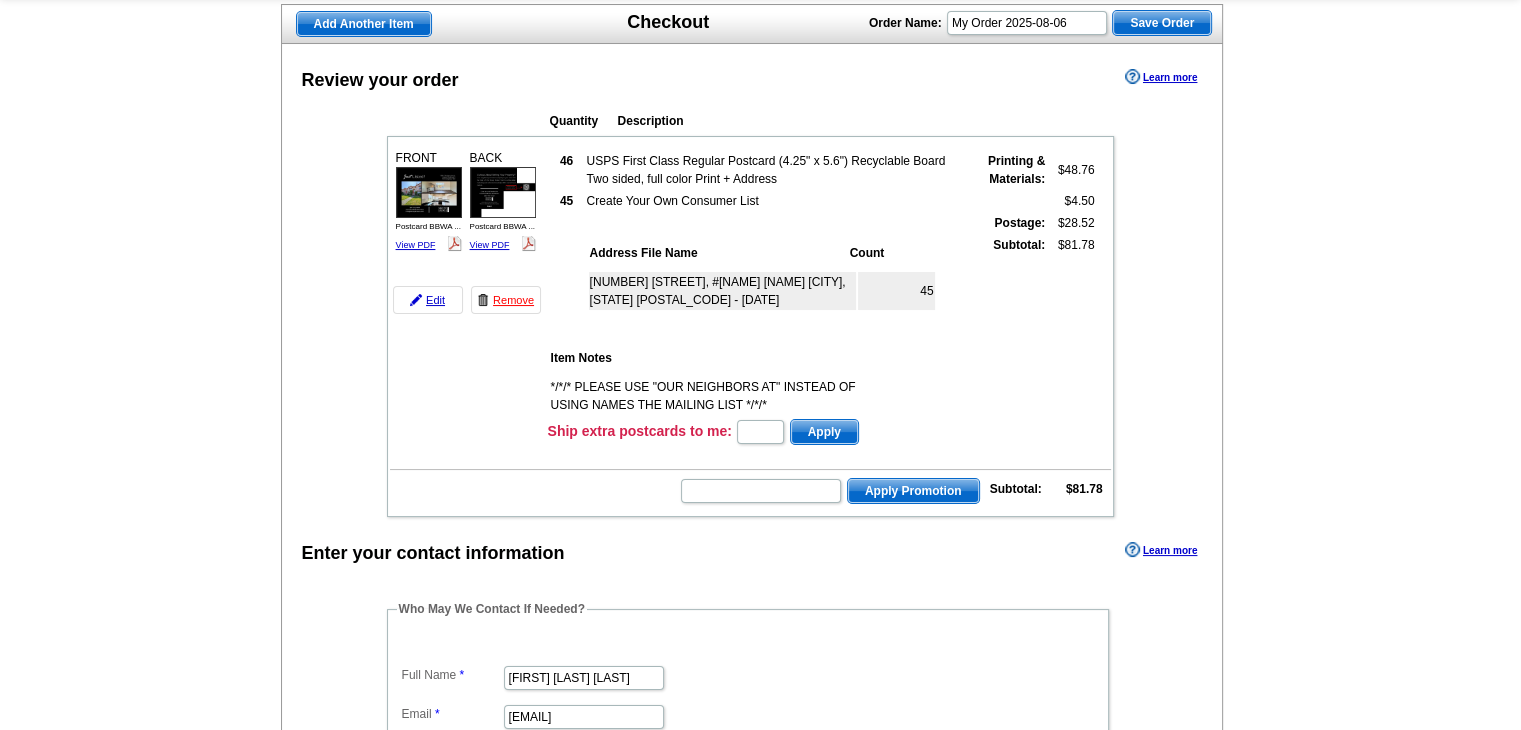 scroll, scrollTop: 120, scrollLeft: 0, axis: vertical 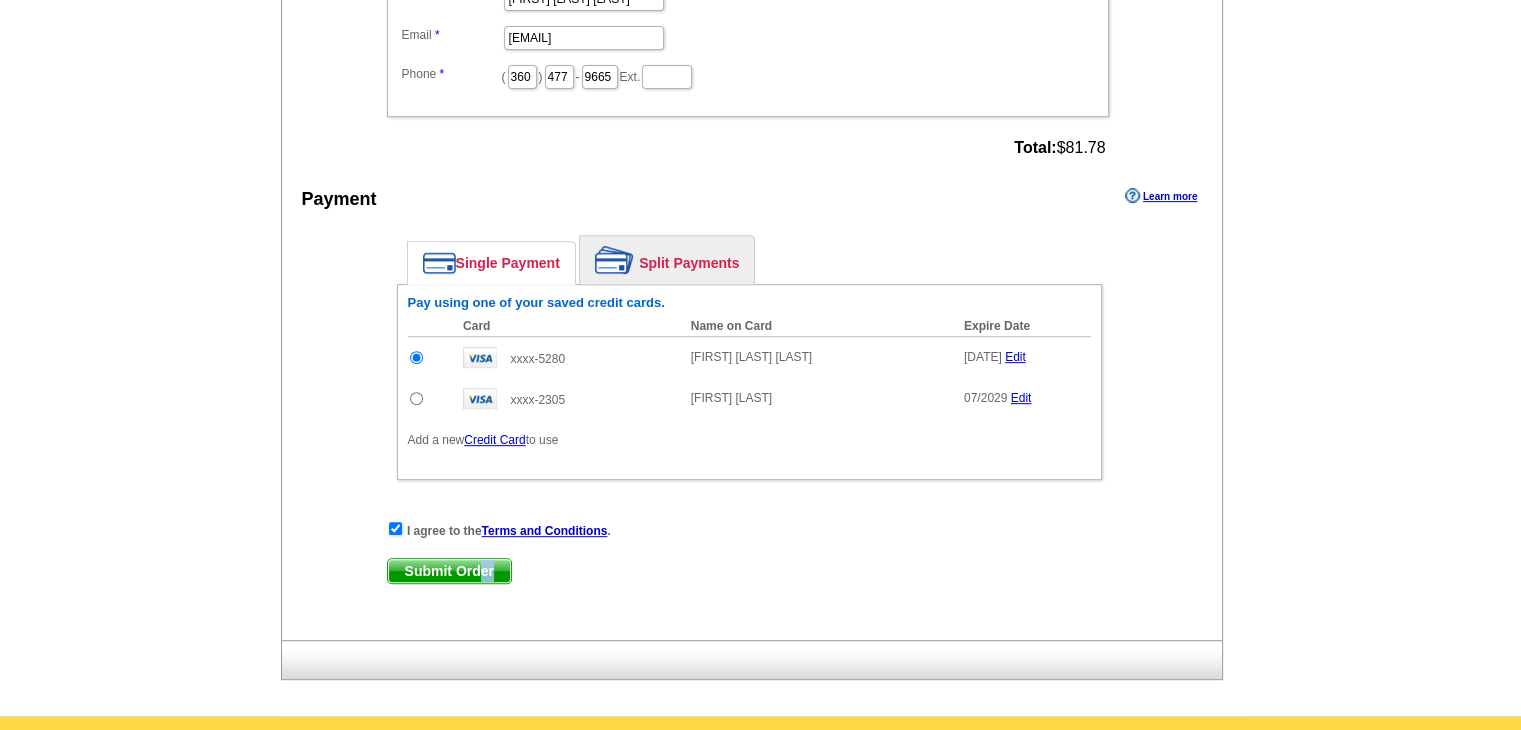 drag, startPoint x: 476, startPoint y: 564, endPoint x: 1162, endPoint y: 524, distance: 687.16516 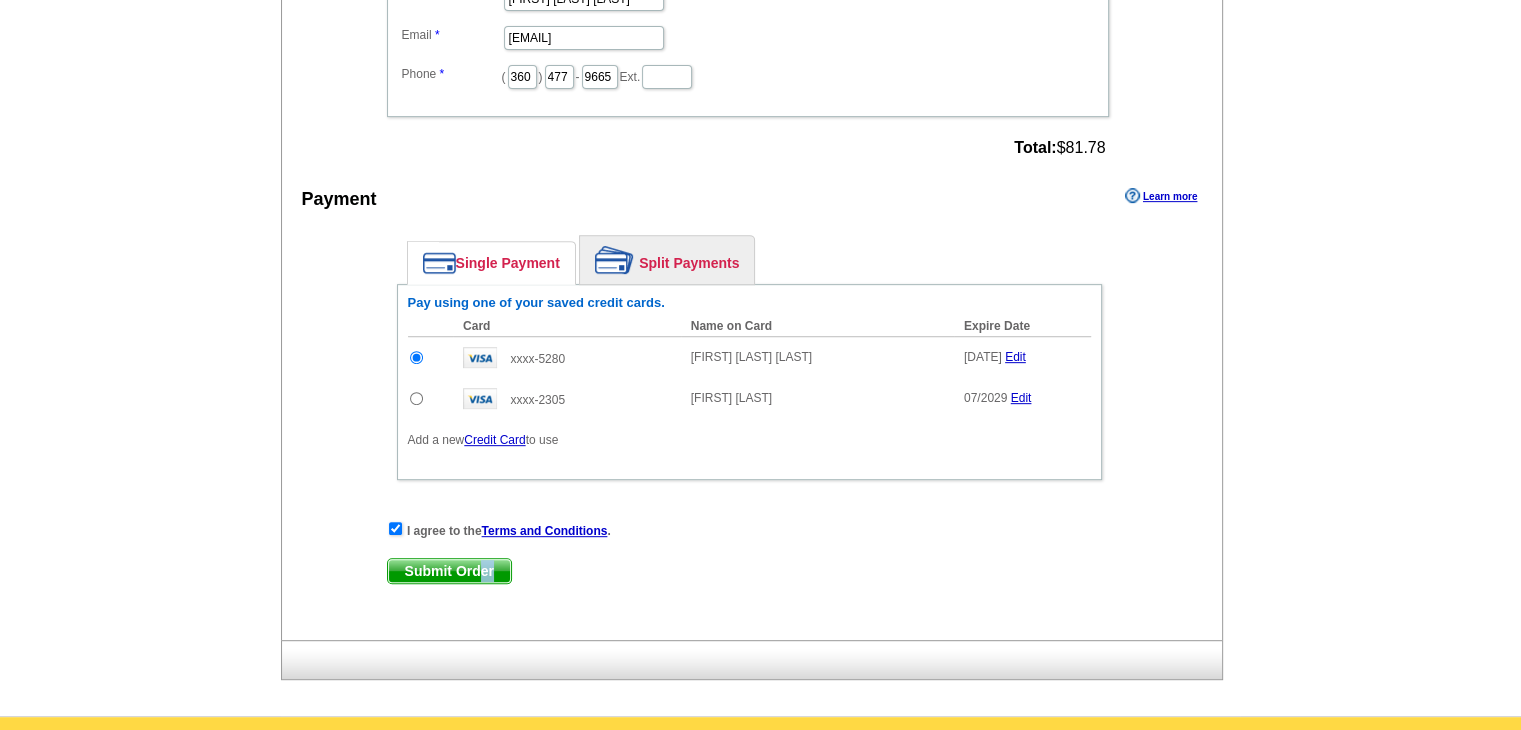 click on "I agree to the
Terms and Conditions
.
Submit Order
Submit Order" at bounding box center [749, 561] 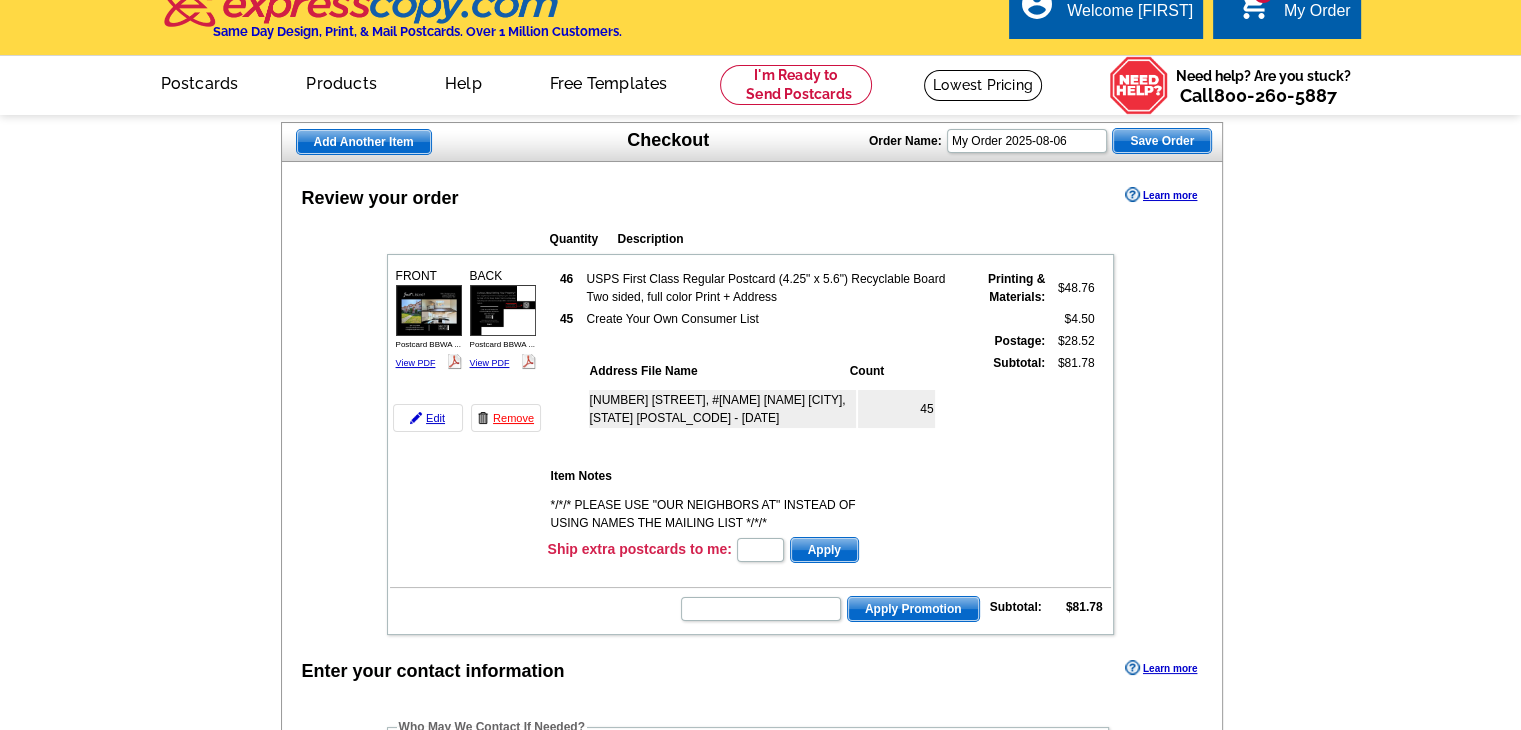 scroll, scrollTop: 0, scrollLeft: 0, axis: both 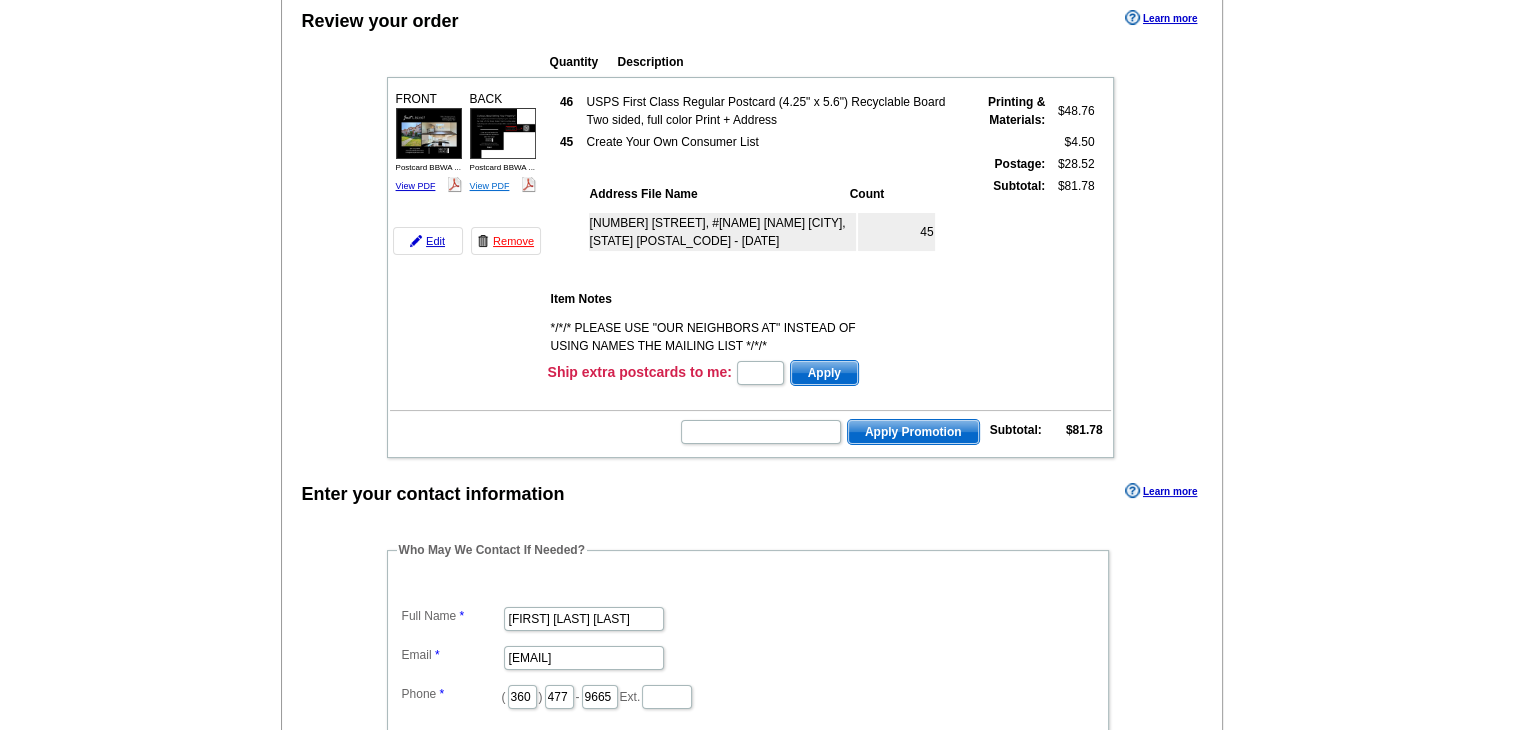 drag, startPoint x: 495, startPoint y: 174, endPoint x: 488, endPoint y: 187, distance: 14.764823 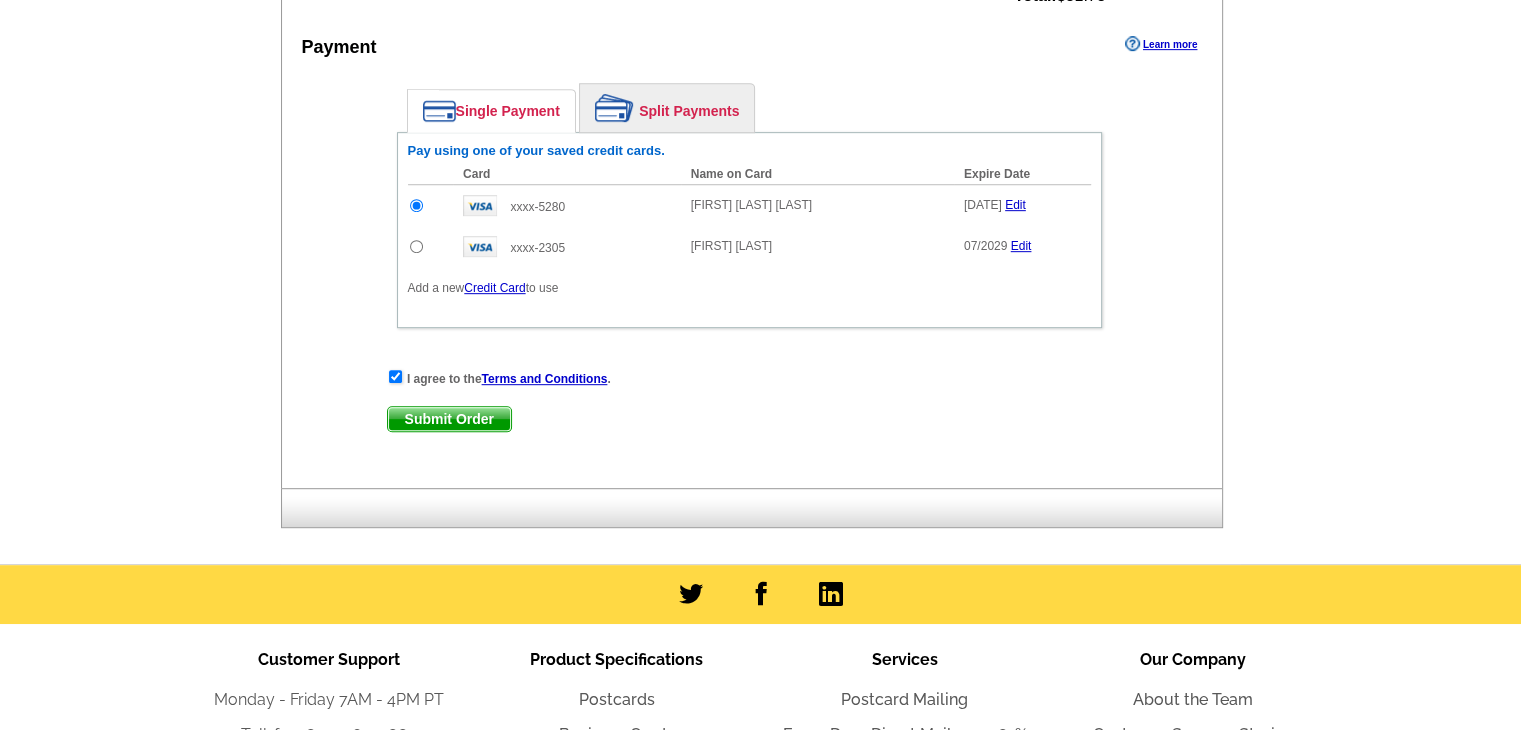 scroll, scrollTop: 820, scrollLeft: 0, axis: vertical 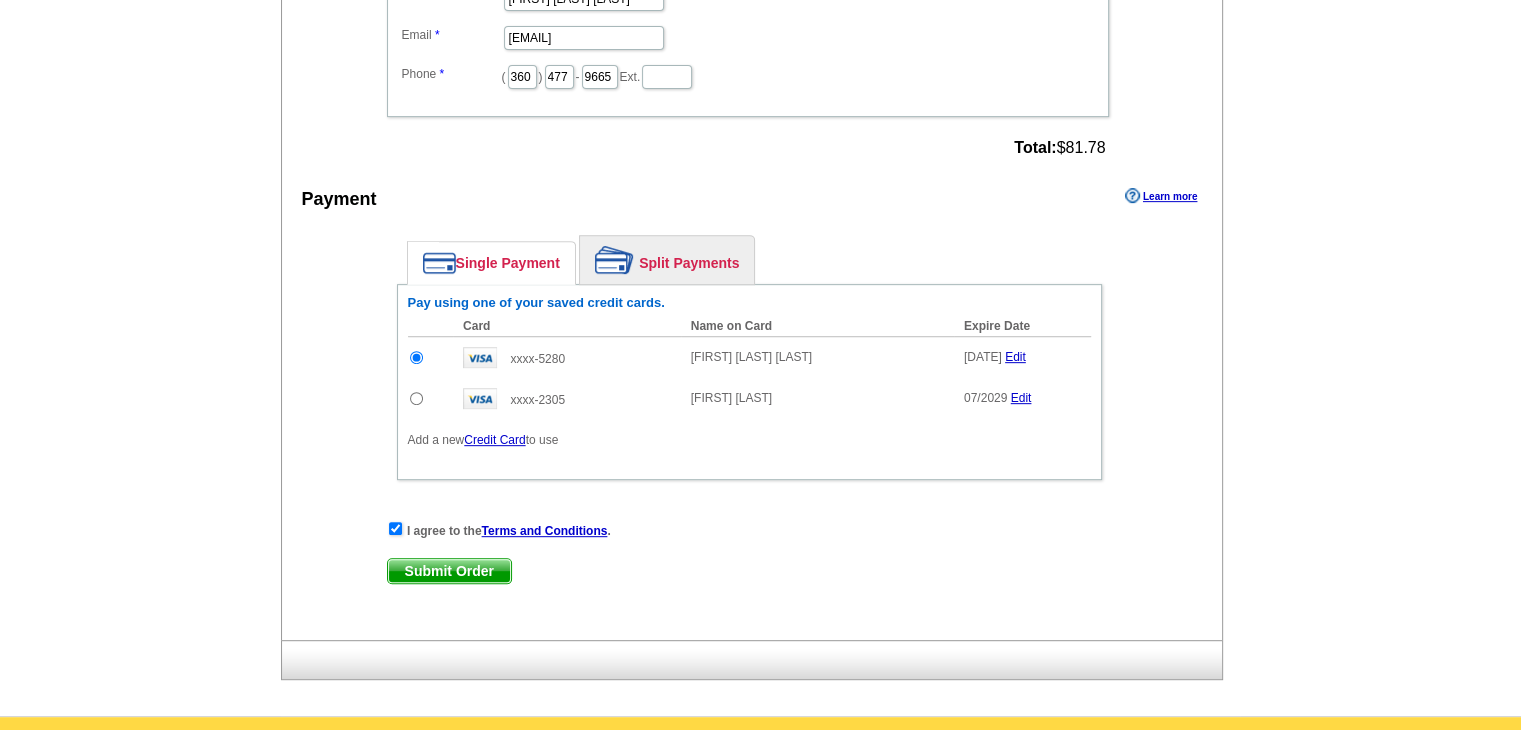 click on "Submit Order" at bounding box center (449, 571) 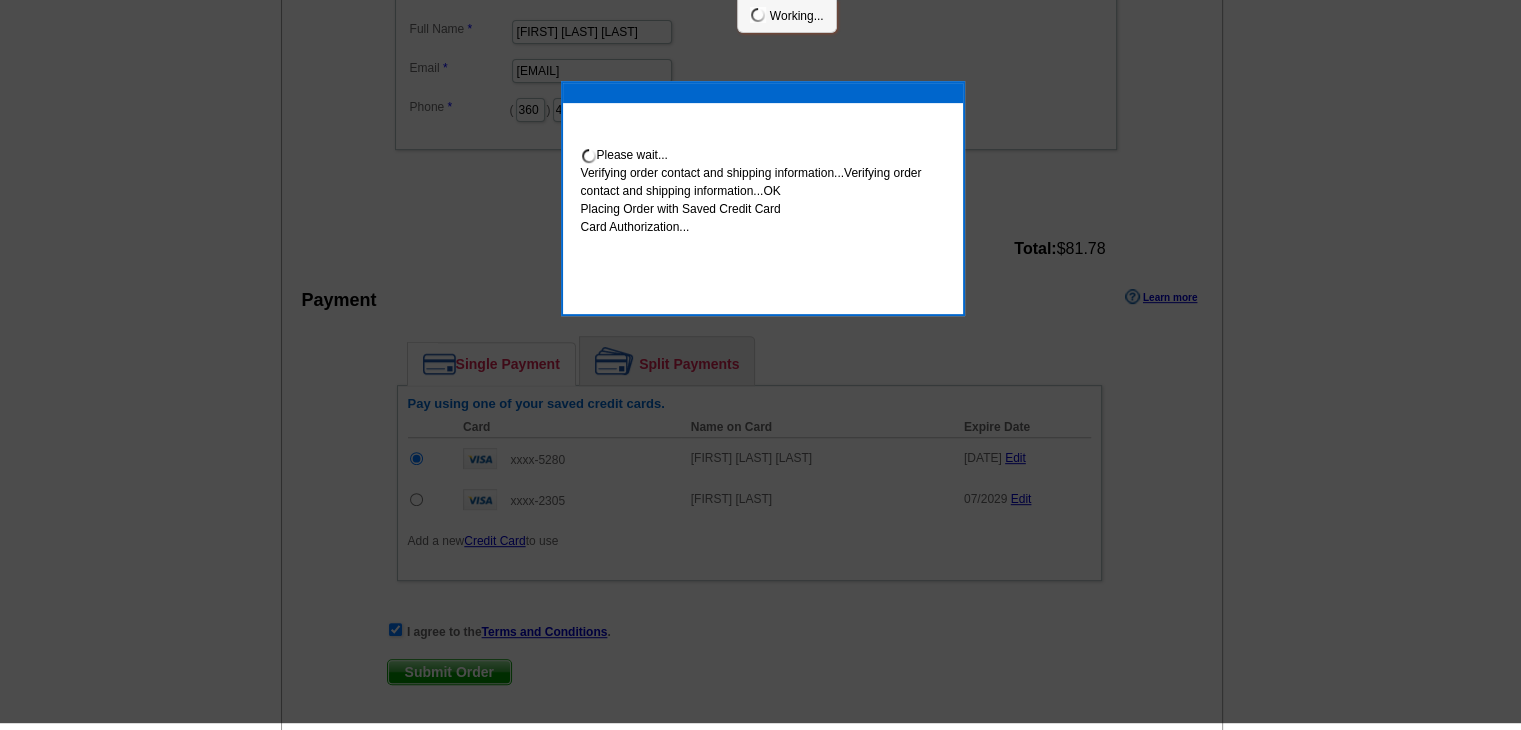 scroll, scrollTop: 812, scrollLeft: 0, axis: vertical 